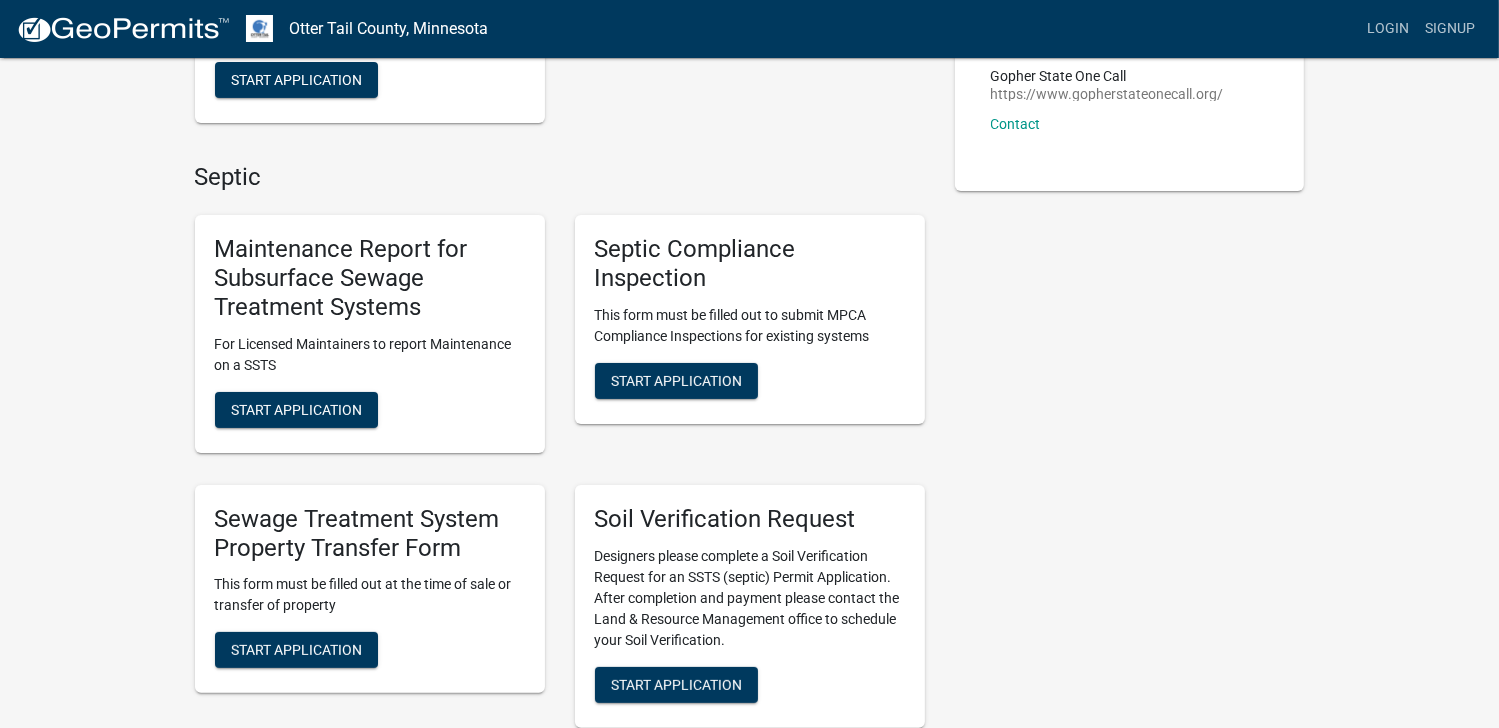 scroll, scrollTop: 400, scrollLeft: 0, axis: vertical 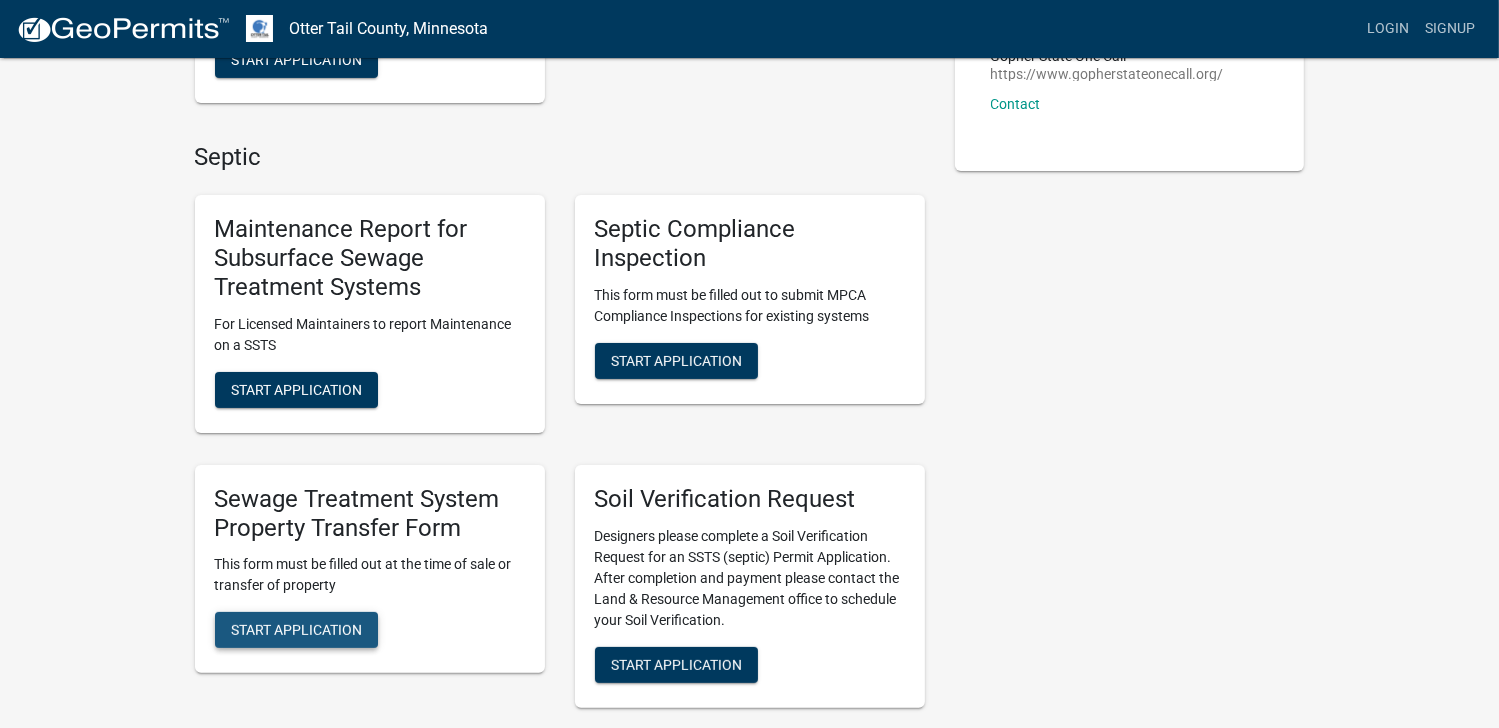 click on "Start Application" at bounding box center (296, 630) 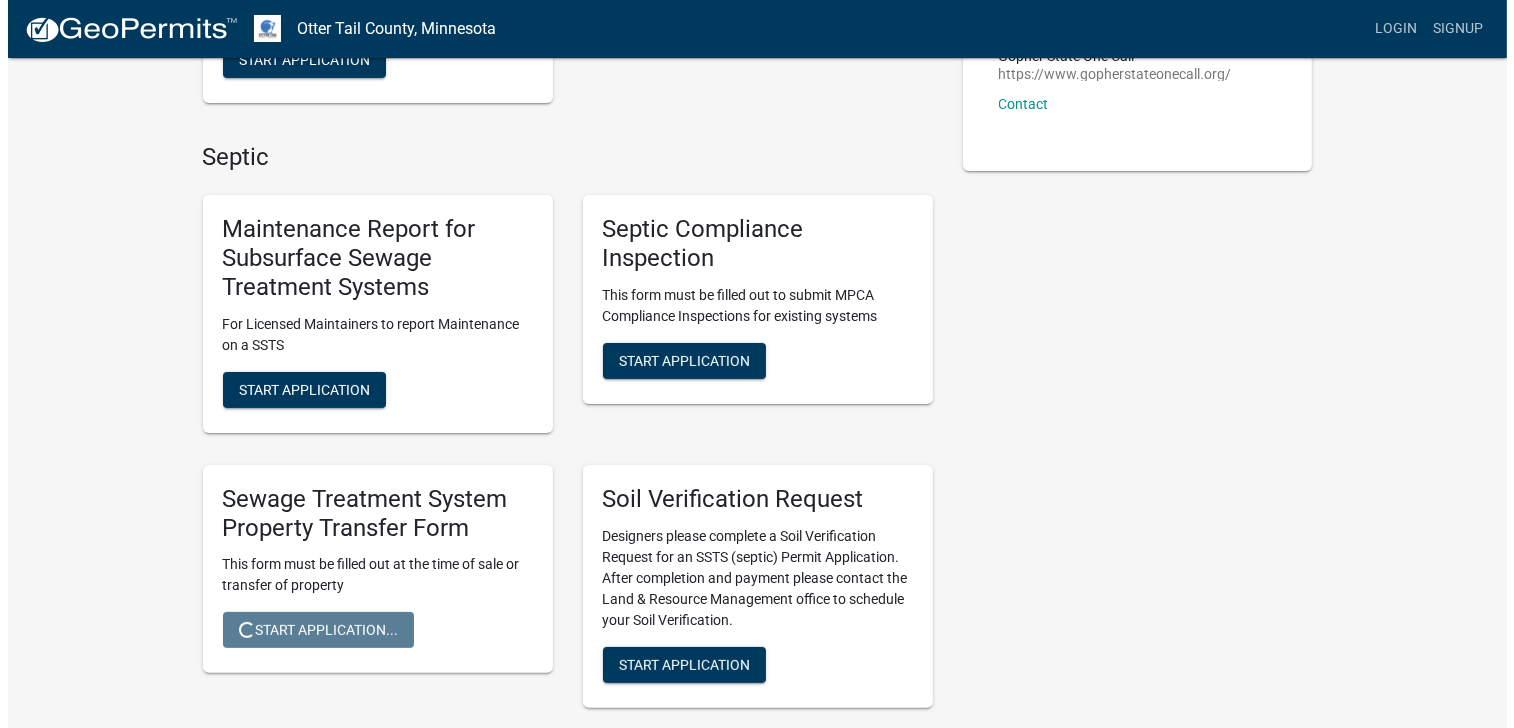 scroll, scrollTop: 0, scrollLeft: 0, axis: both 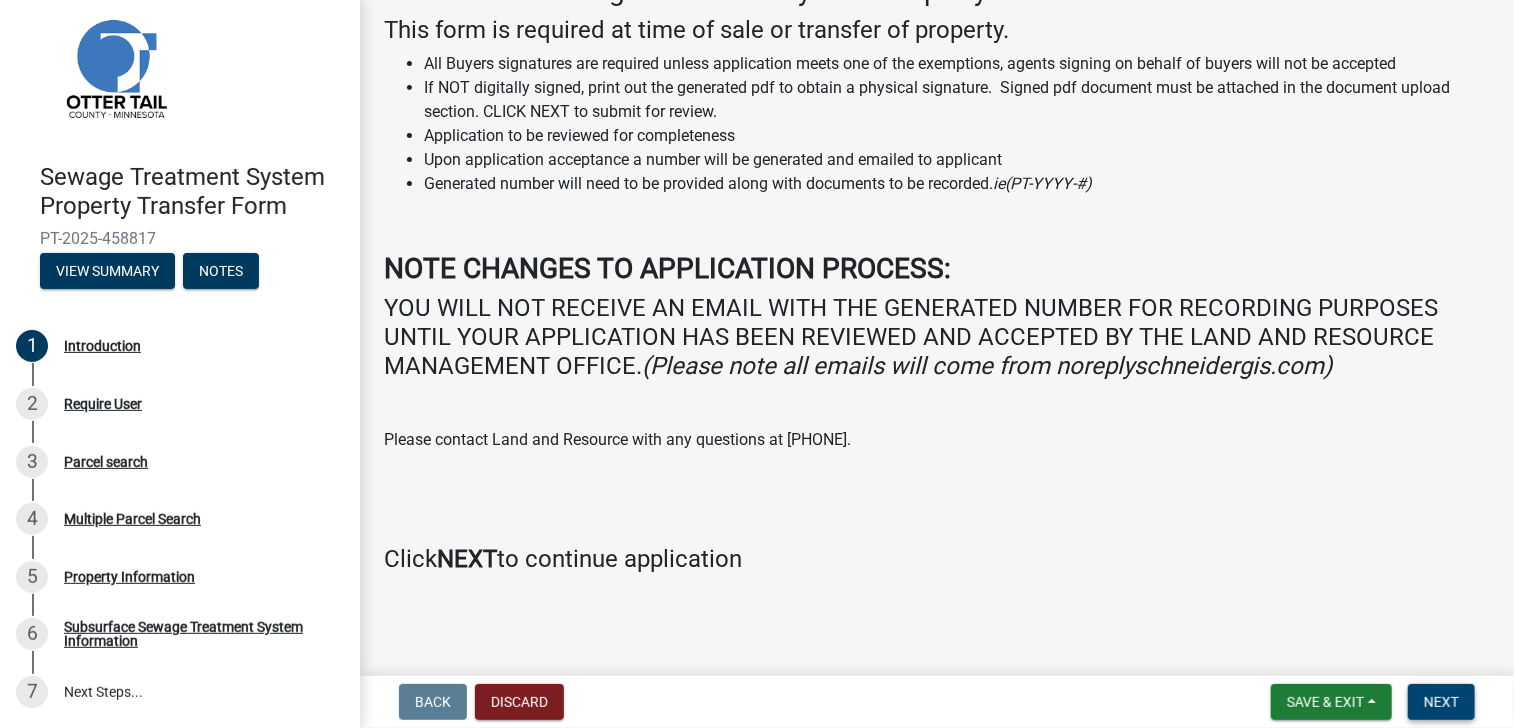 click on "Next" at bounding box center (1441, 702) 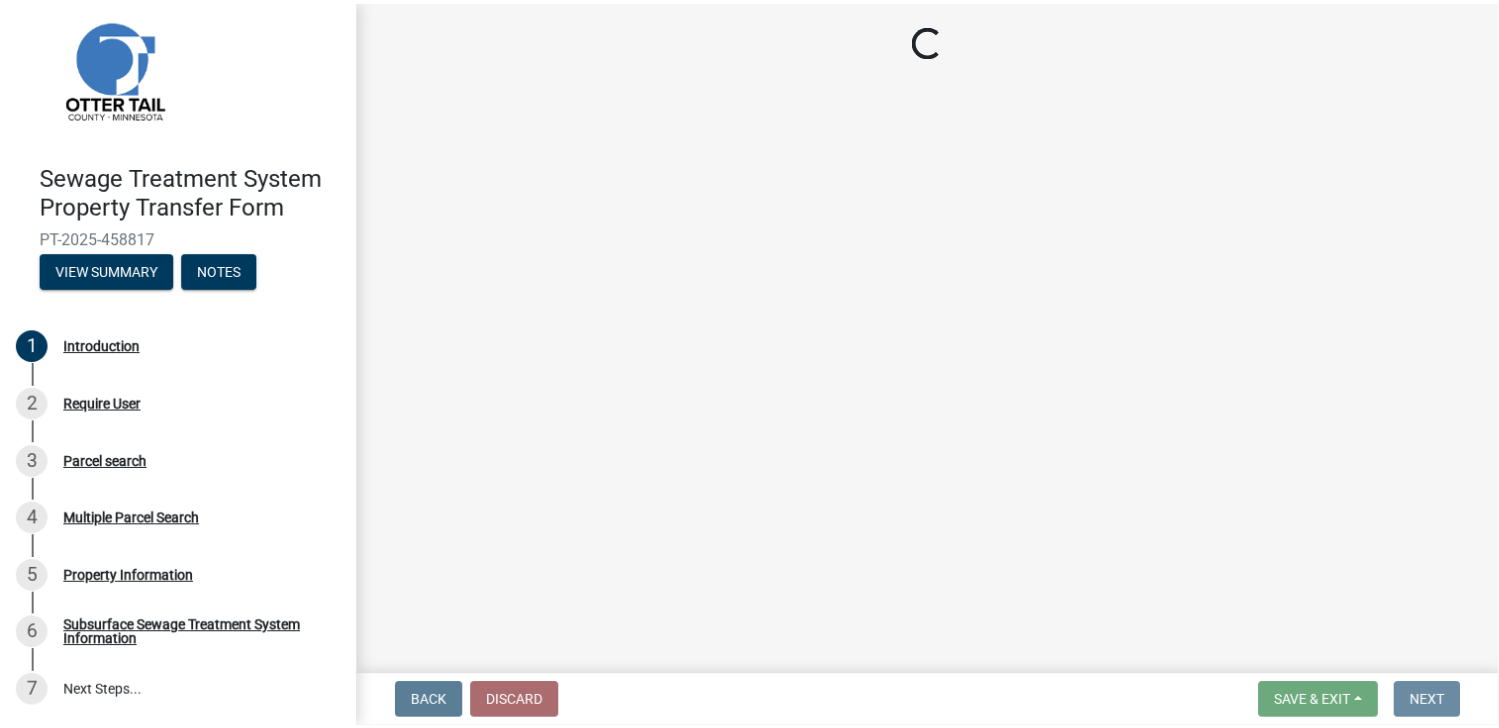 scroll, scrollTop: 0, scrollLeft: 0, axis: both 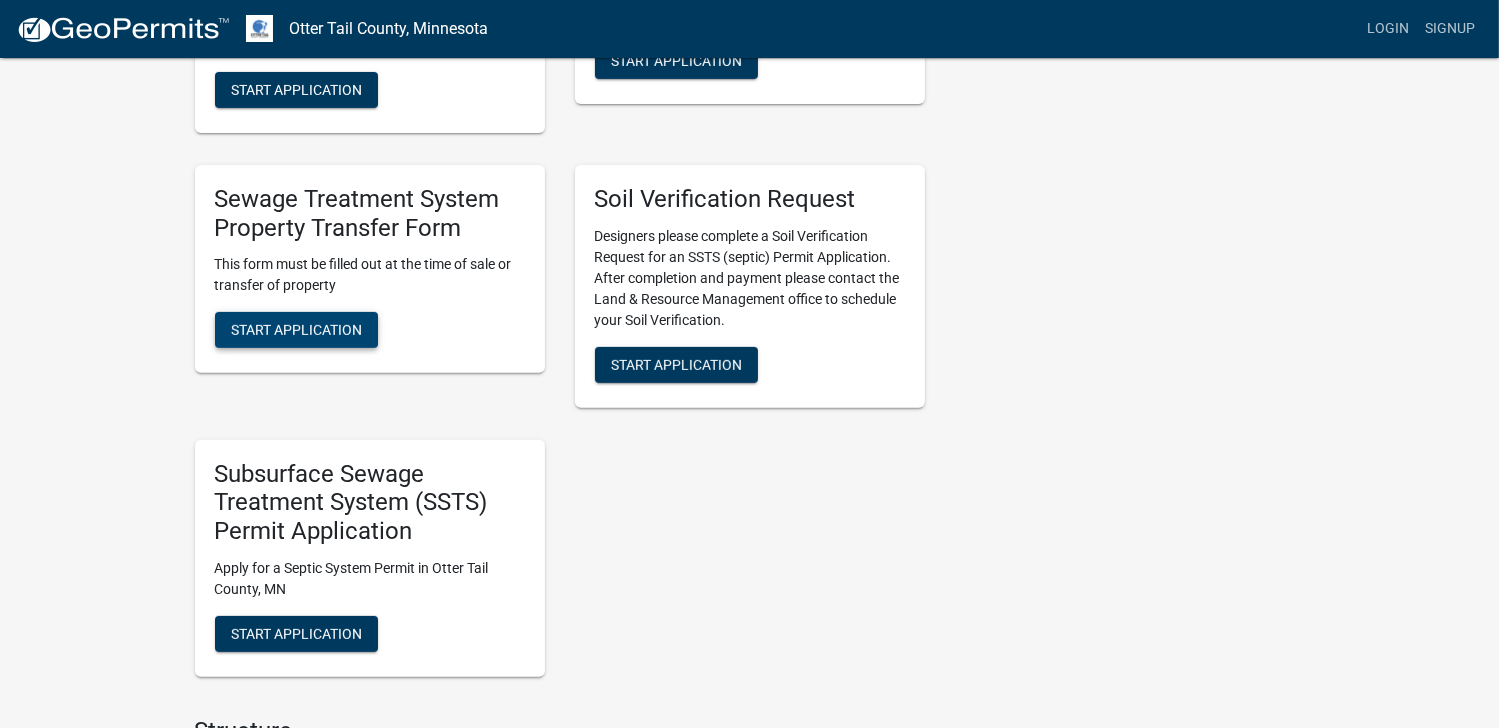 click on "Start Application" at bounding box center (296, 330) 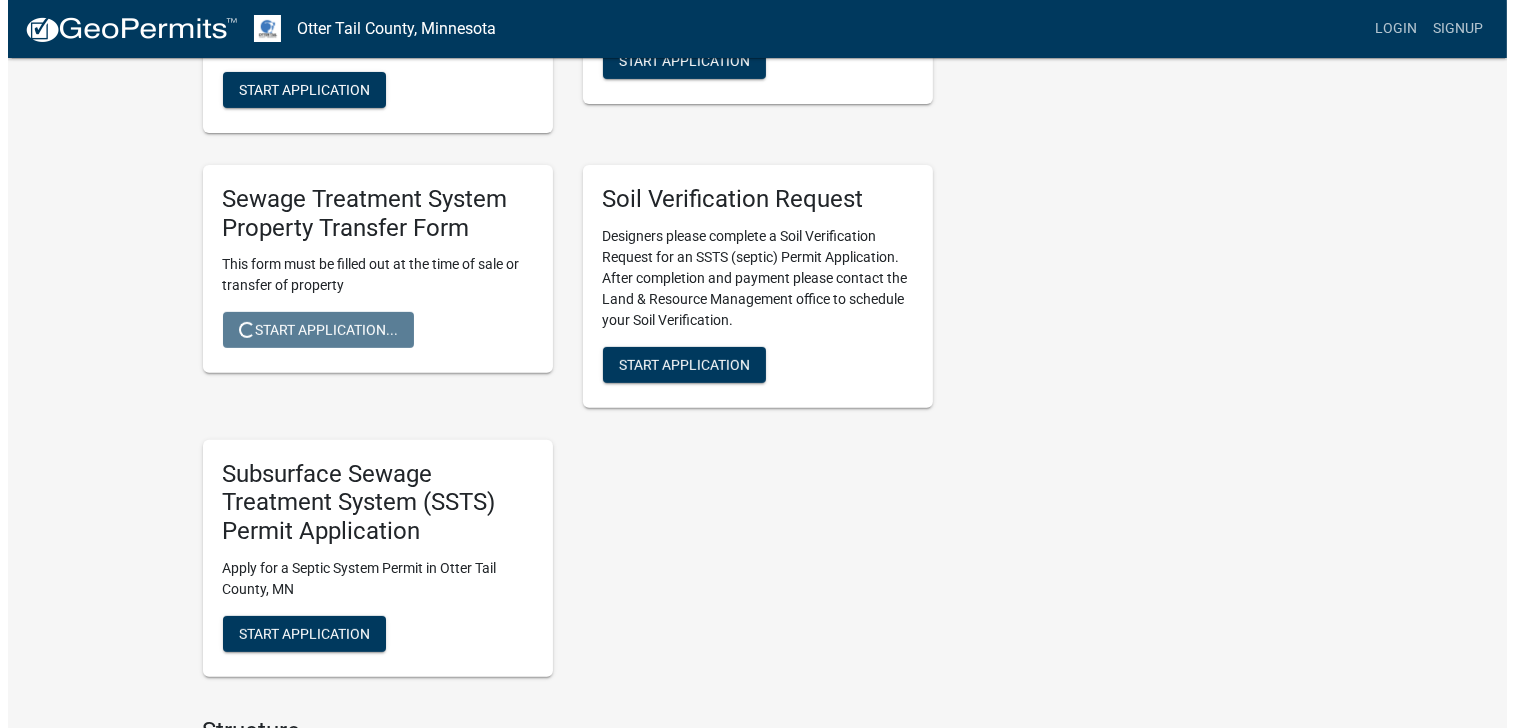 scroll, scrollTop: 0, scrollLeft: 0, axis: both 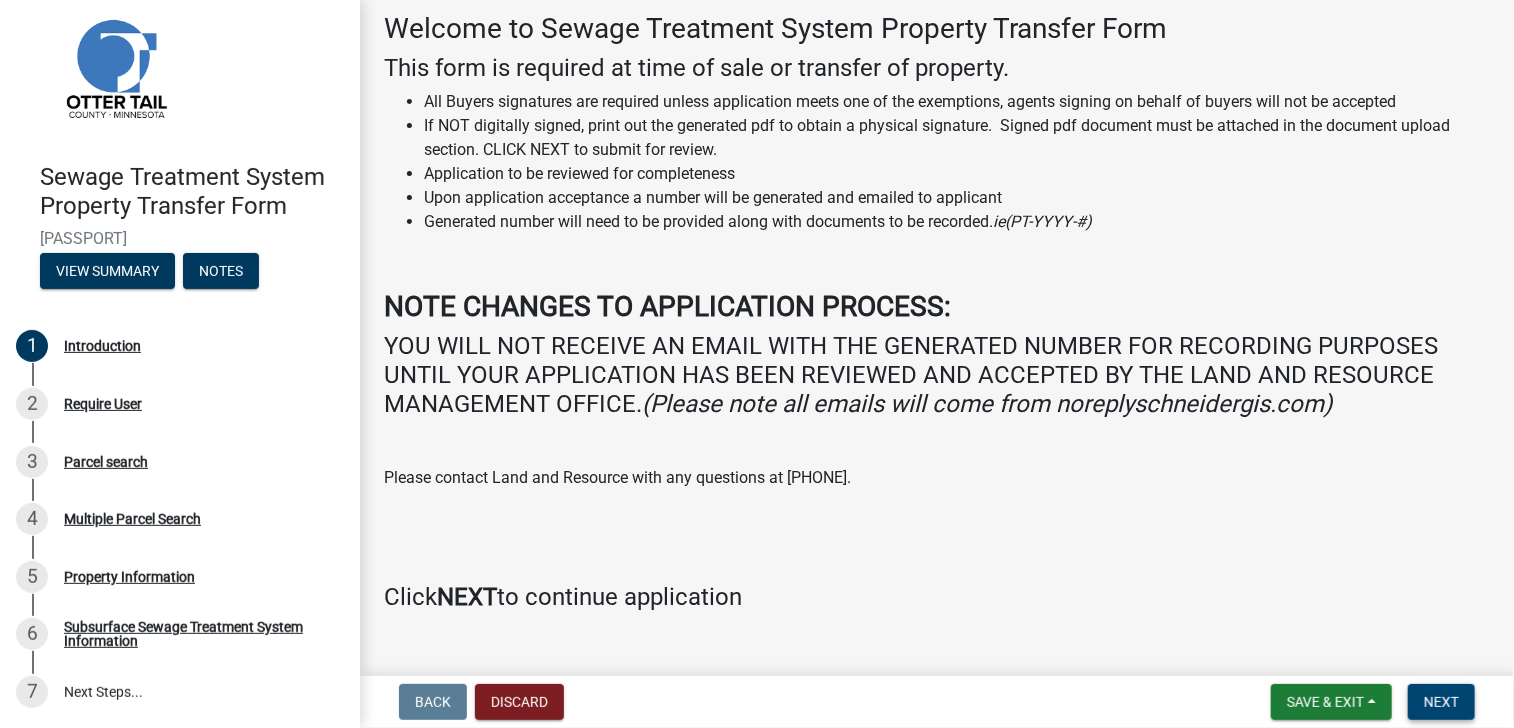 click on "Next" at bounding box center [1441, 702] 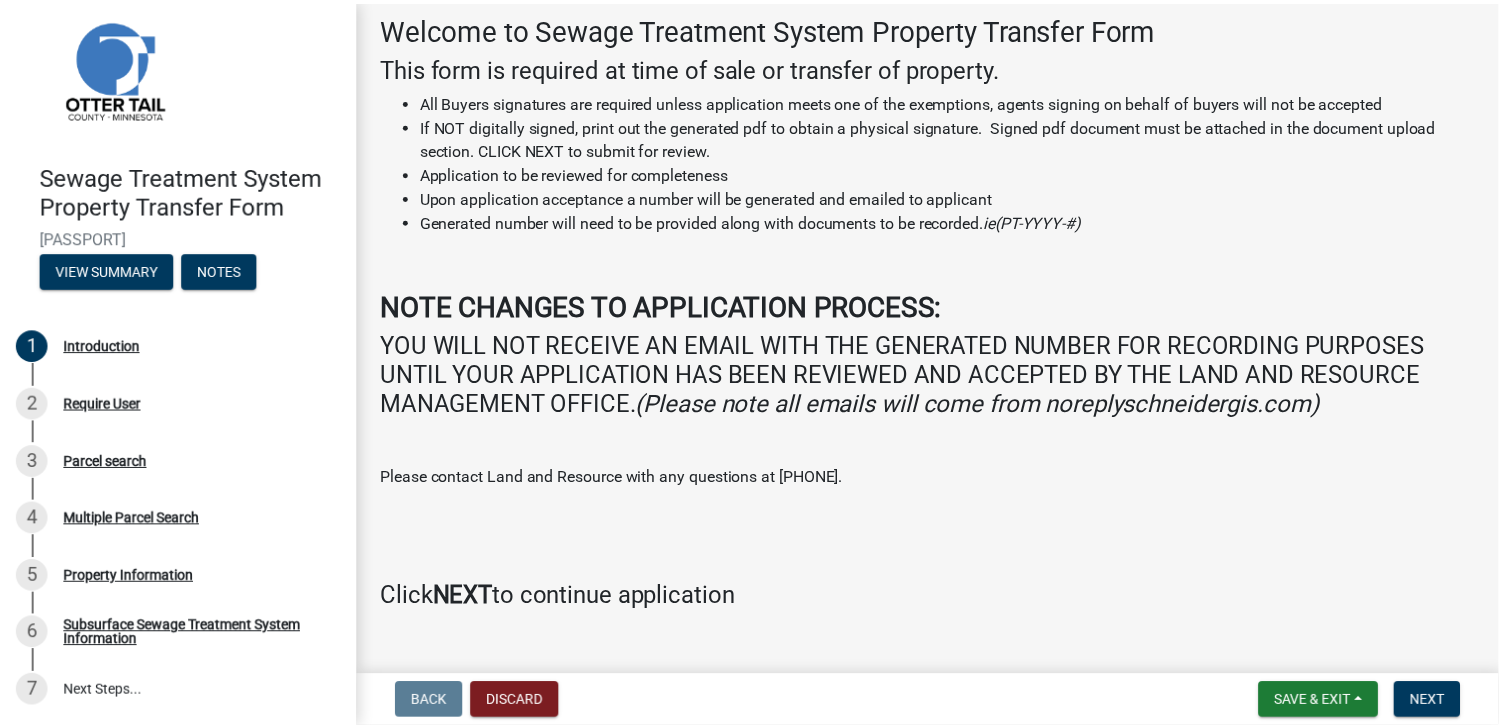 scroll, scrollTop: 0, scrollLeft: 0, axis: both 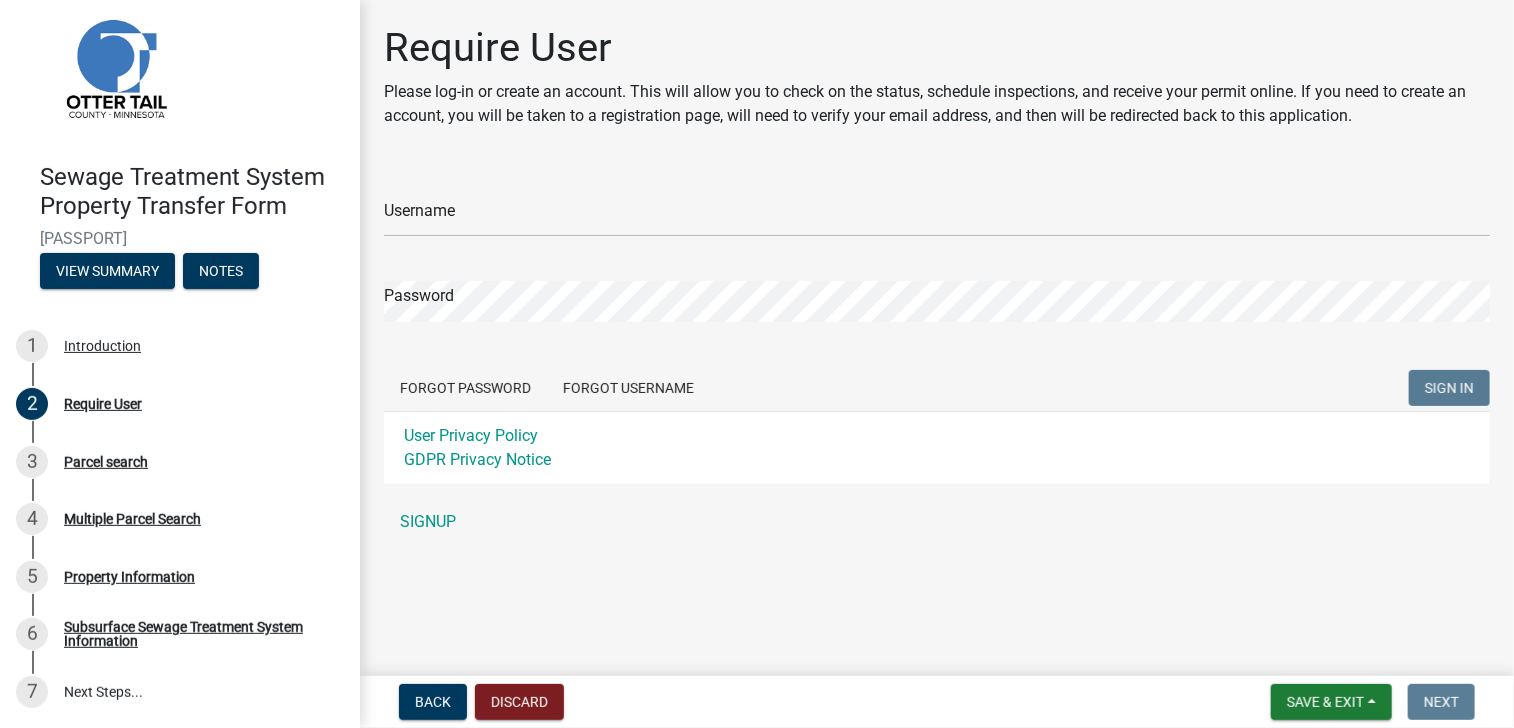 click on "Username" 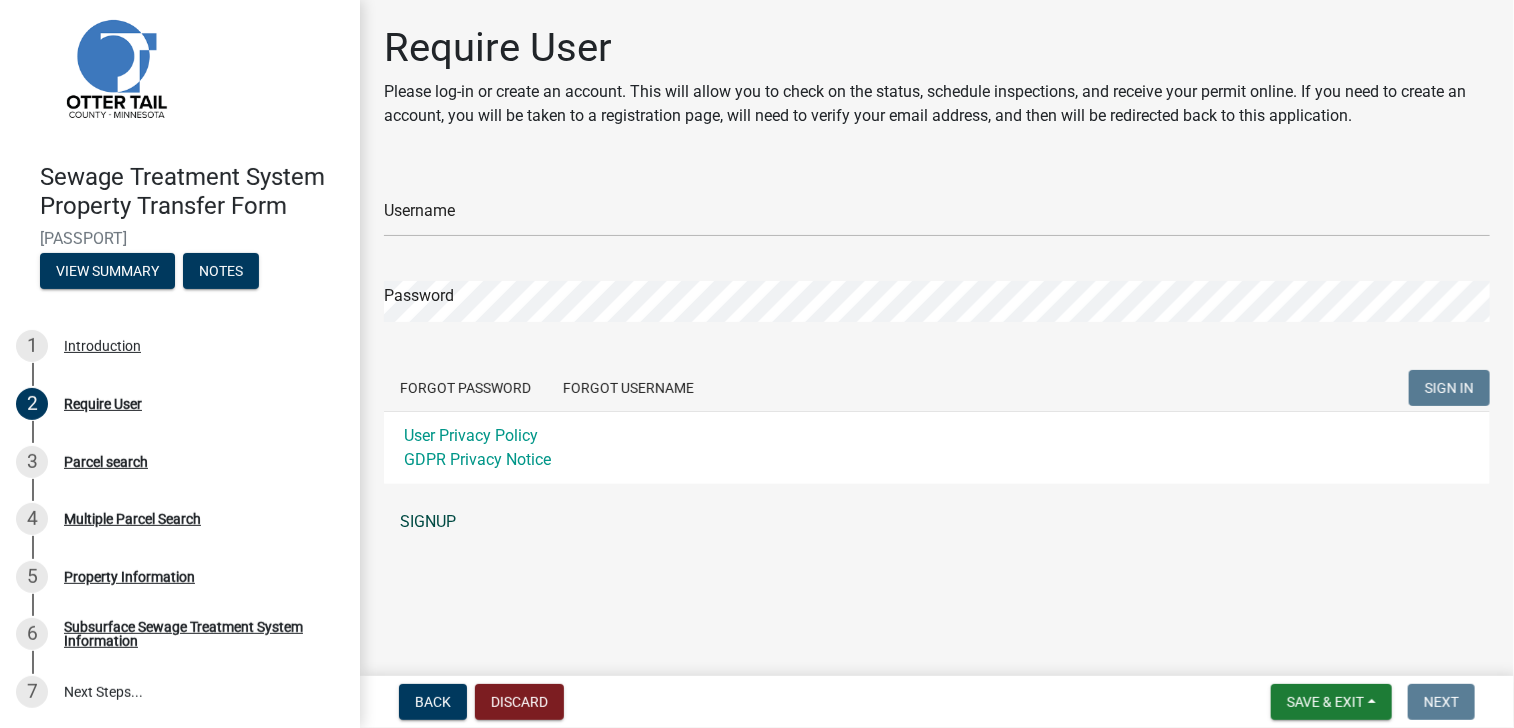 click on "SIGNUP" 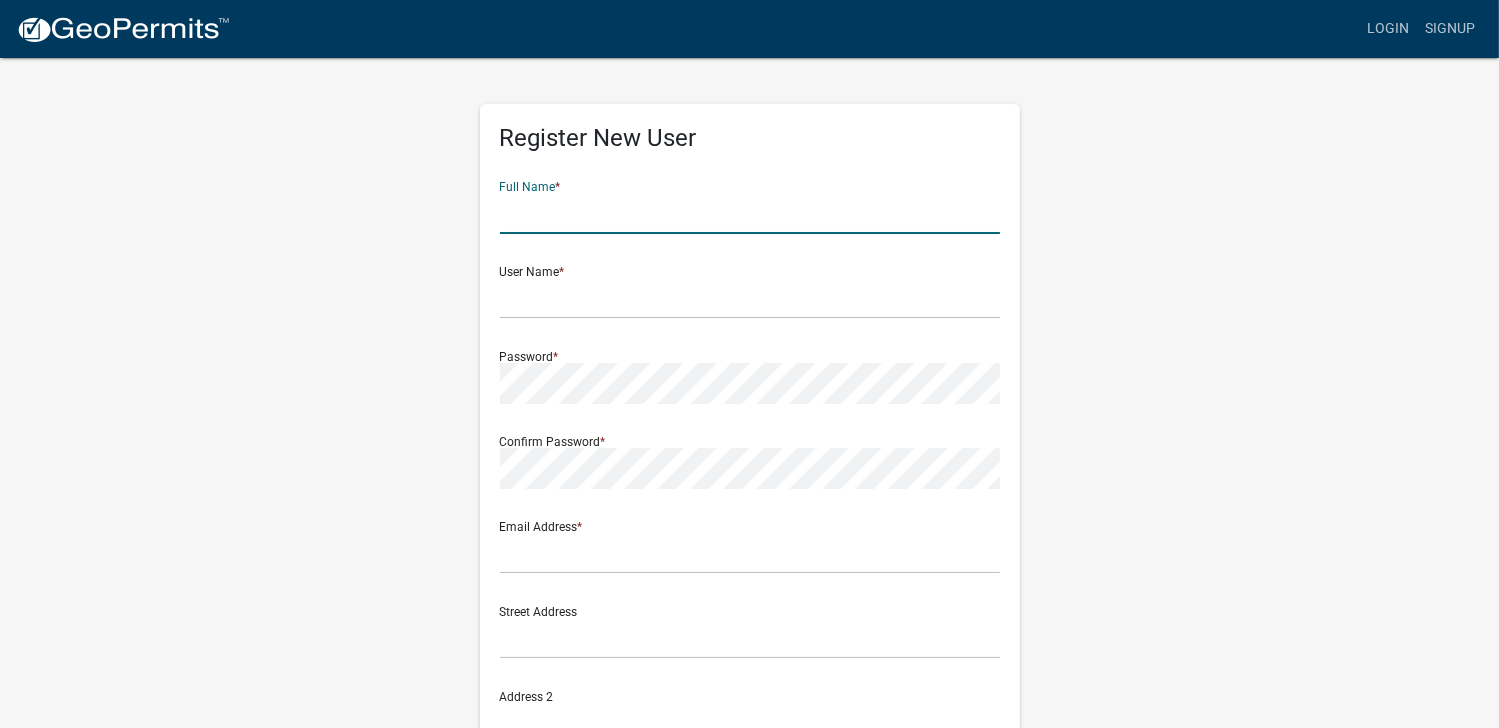 click 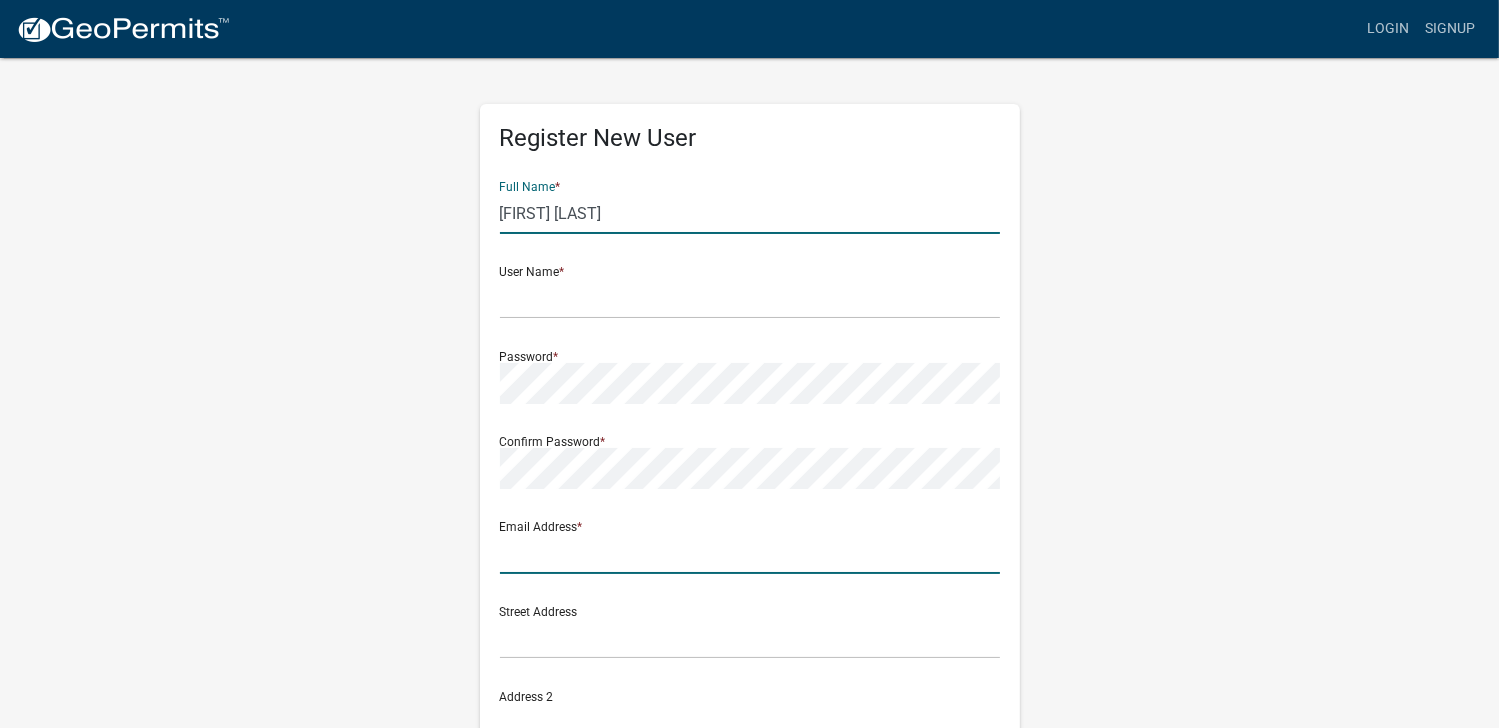 type on "khteam@wmtitle.com" 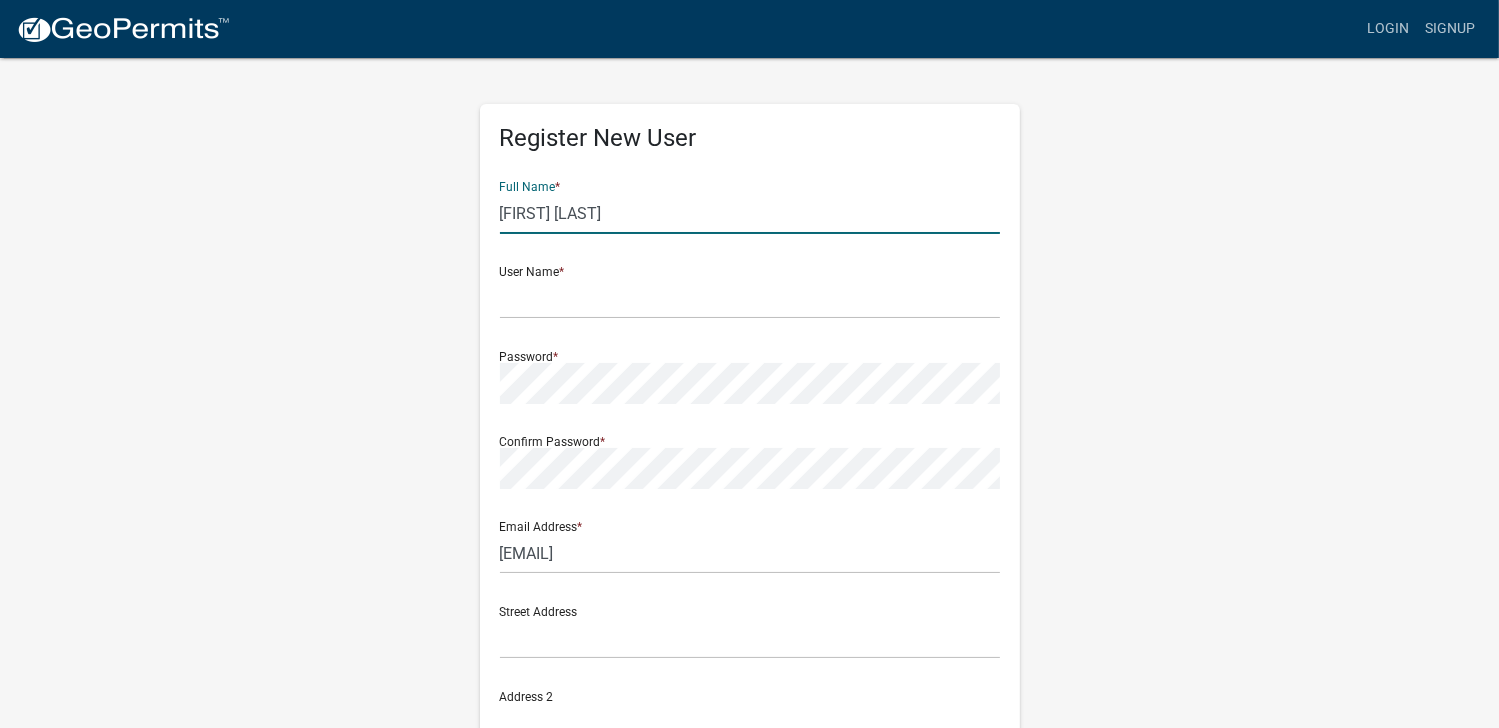type on "55387" 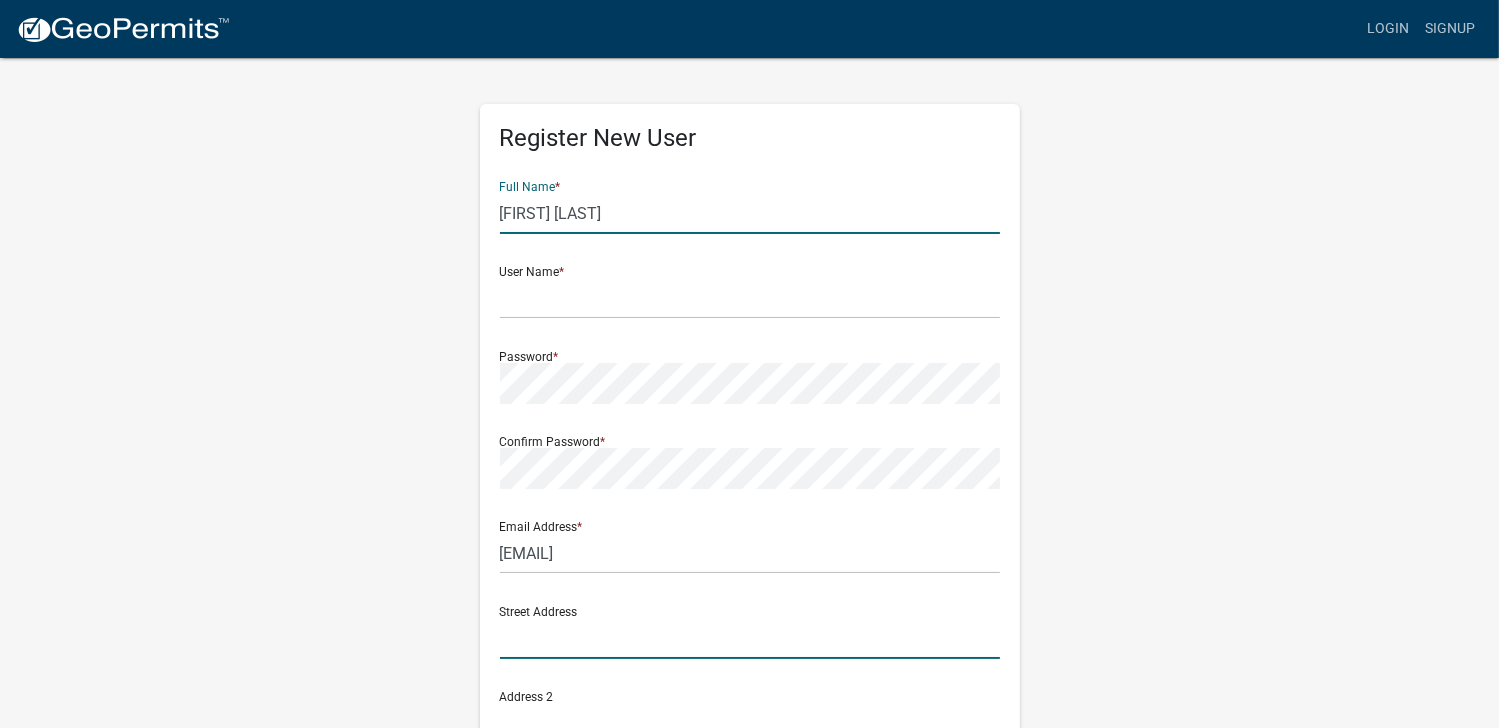 type on "615 Babcock Blvd E" 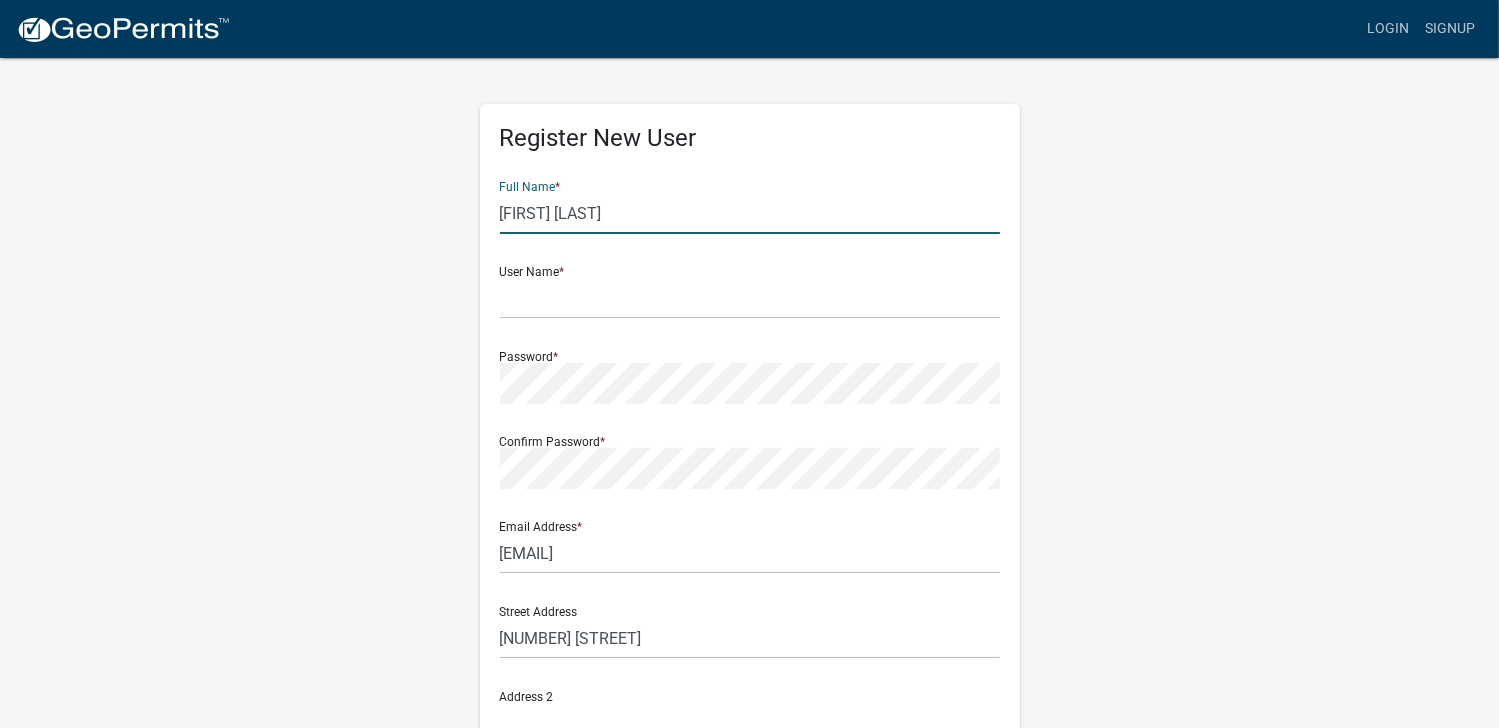 type on "#100" 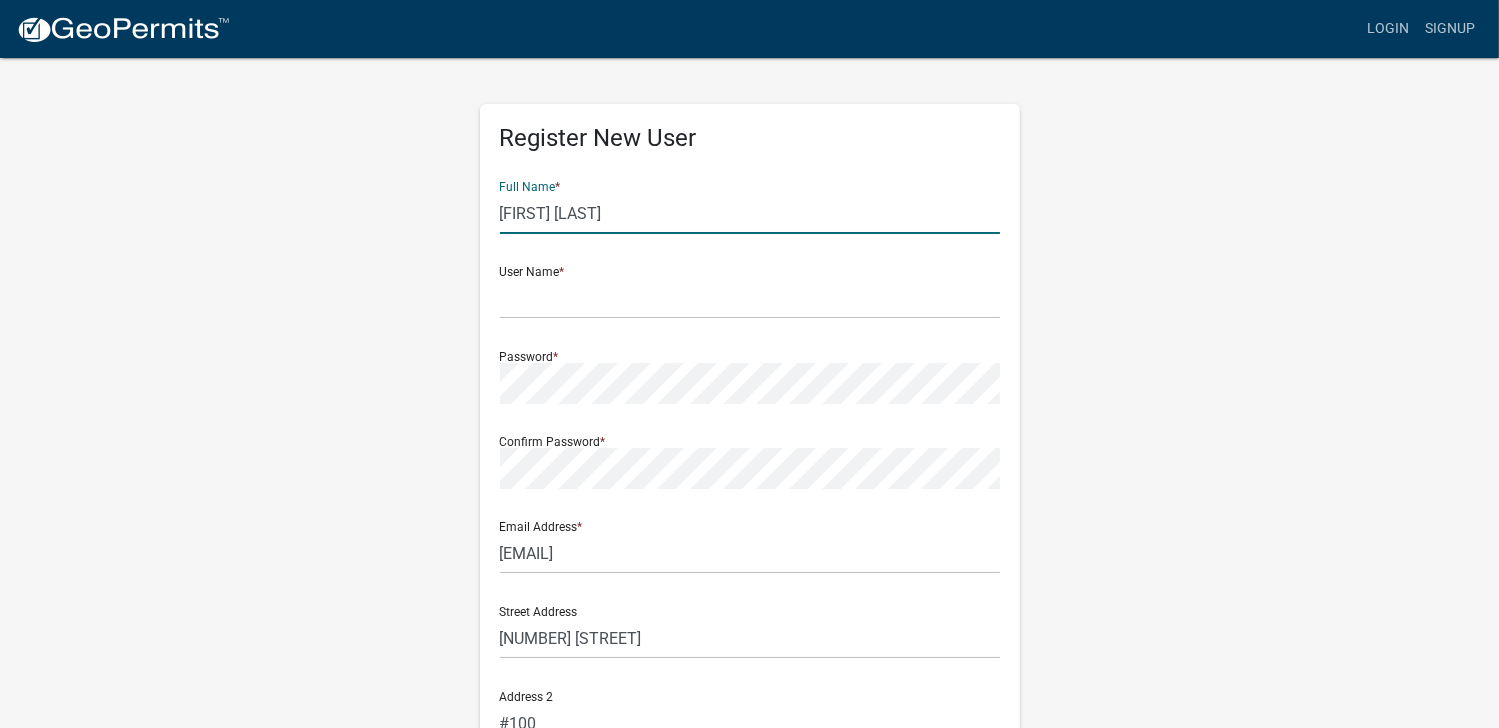 type on "Delano" 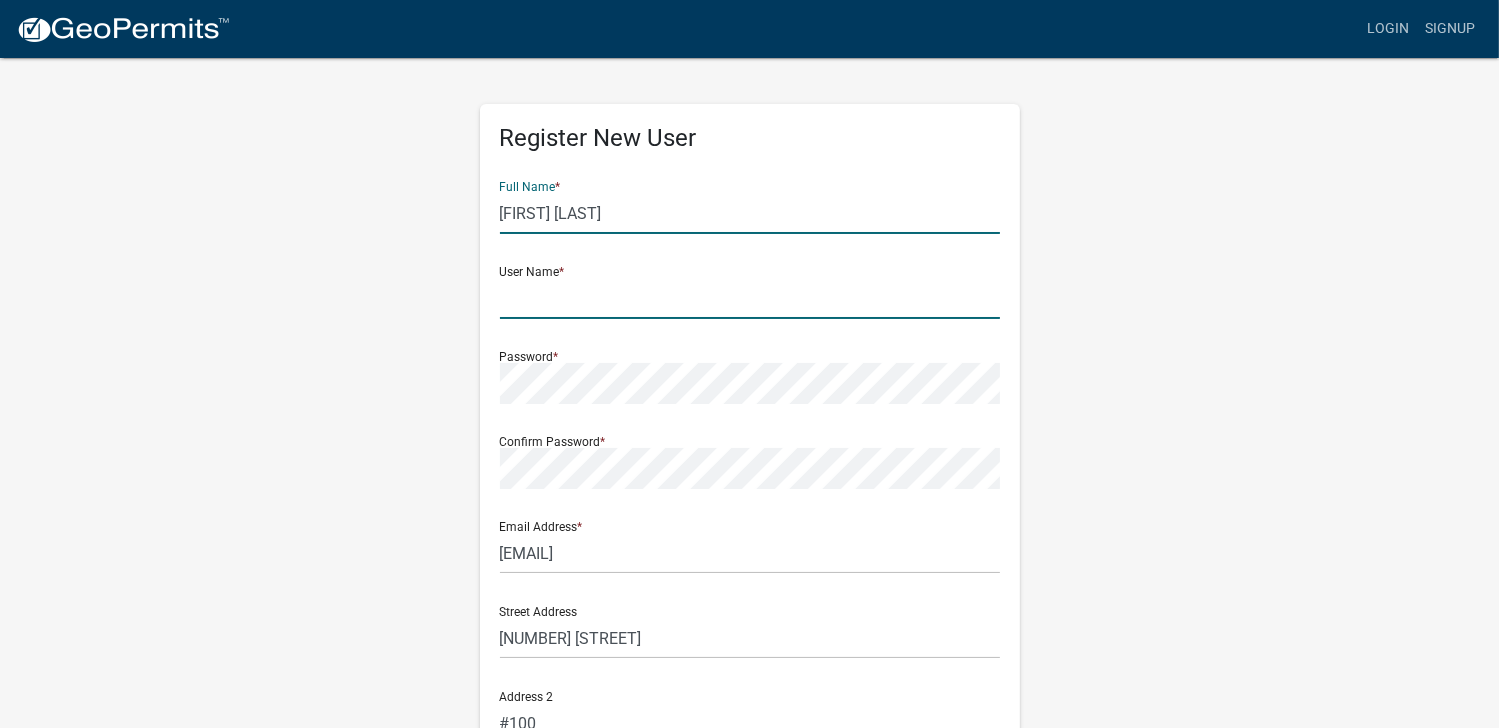click 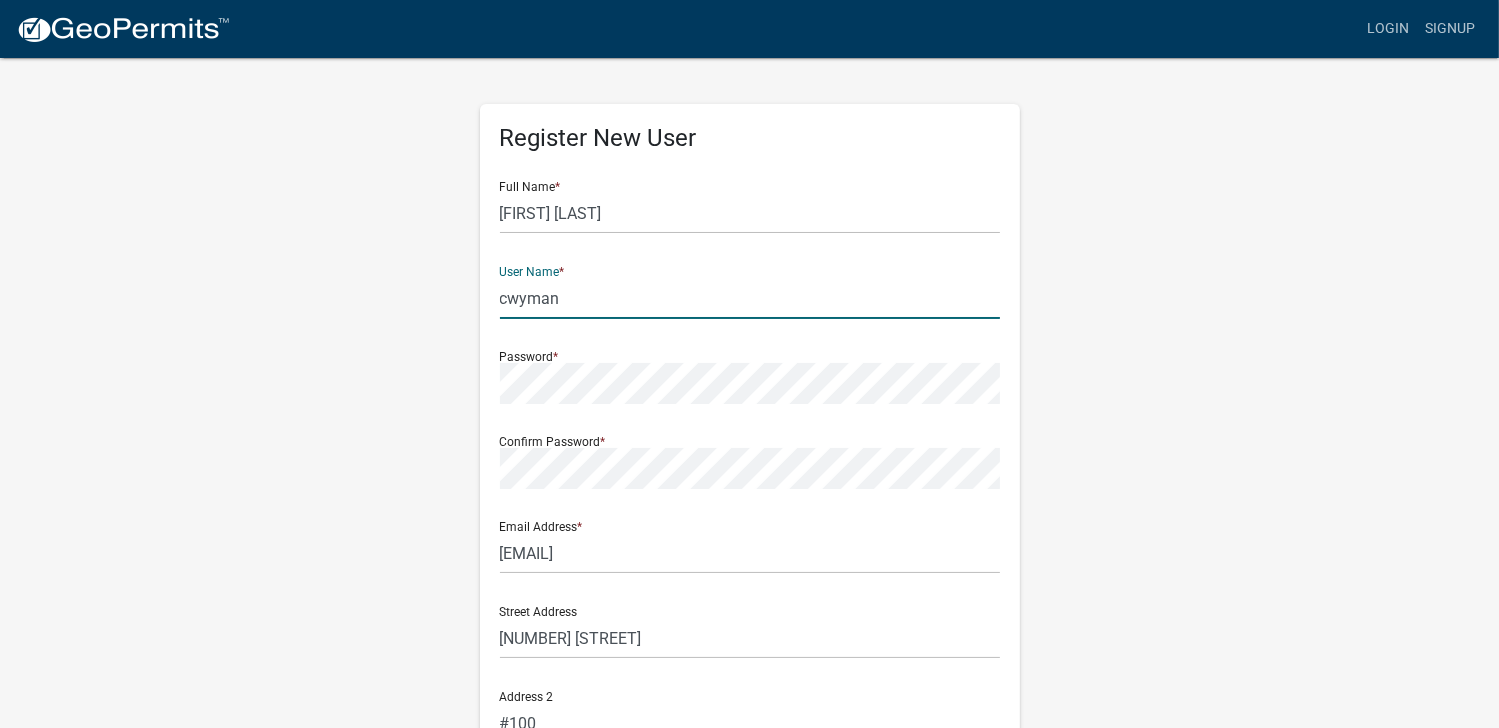 type on "[USERNAME]" 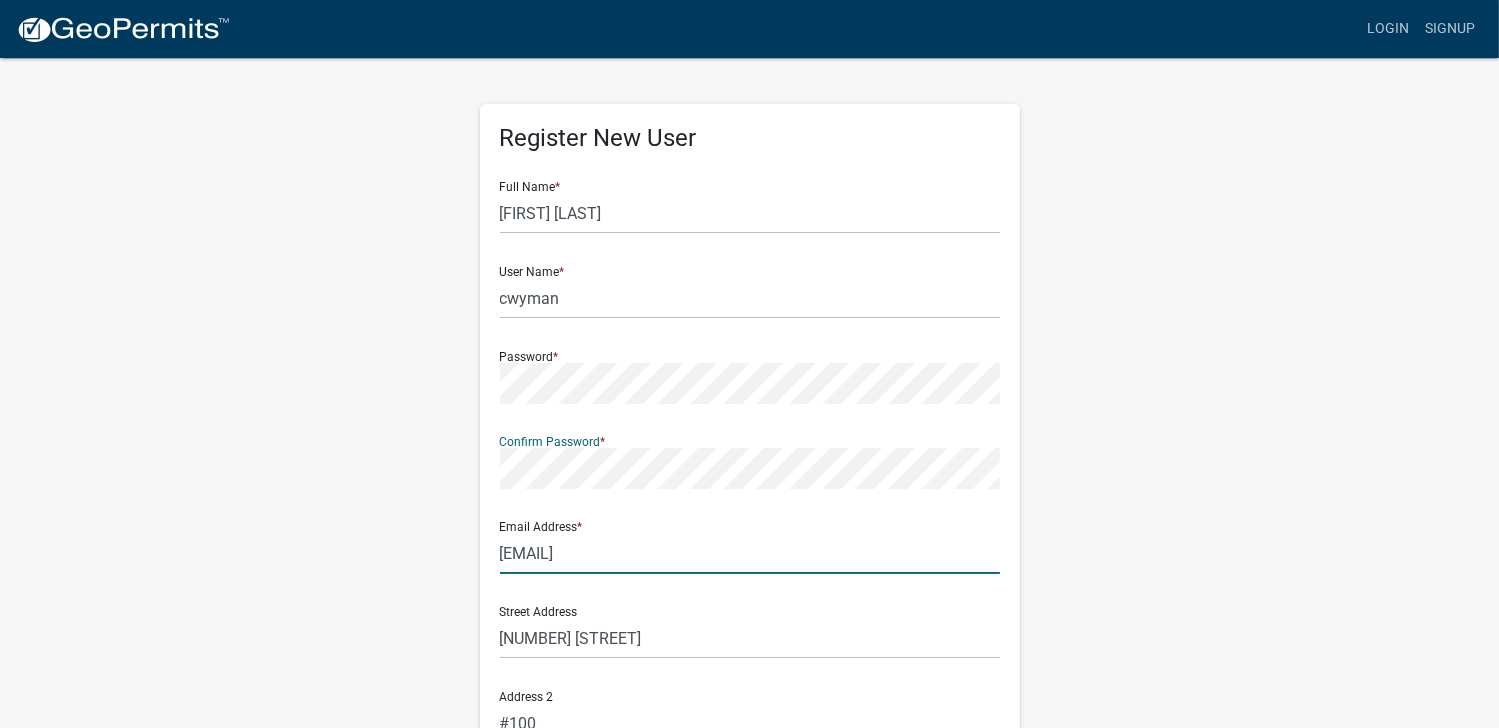 click on "khteam@wmtitle.com" 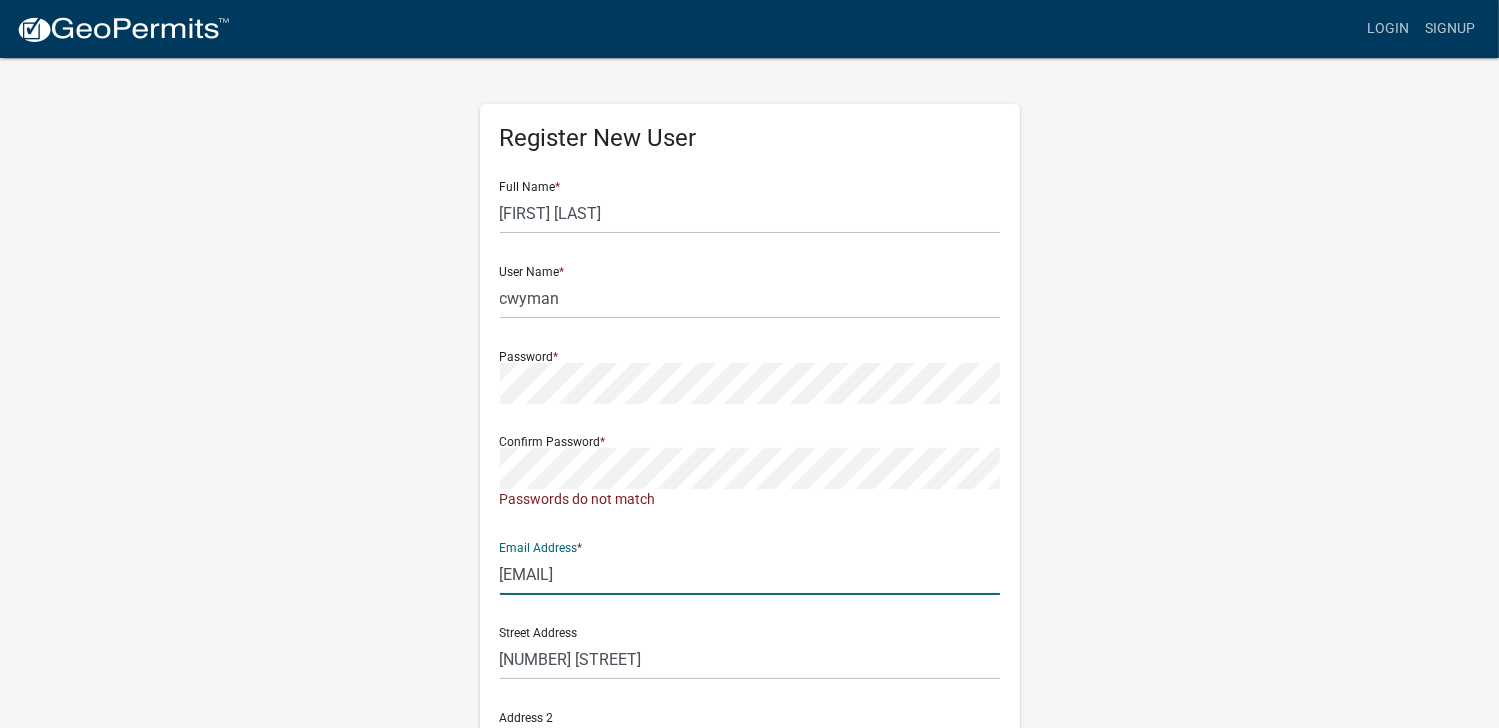 click on "khteam@wmtitle.com" 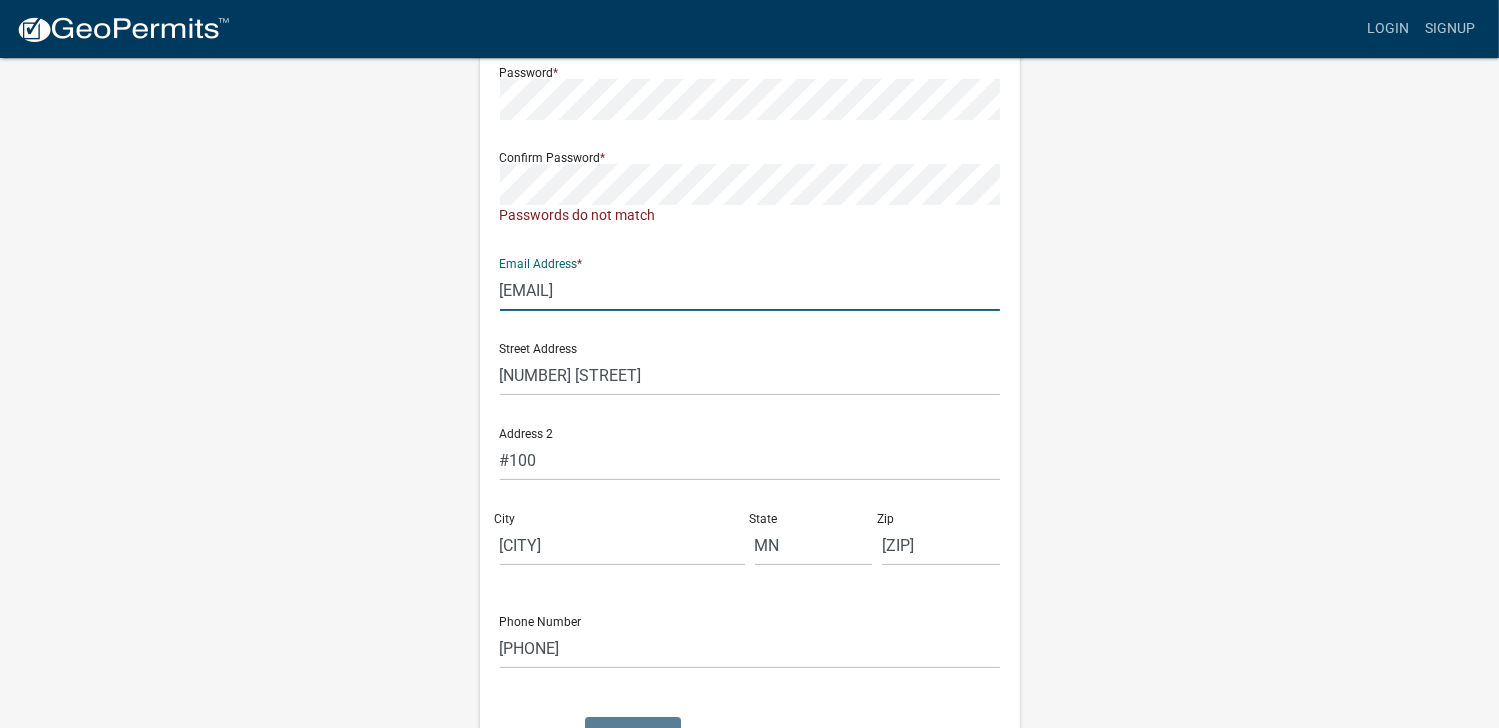 scroll, scrollTop: 0, scrollLeft: 0, axis: both 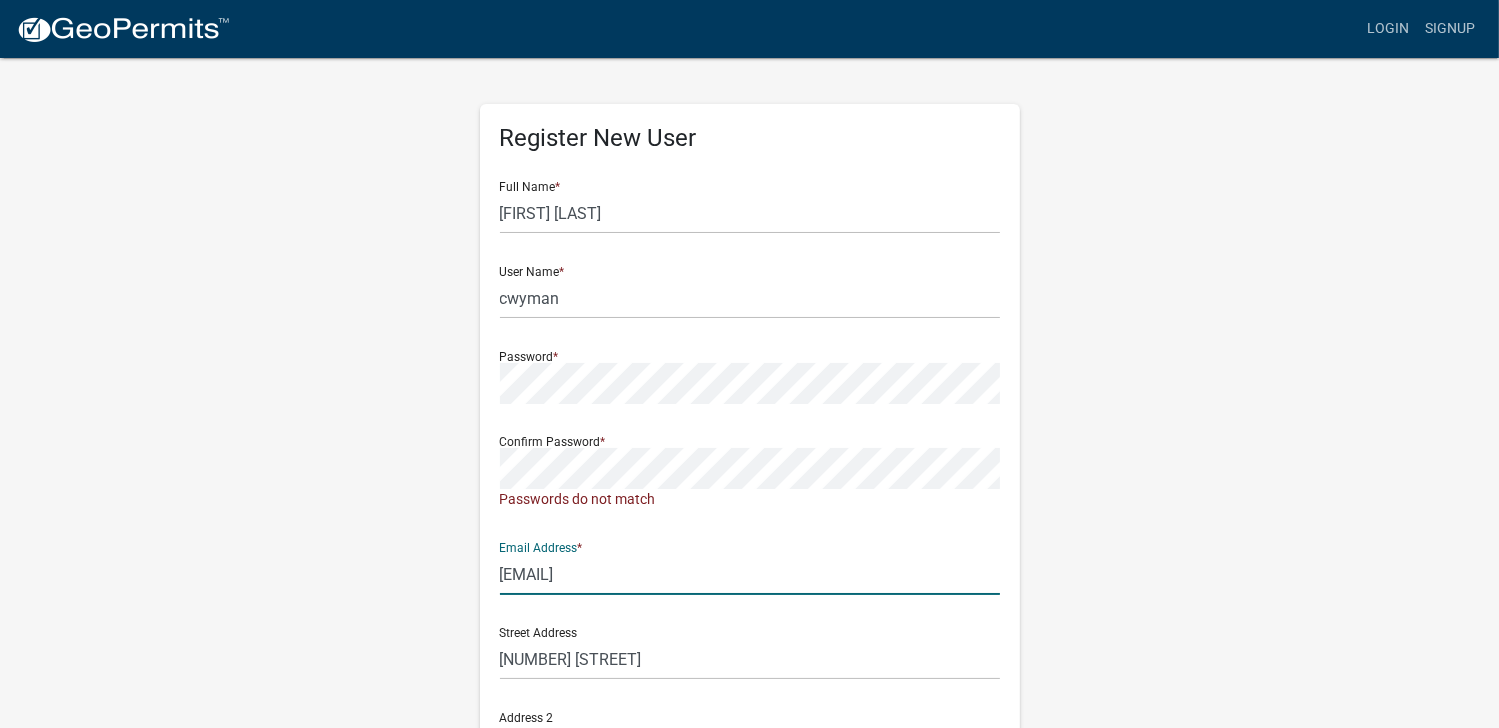 type on "cwyman@wmtitle.com" 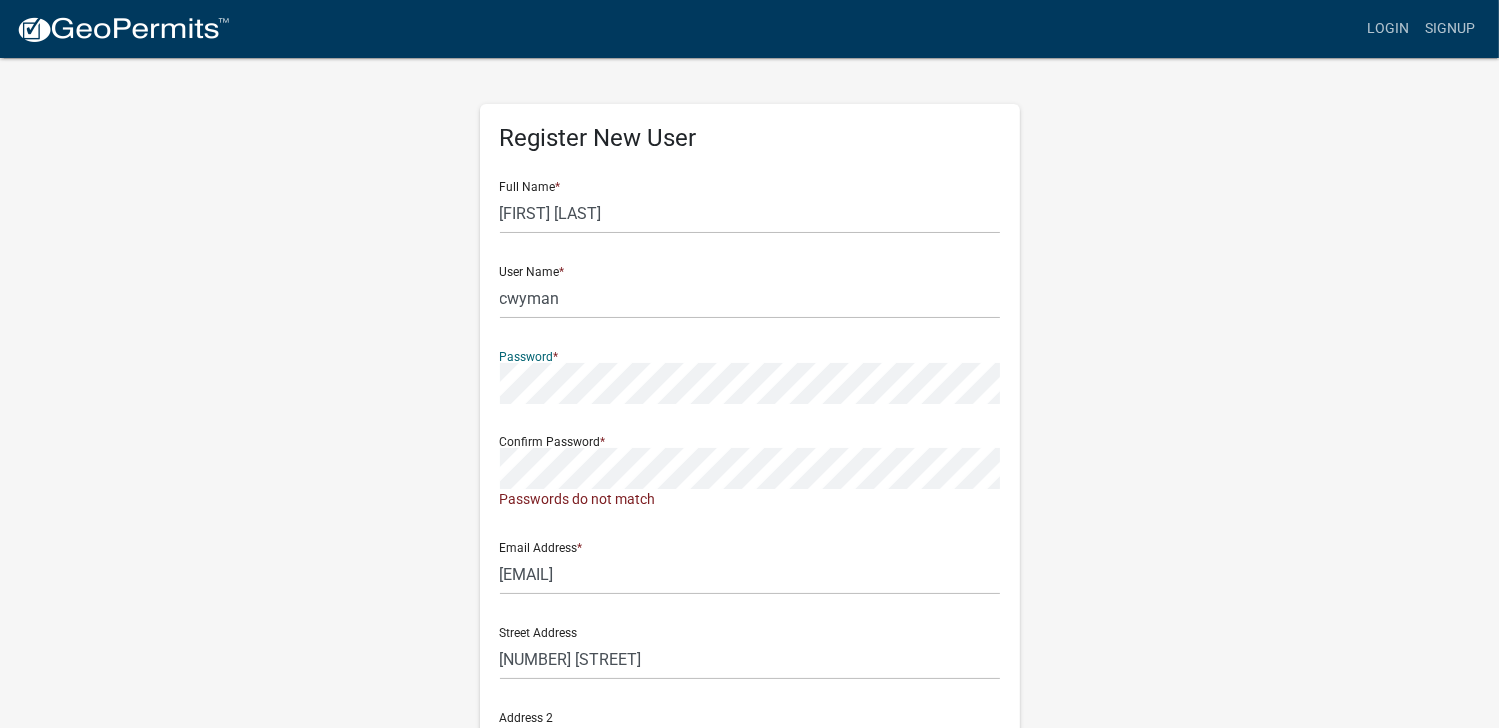 click on "Register New User Full Name  * Charlie Wyman User Name  * cwyman Password  * Confirm Password  *  Passwords do not match  Email Address  * cwyman@wmtitle.com Street Address  615 Babcock Blvd E Address 2 #100 City  Delano State  MN Zip  55387 Phone Number 9522366735  Cancel  Register User Privacy Policy GDPR Privacy Notice" 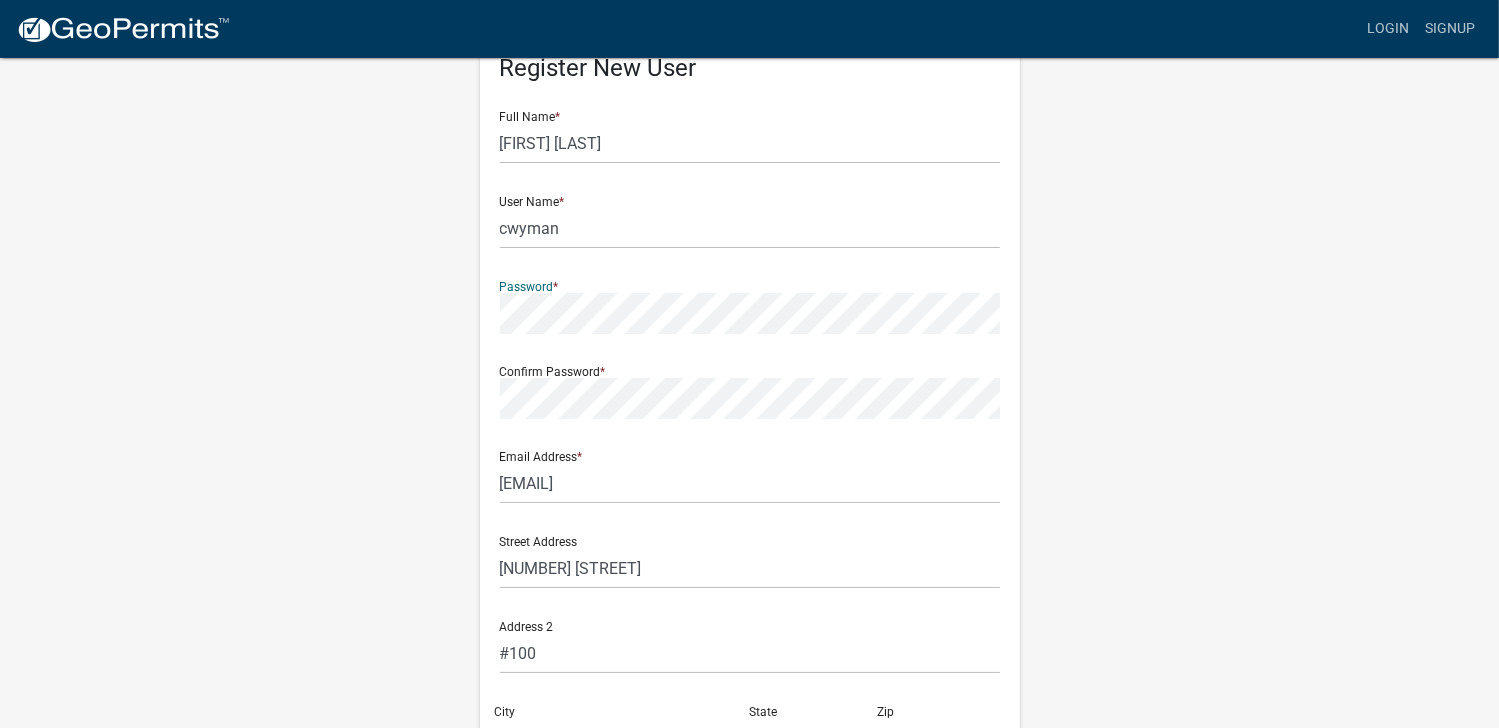 scroll, scrollTop: 397, scrollLeft: 0, axis: vertical 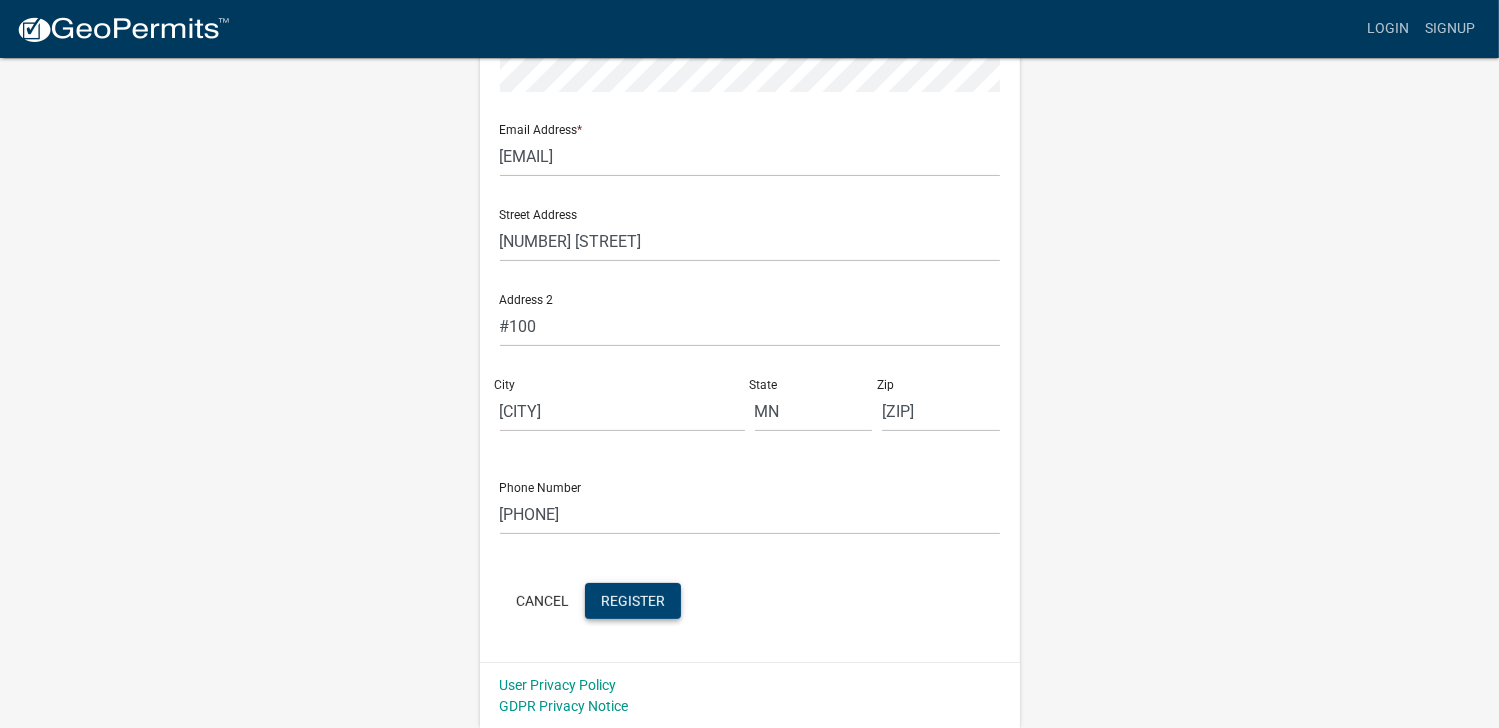 click on "Register" 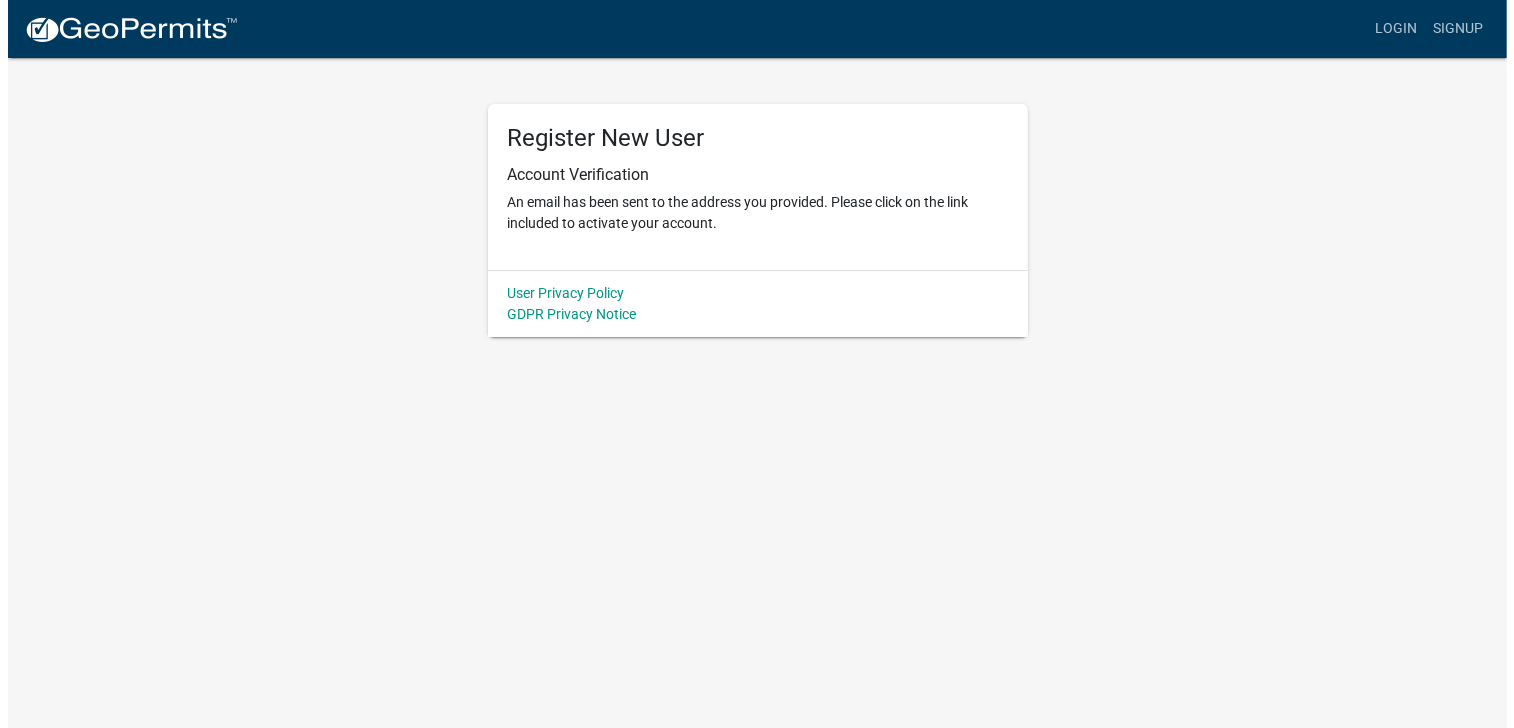 scroll, scrollTop: 0, scrollLeft: 0, axis: both 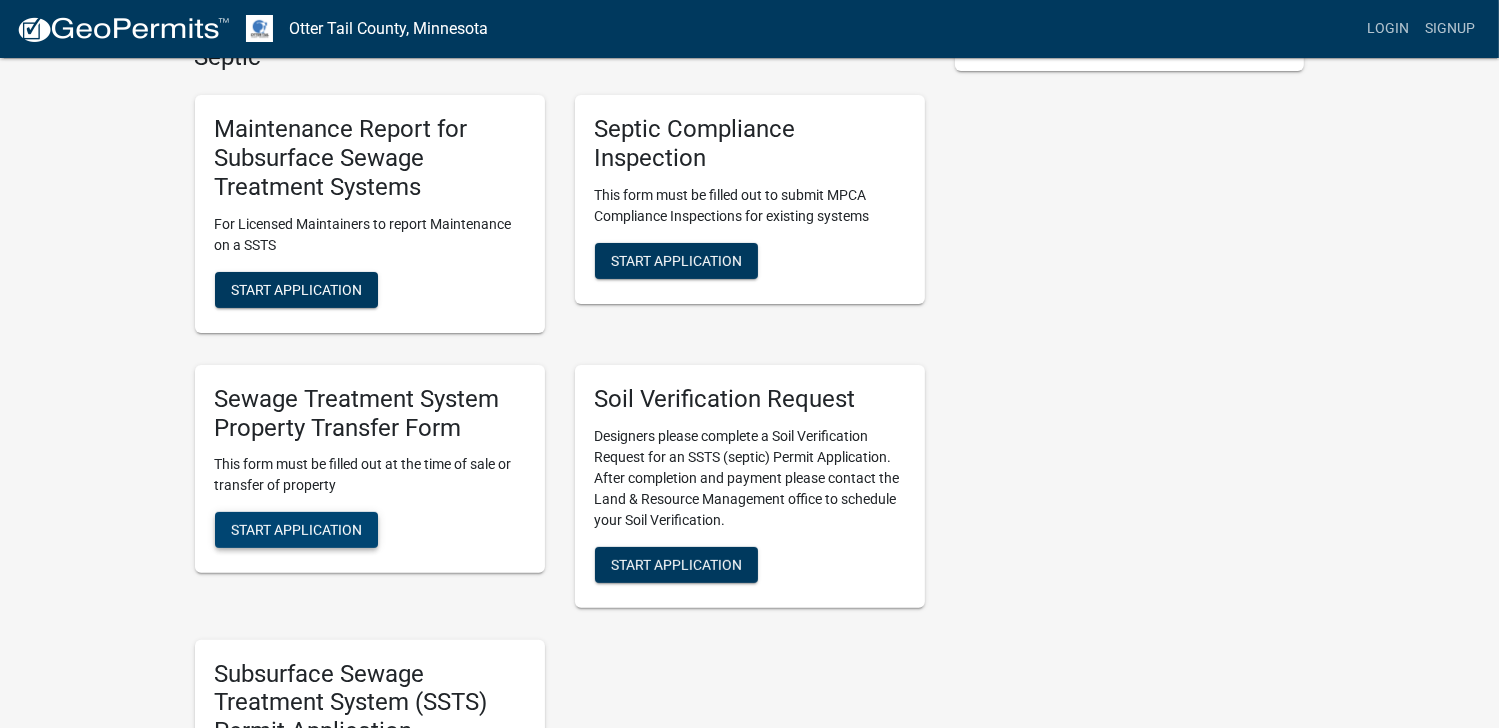click on "Start Application" at bounding box center [296, 530] 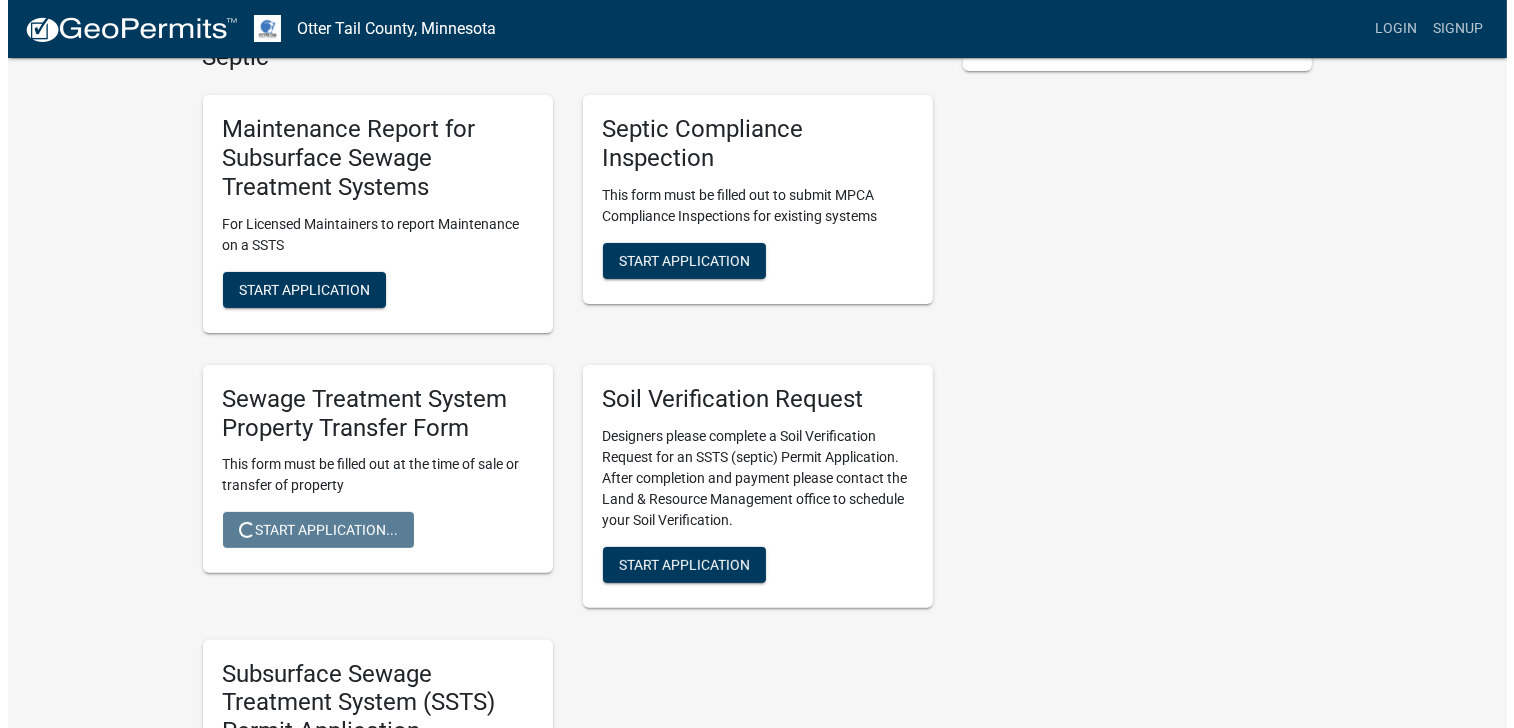 scroll, scrollTop: 0, scrollLeft: 0, axis: both 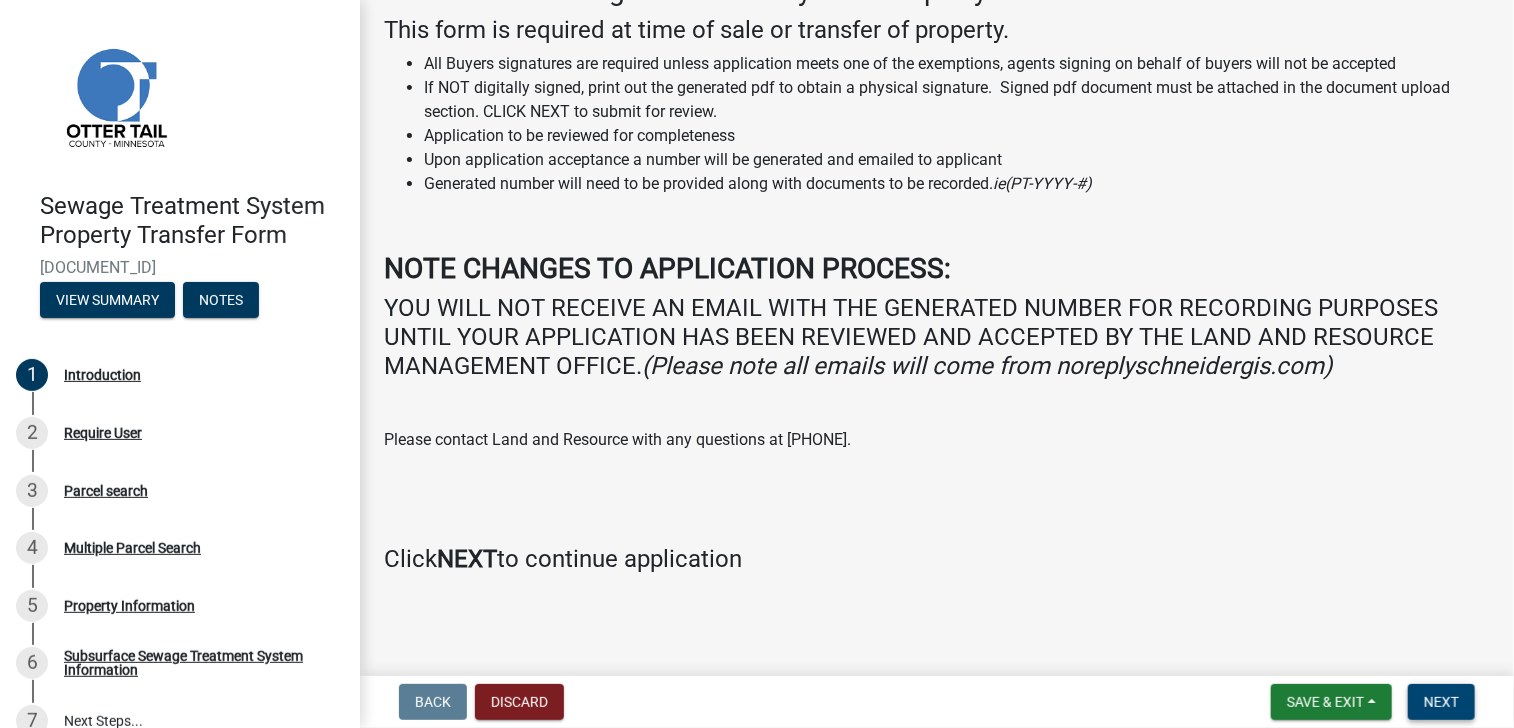 drag, startPoint x: 1440, startPoint y: 702, endPoint x: 1413, endPoint y: 659, distance: 50.77401 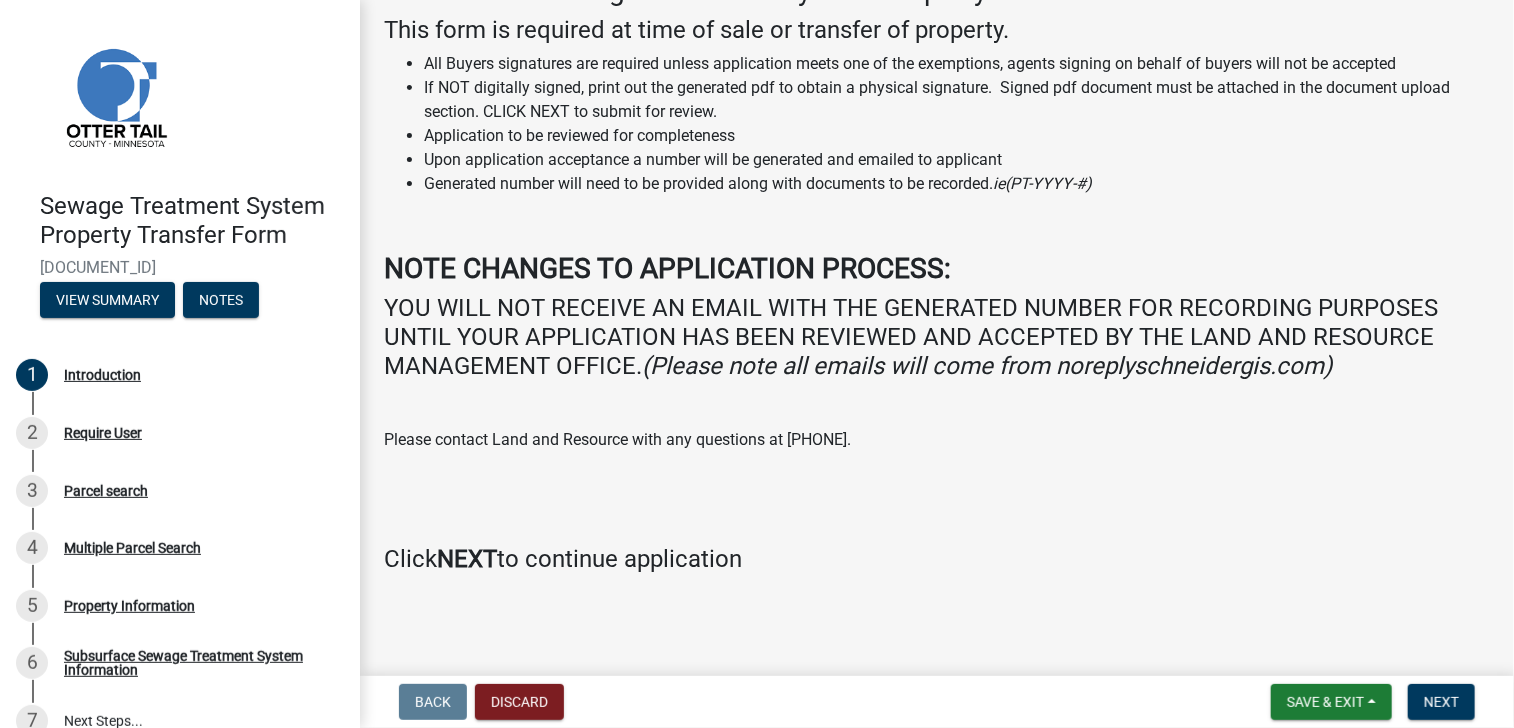 scroll, scrollTop: 0, scrollLeft: 0, axis: both 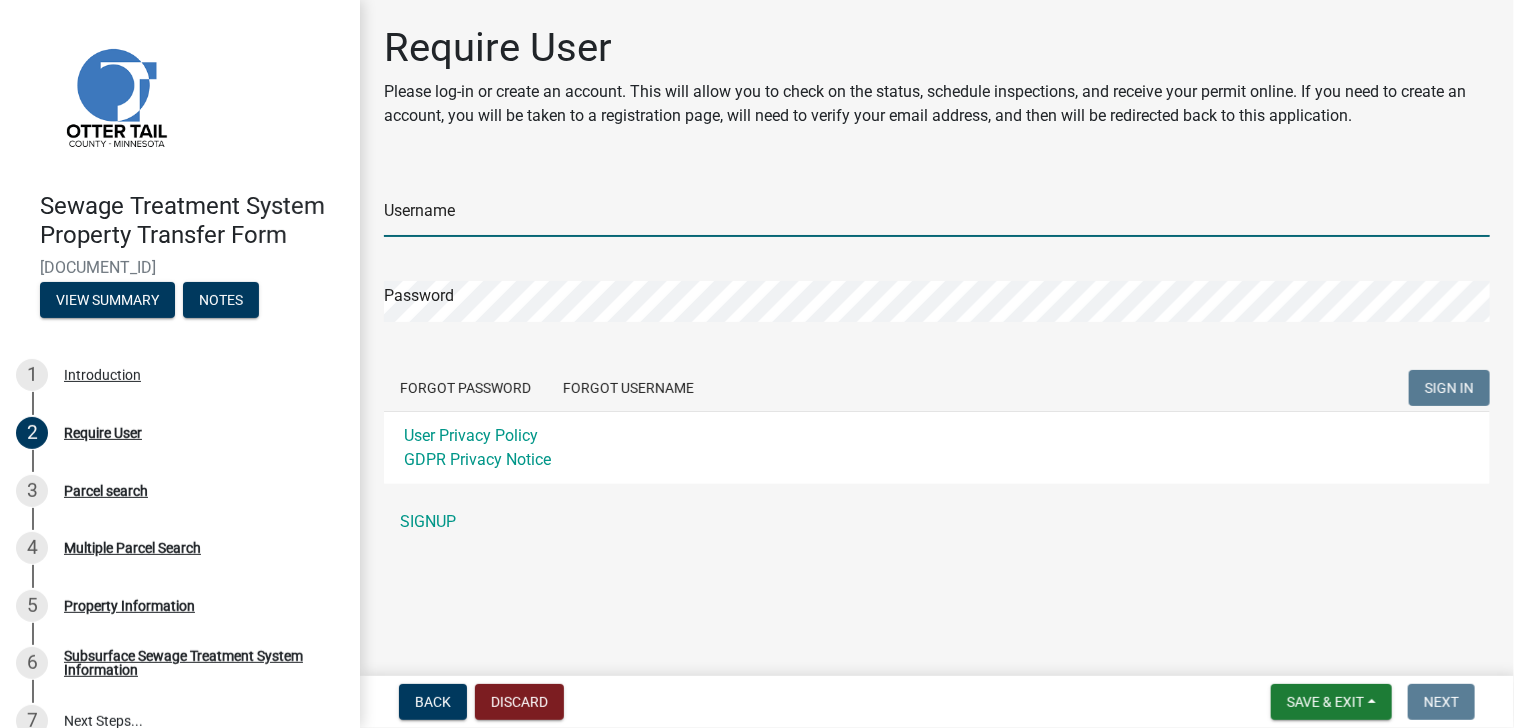 type on "[USERNAME]" 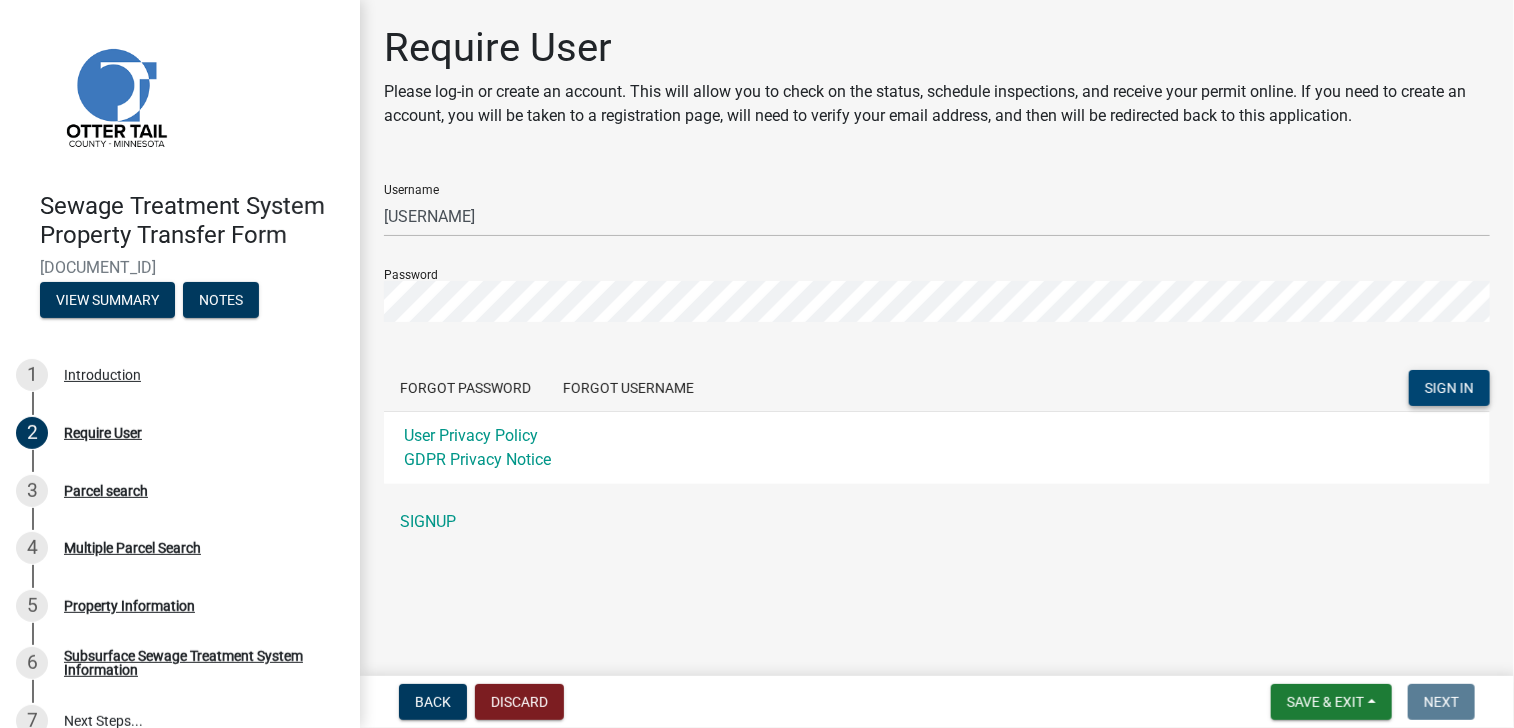 click on "SIGN IN" 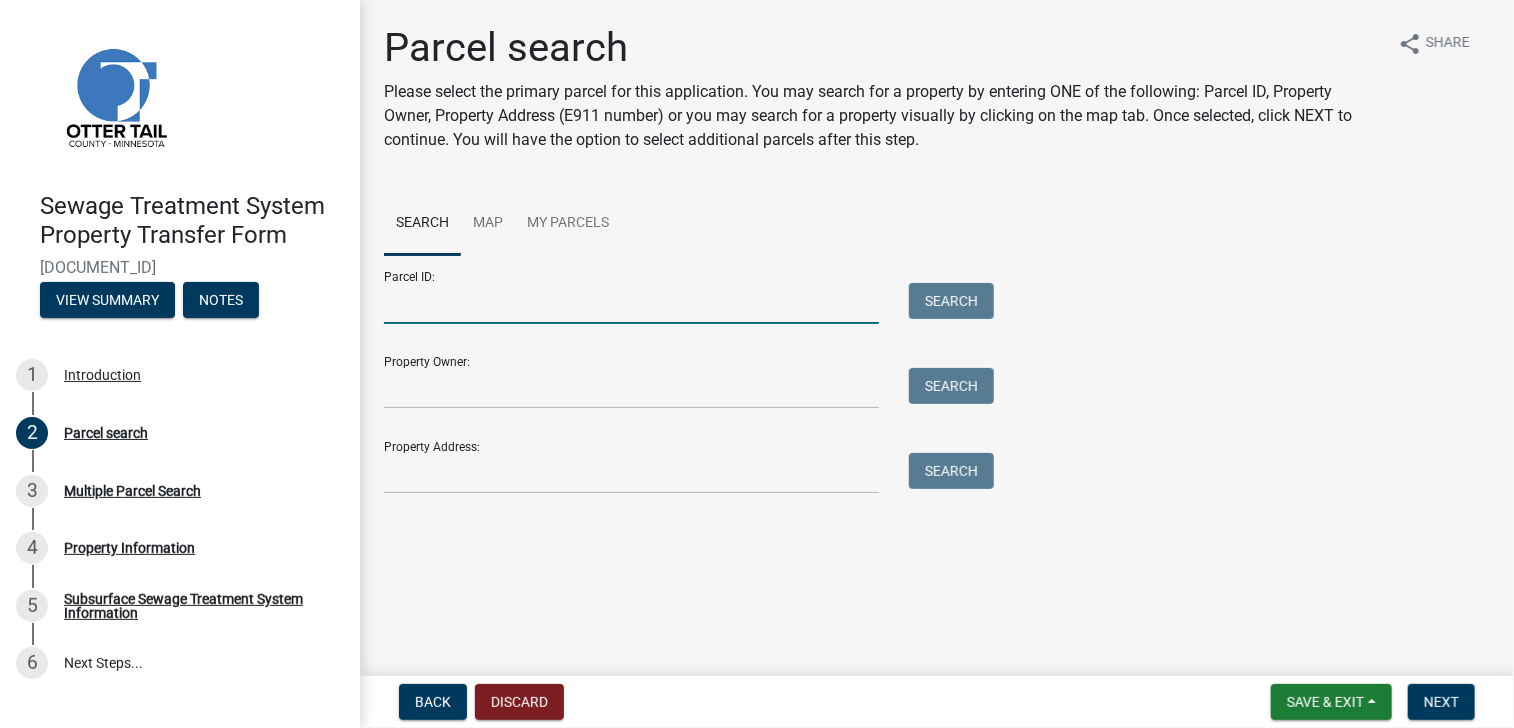 click on "Parcel ID:" at bounding box center [631, 303] 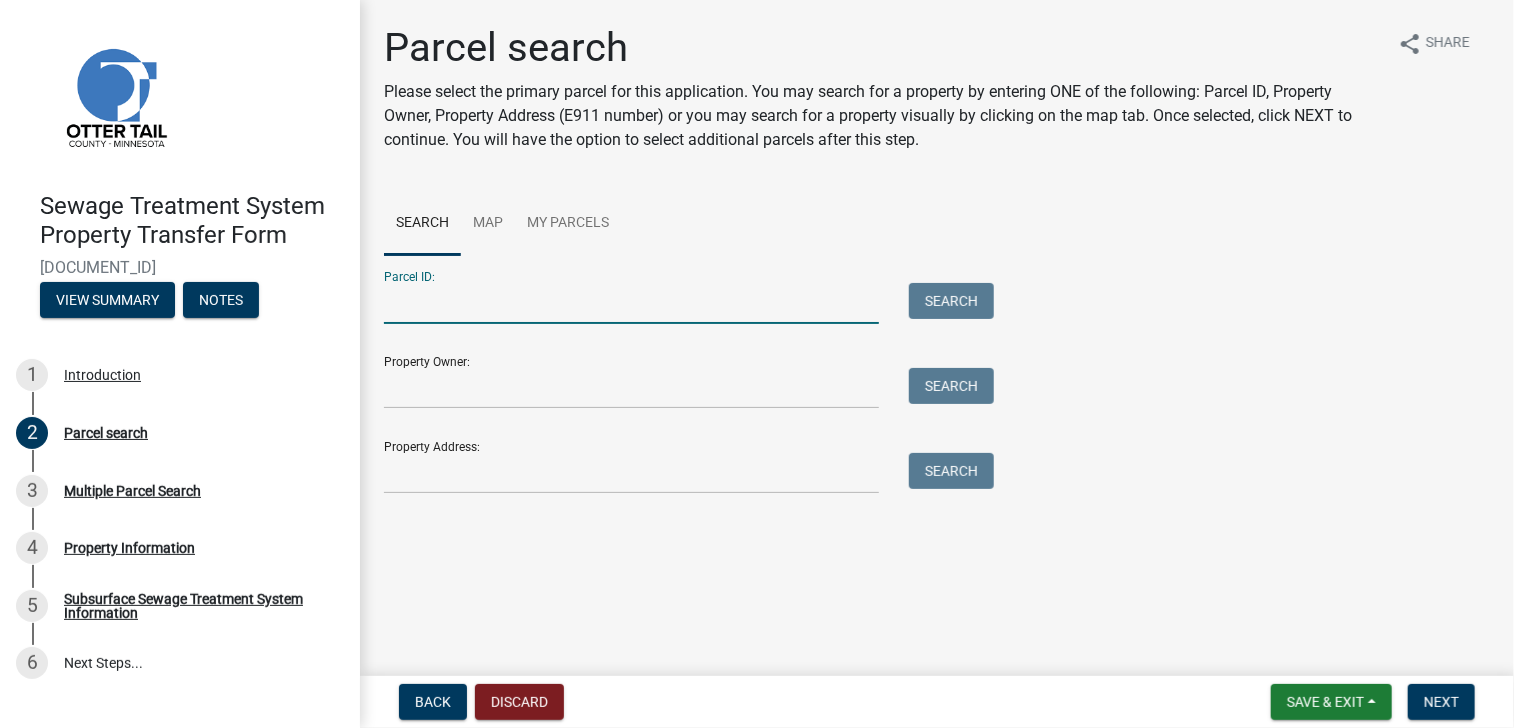 paste on "[DOCUMENT_ID]" 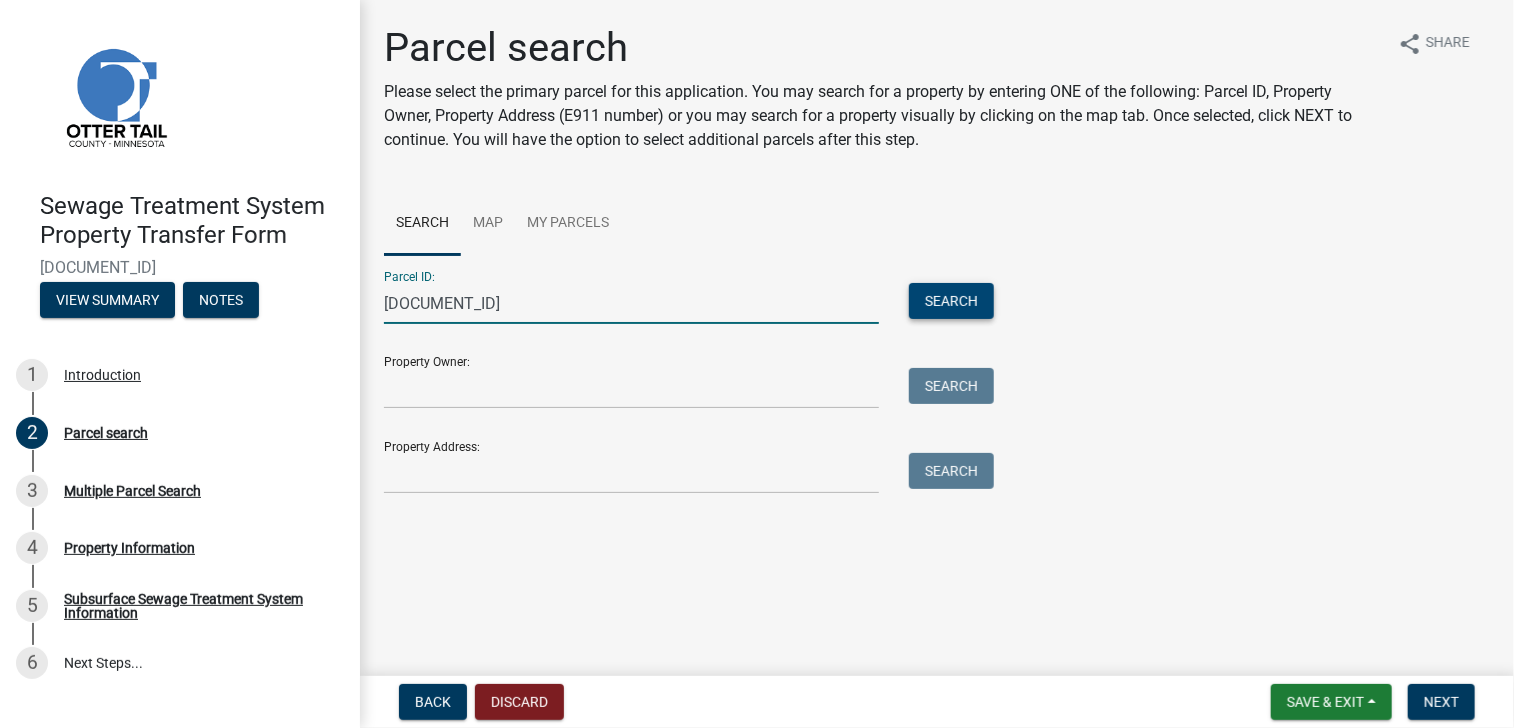 type on "[DOCUMENT_ID]" 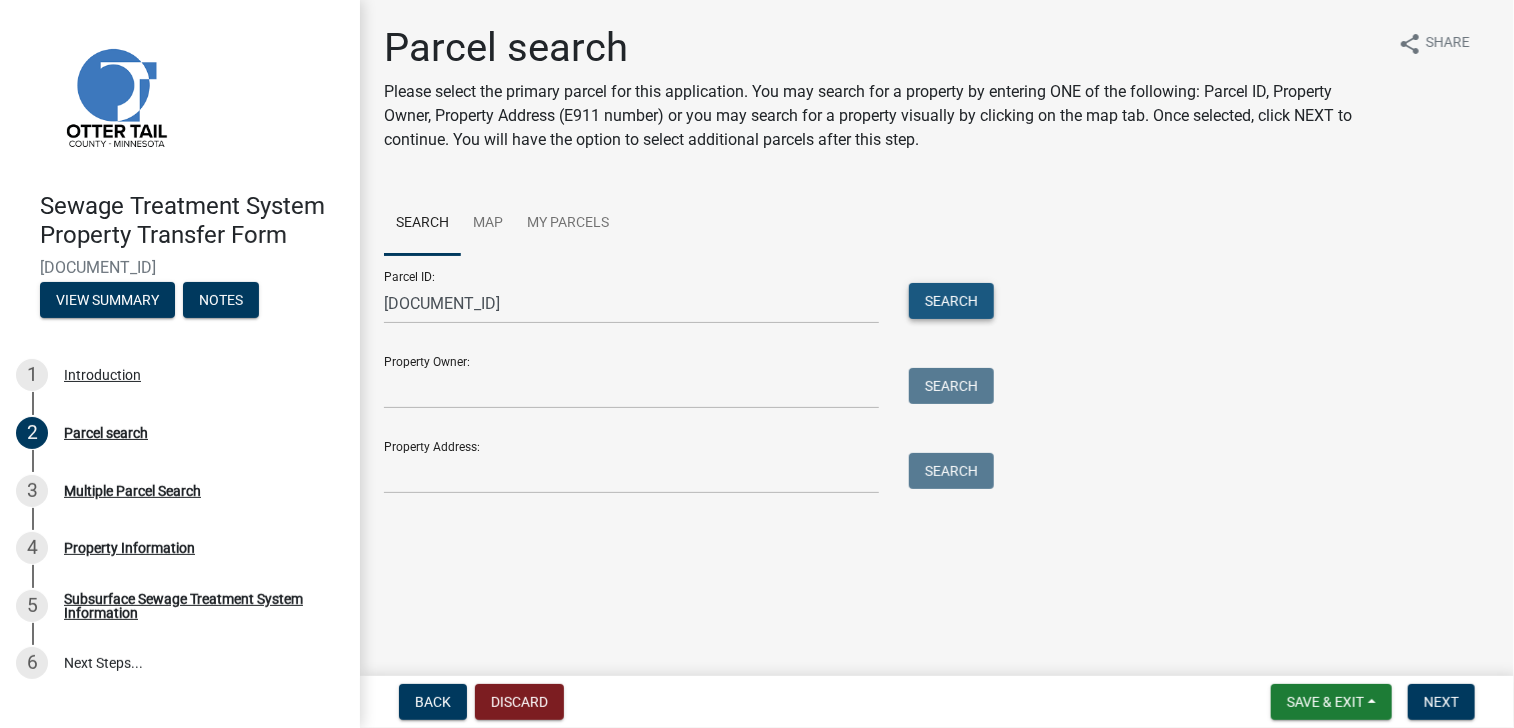 click on "Search" at bounding box center [951, 301] 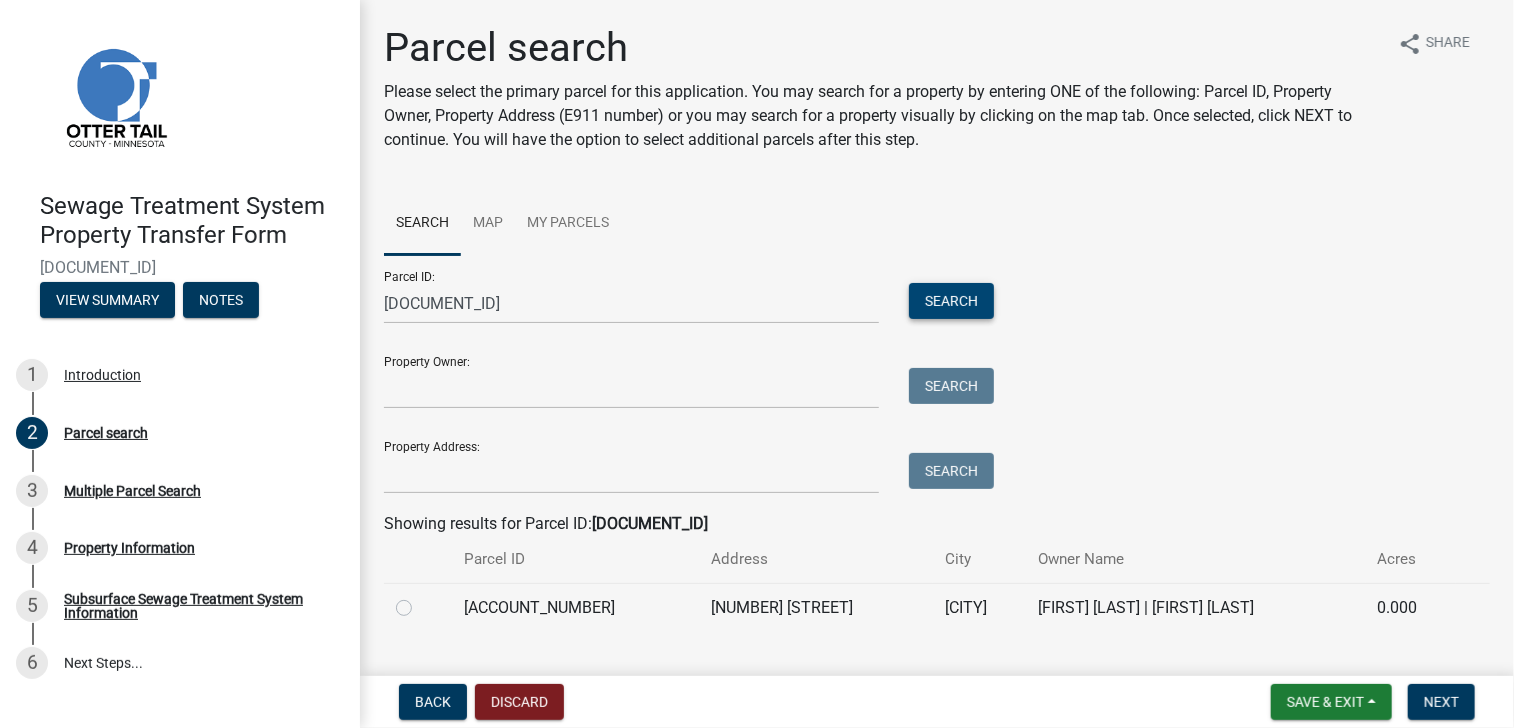 scroll, scrollTop: 41, scrollLeft: 0, axis: vertical 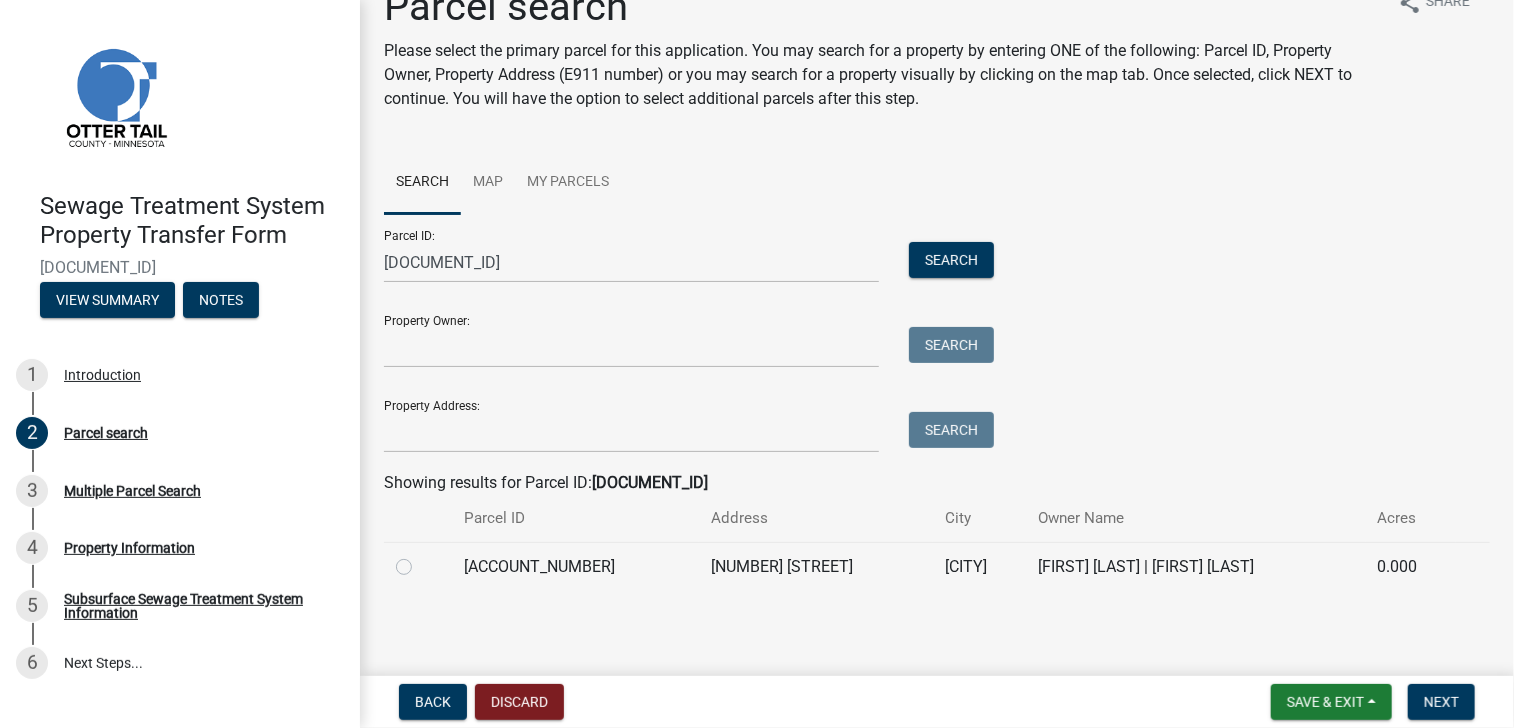 click 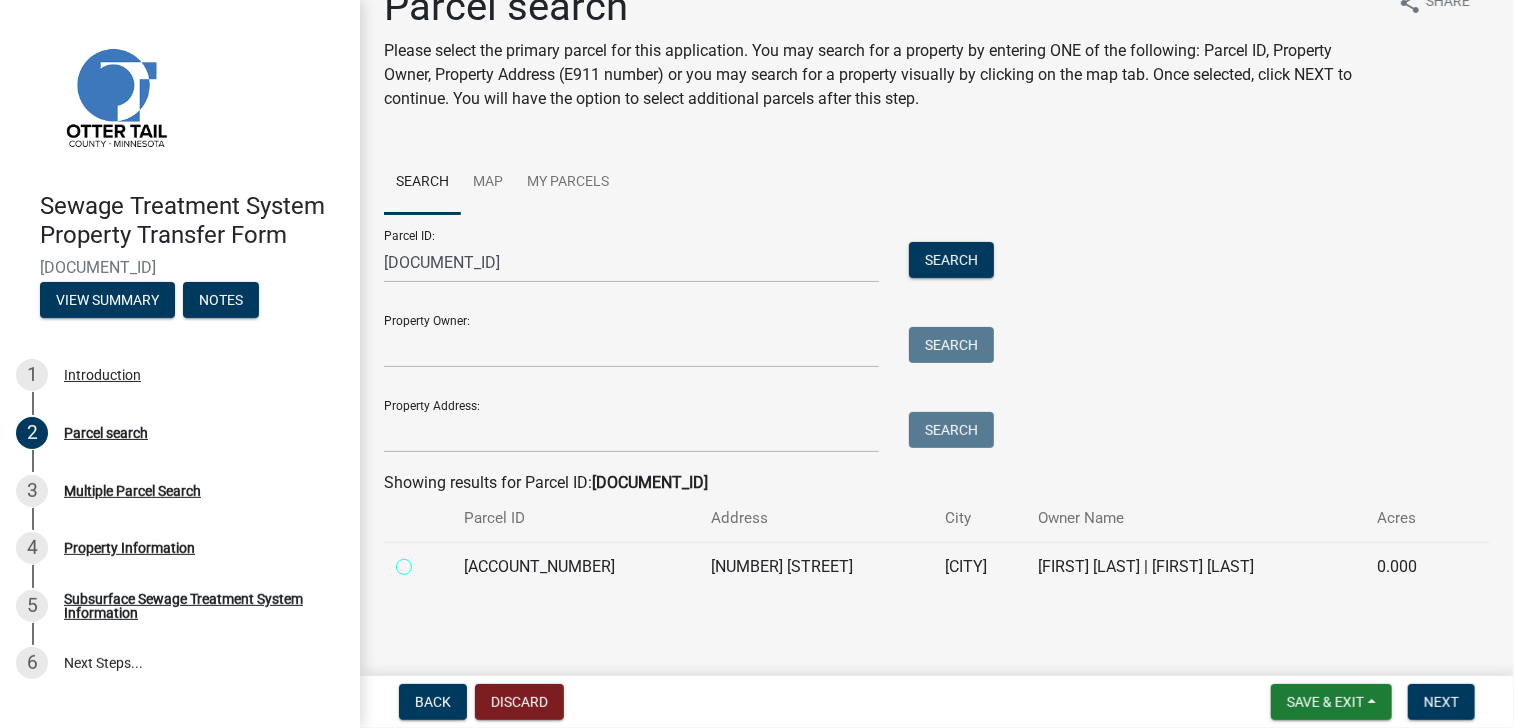 click at bounding box center (426, 561) 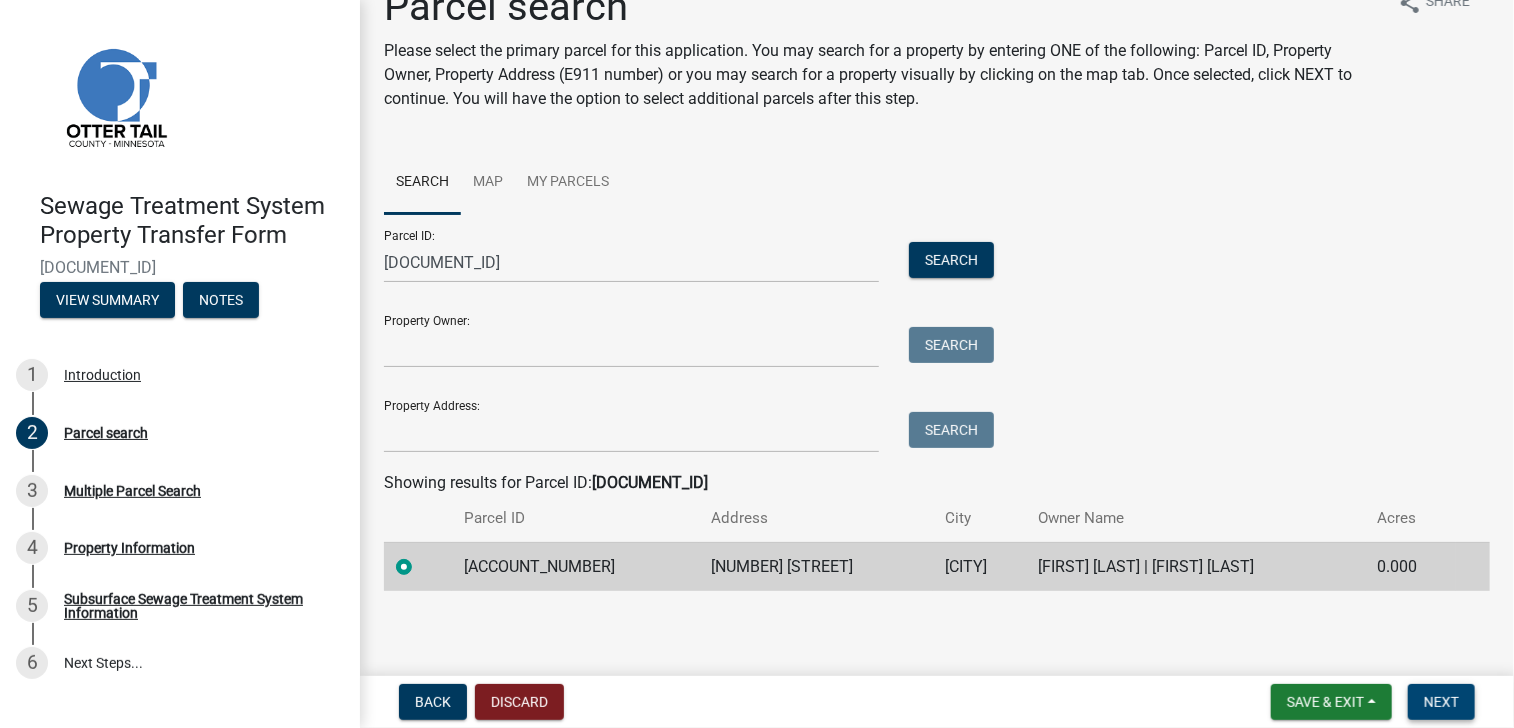 click on "Next" at bounding box center [1441, 702] 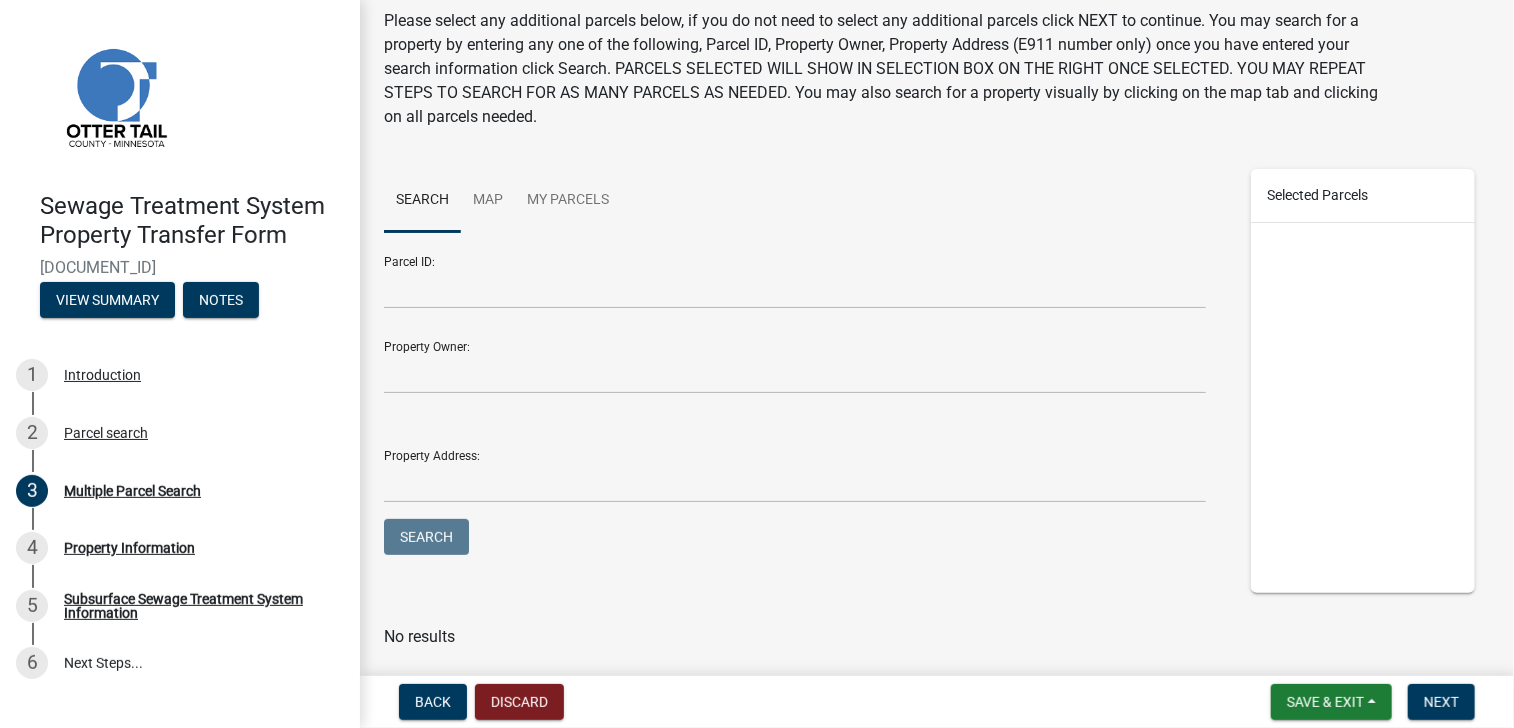 scroll, scrollTop: 0, scrollLeft: 0, axis: both 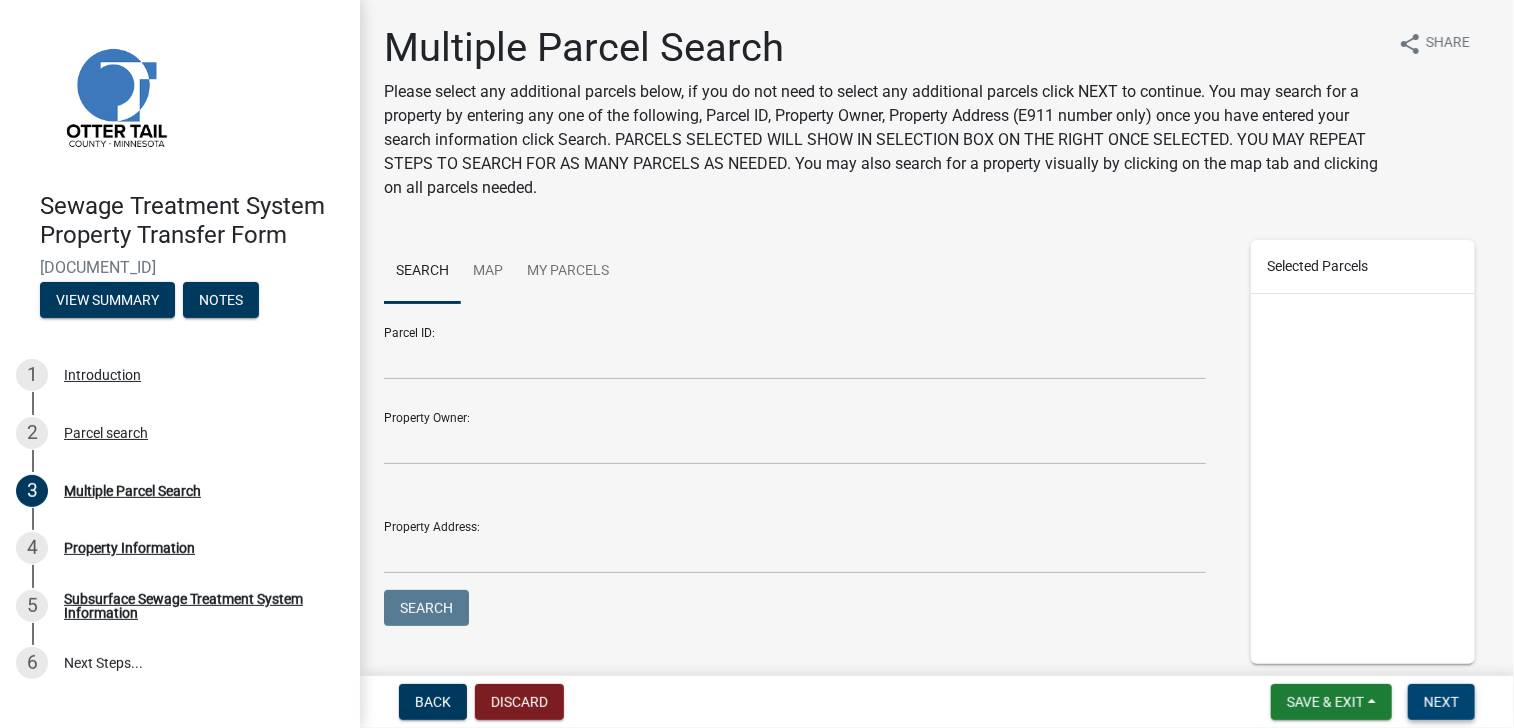 click on "Next" at bounding box center (1441, 702) 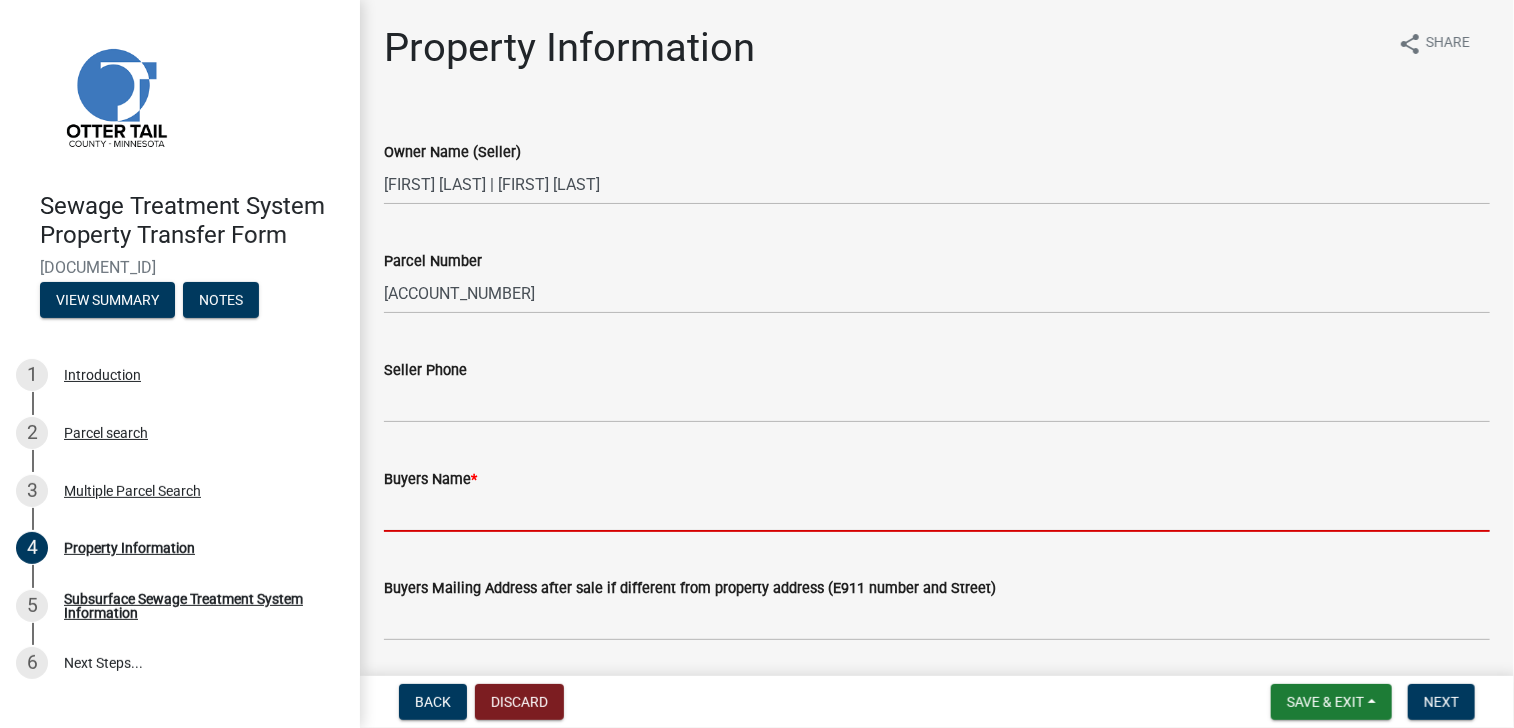 click on "Buyers Name  *" at bounding box center (937, 511) 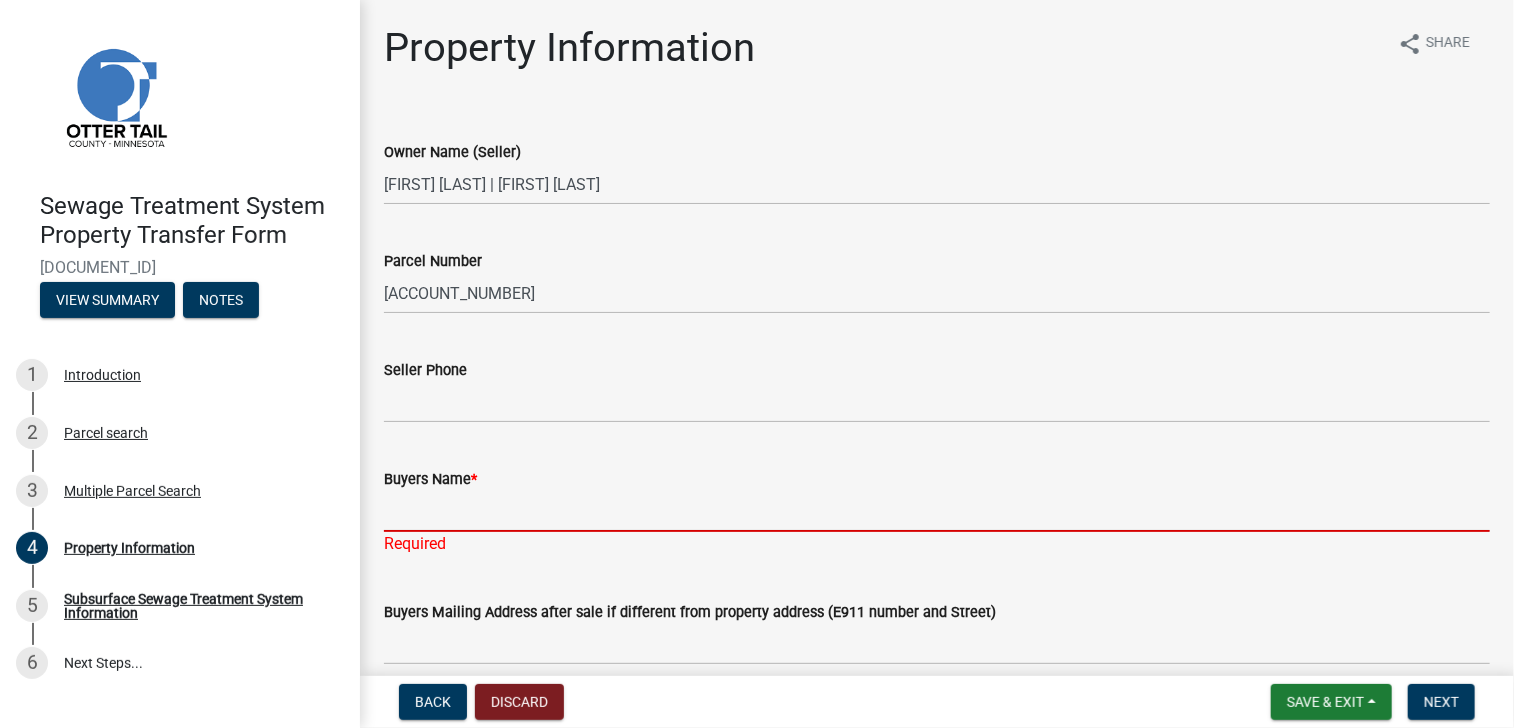click on "Buyers Name  *" at bounding box center (937, 511) 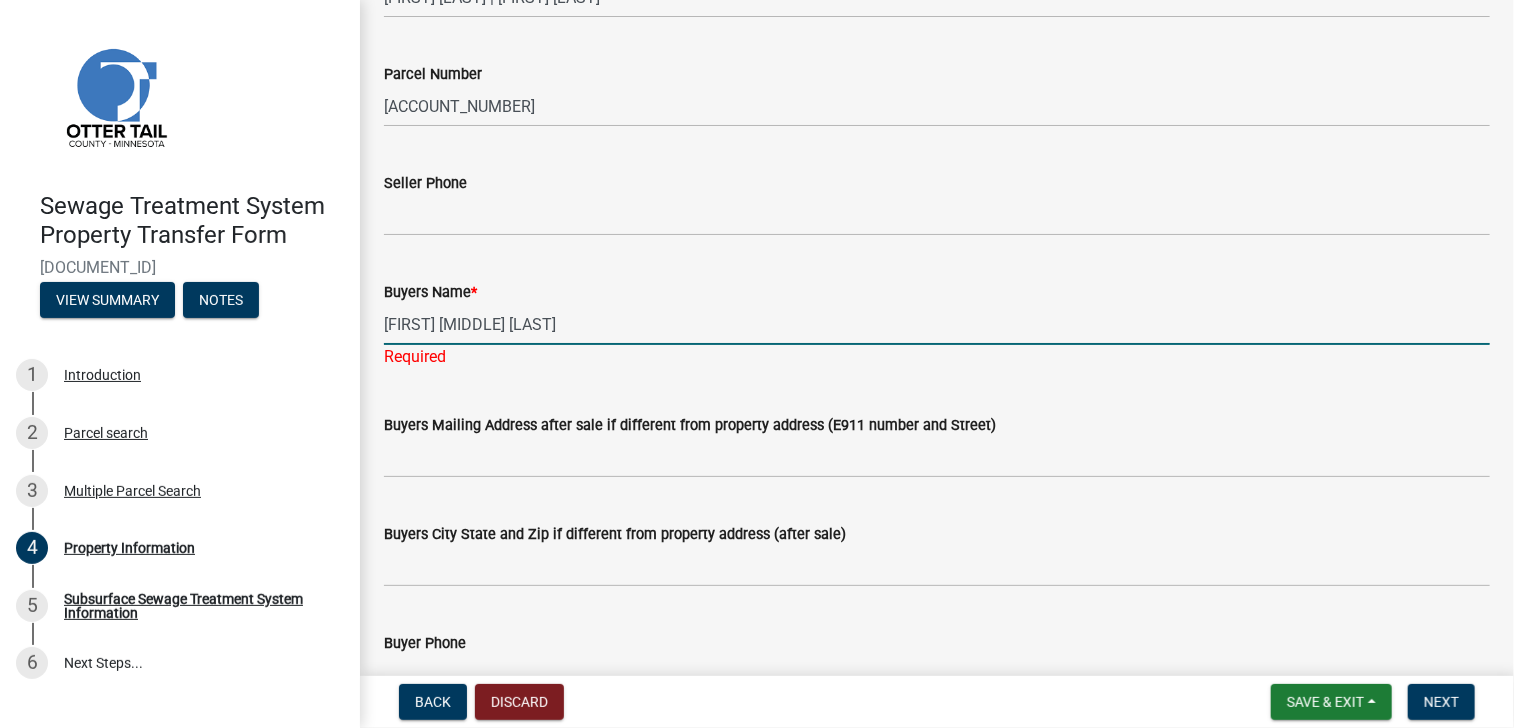scroll, scrollTop: 200, scrollLeft: 0, axis: vertical 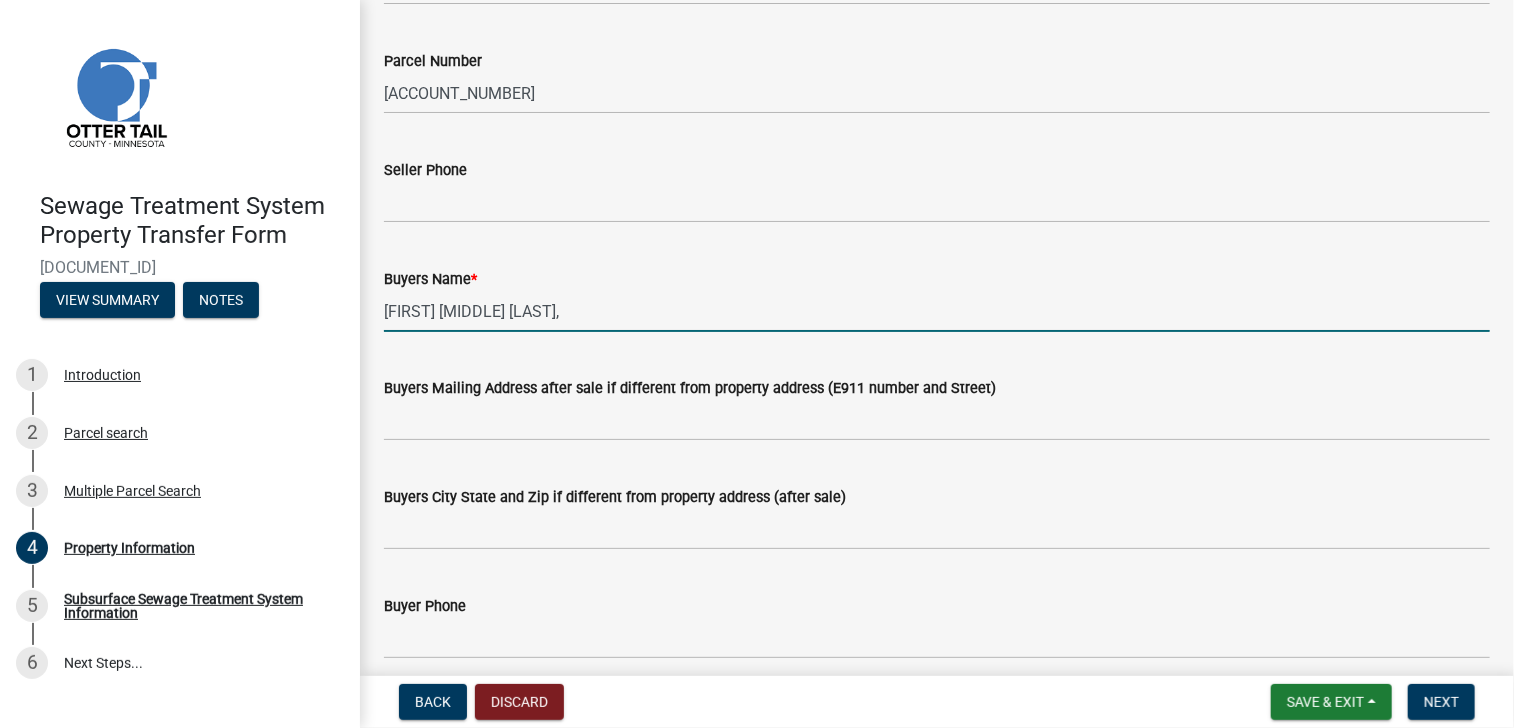 click on "[FIRST] [MIDDLE] [LAST]," at bounding box center [937, 311] 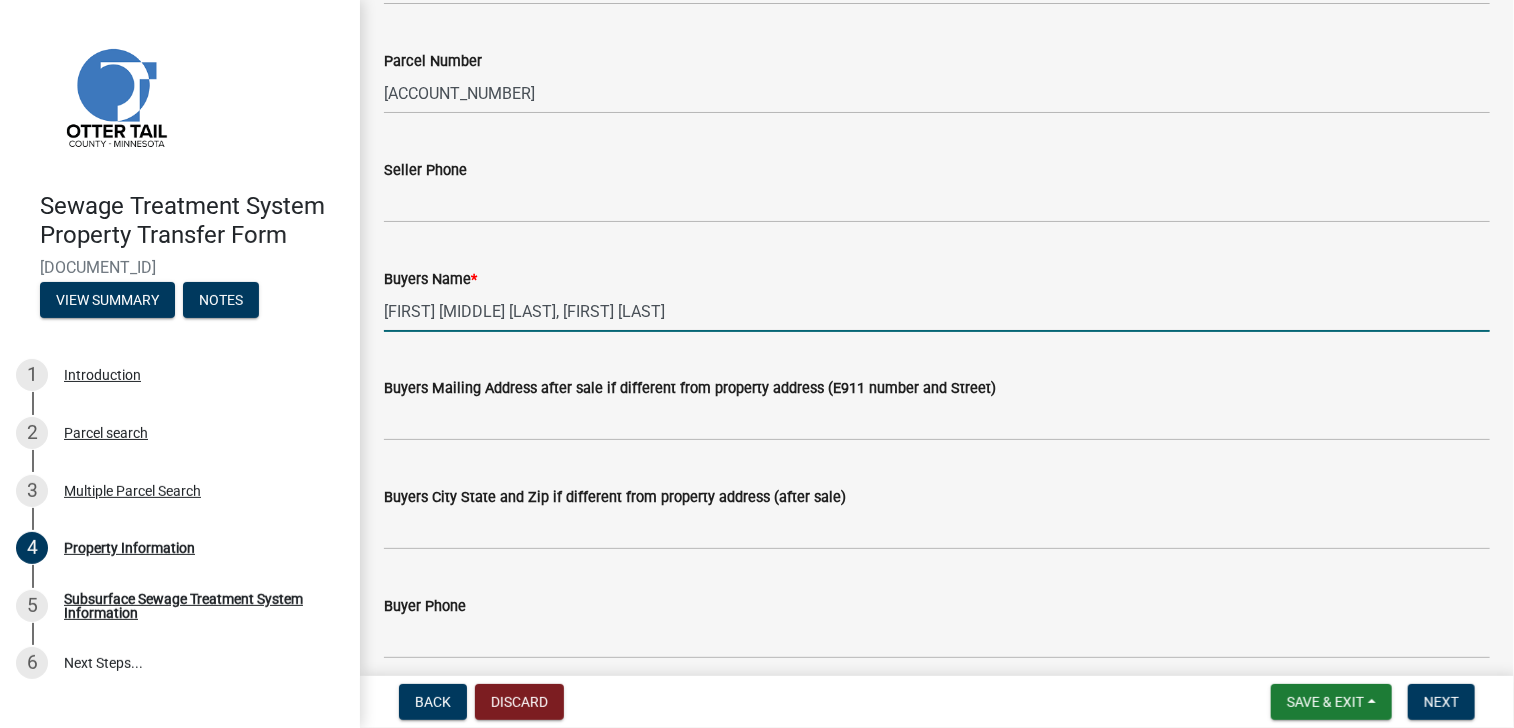 type on "[FIRST] [MIDDLE] [LAST], [FIRST] [LAST]" 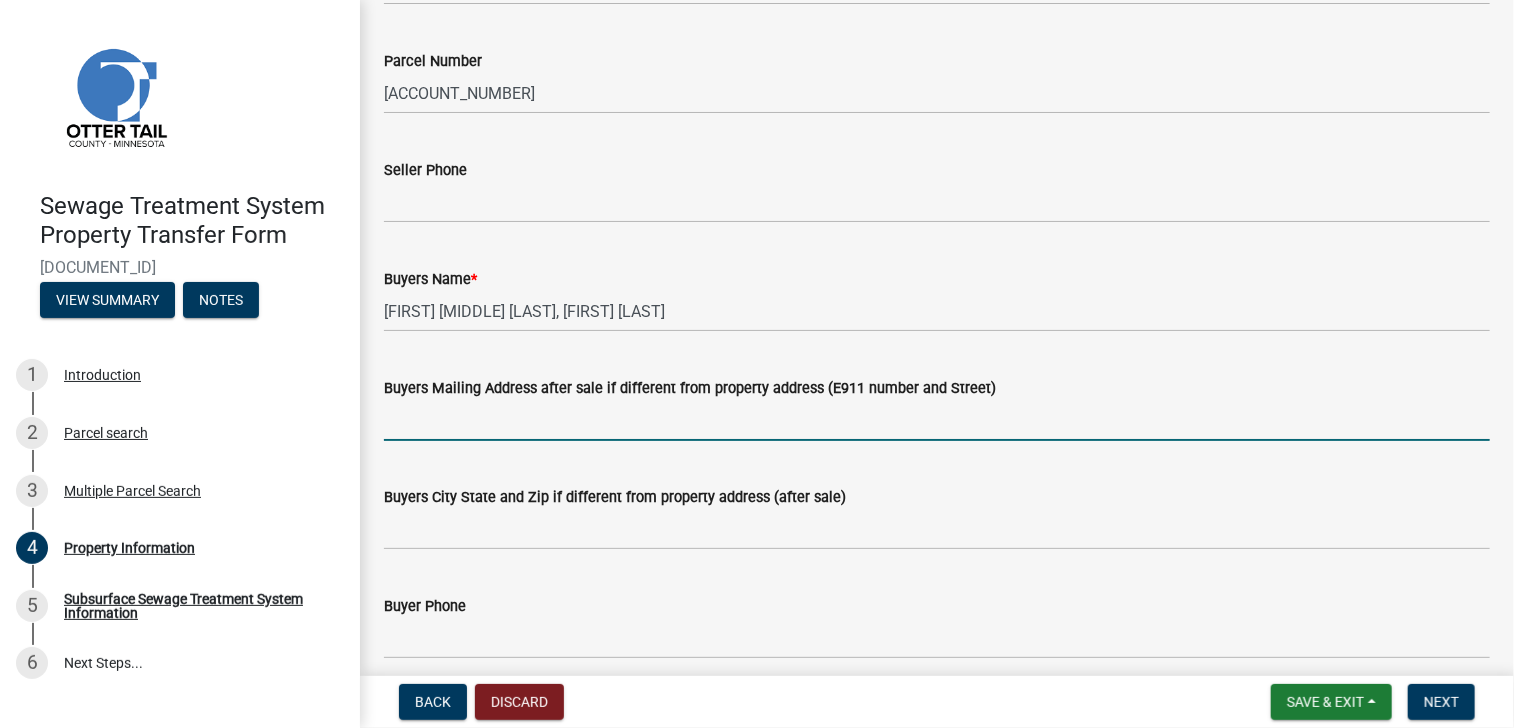 click on "Buyers Mailing Address after sale if different from property address (E911 number and Street)" at bounding box center (937, 420) 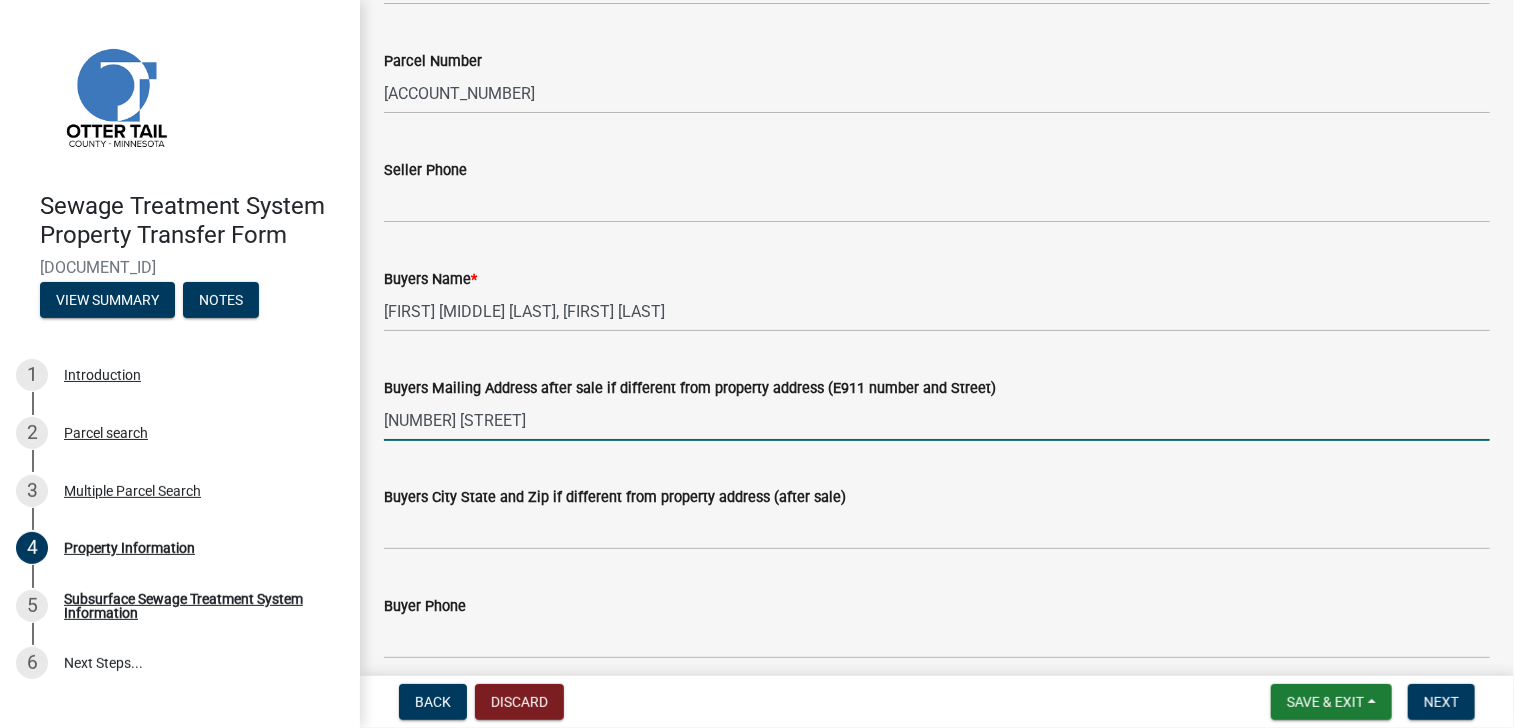 type on "[NUMBER] [STREET]" 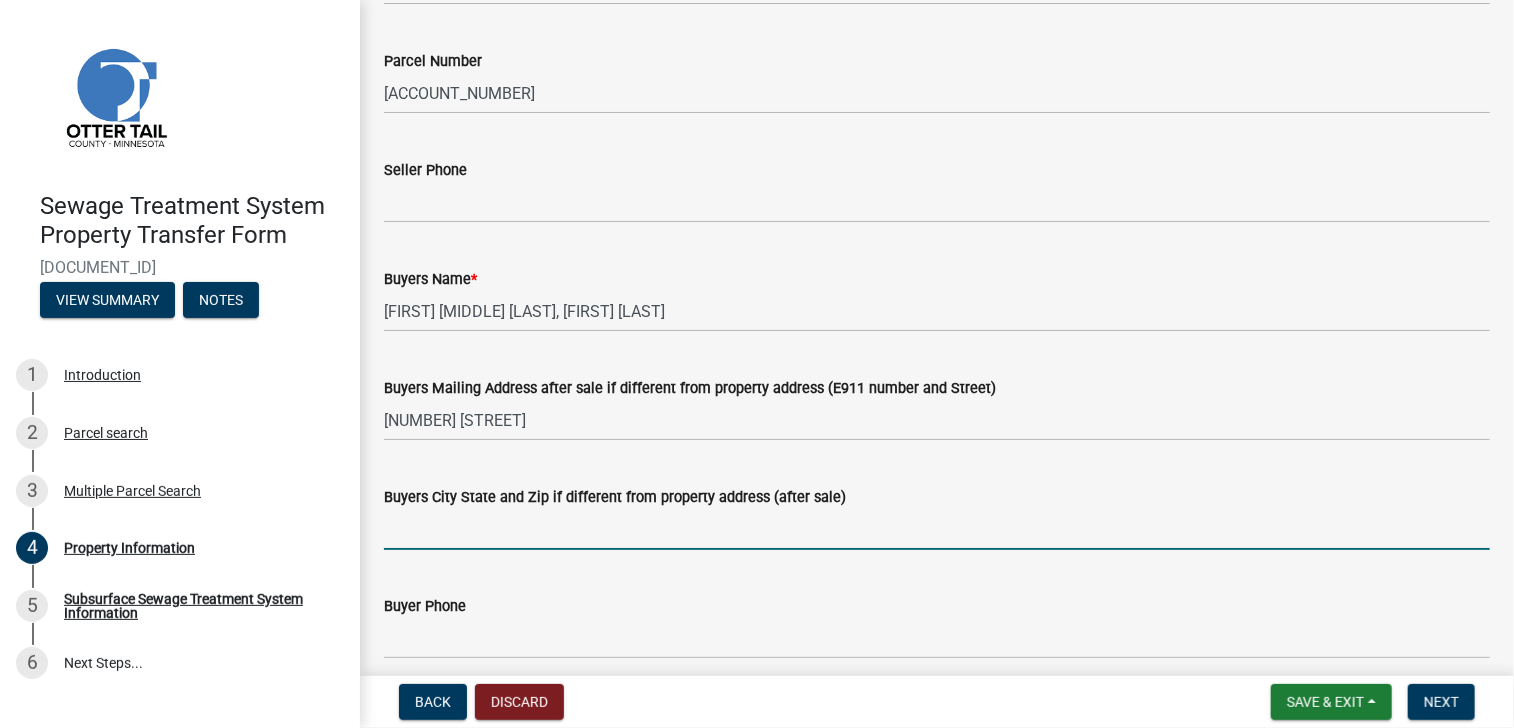 click on "Buyers City State and Zip if different from property address (after sale)" at bounding box center [937, 529] 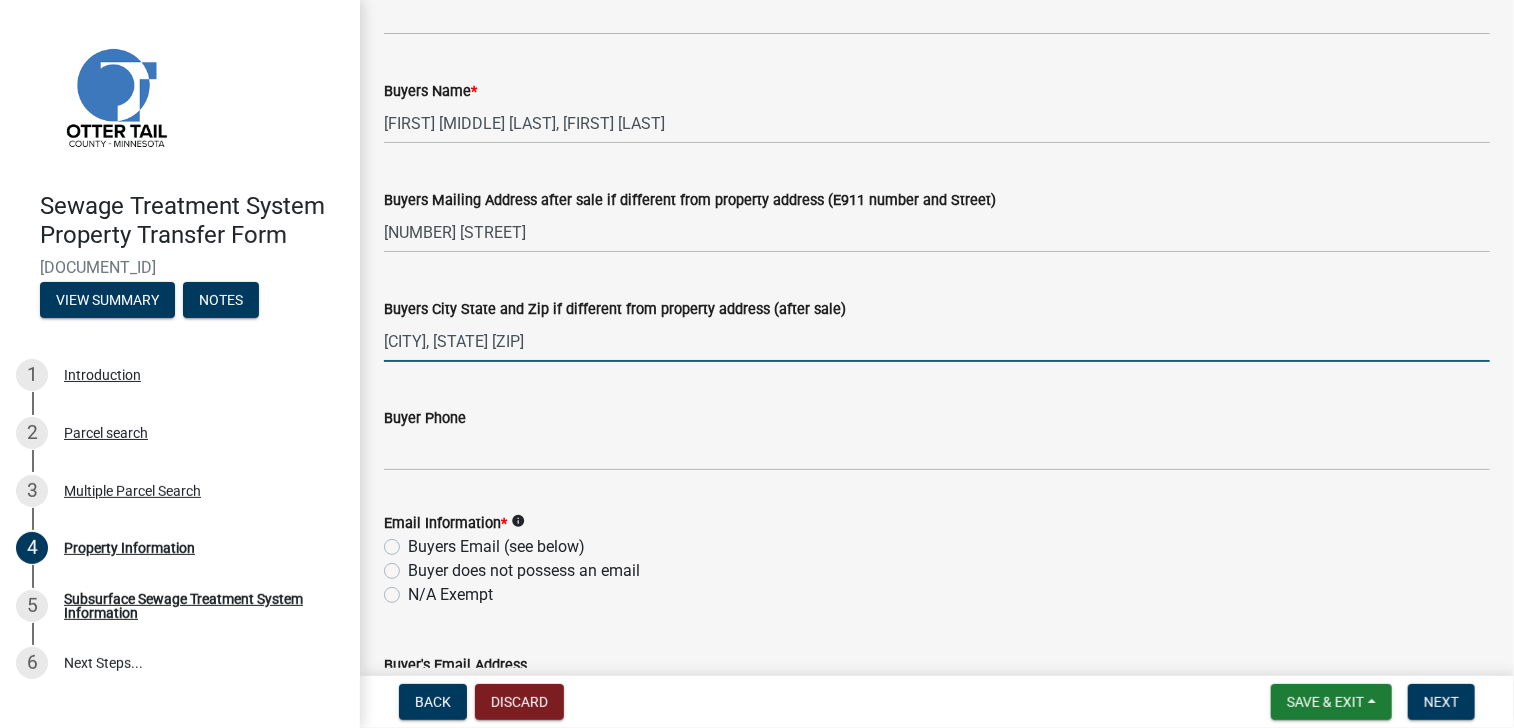 scroll, scrollTop: 400, scrollLeft: 0, axis: vertical 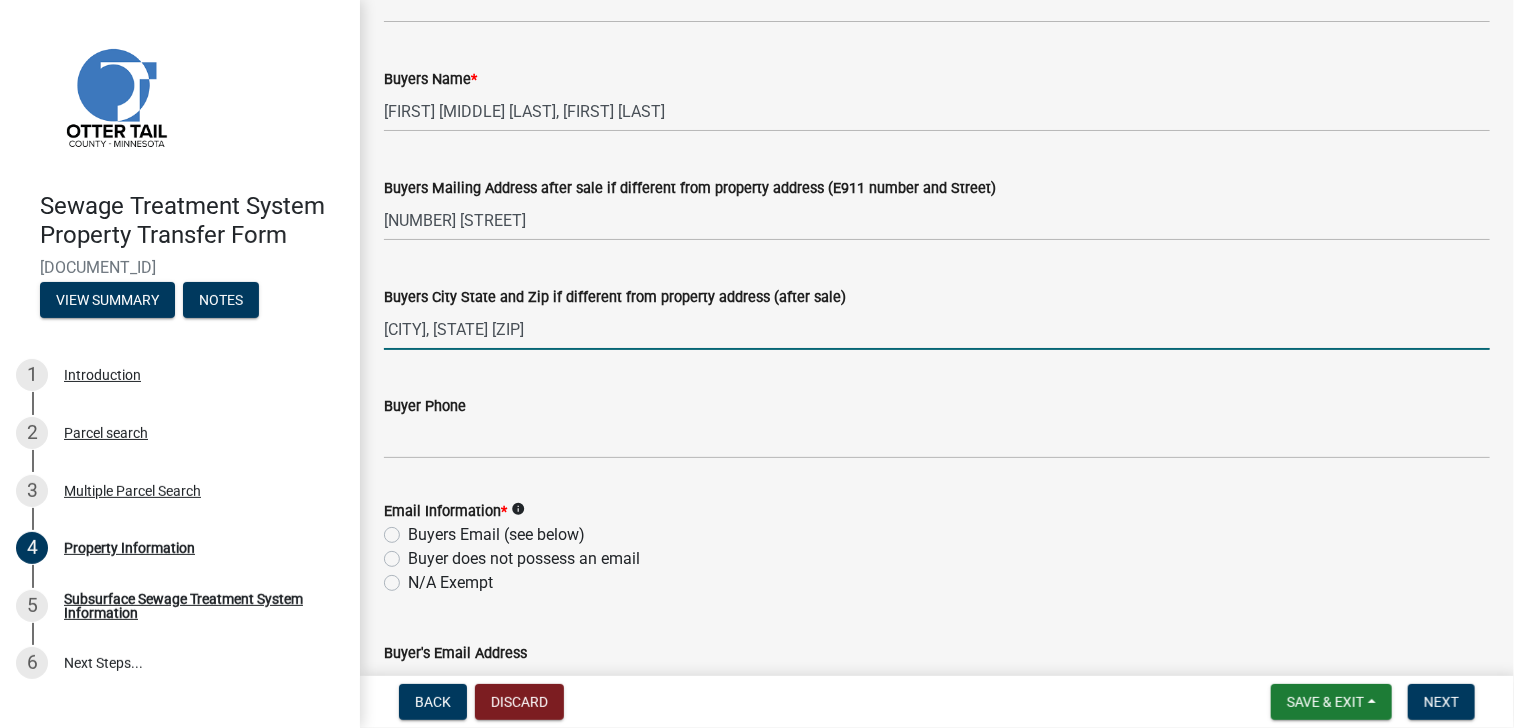 type on "[CITY], [STATE] [ZIP]" 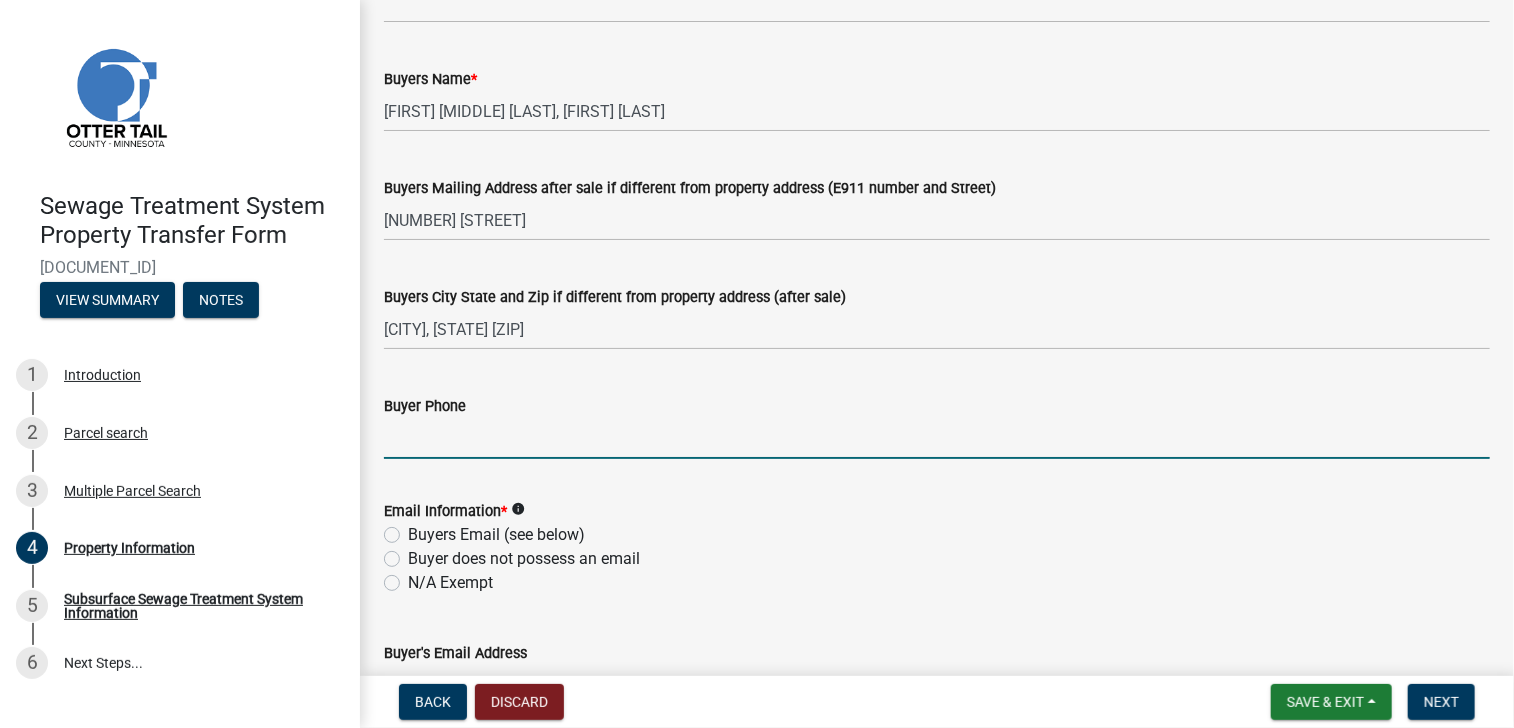 click on "Buyer Phone" at bounding box center [937, 438] 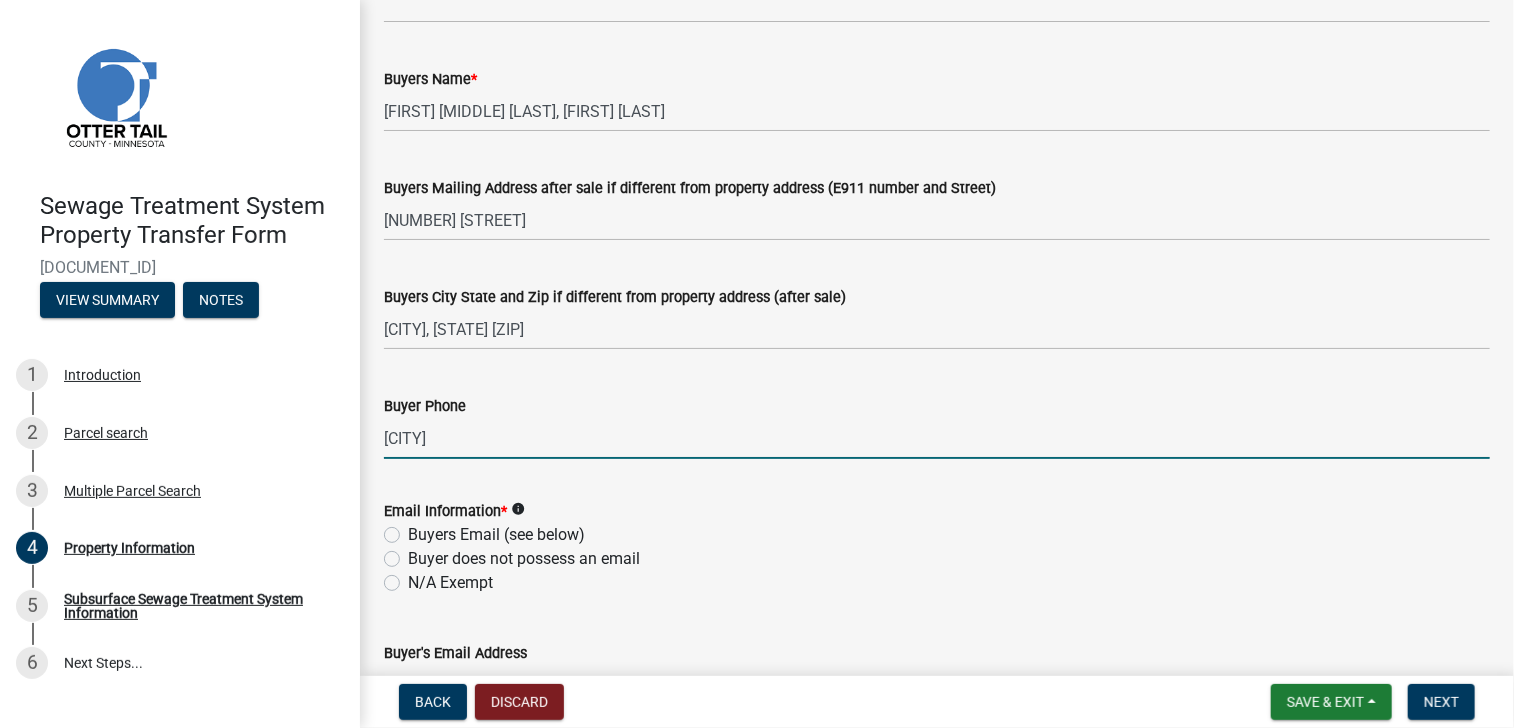 type on "[CITY]" 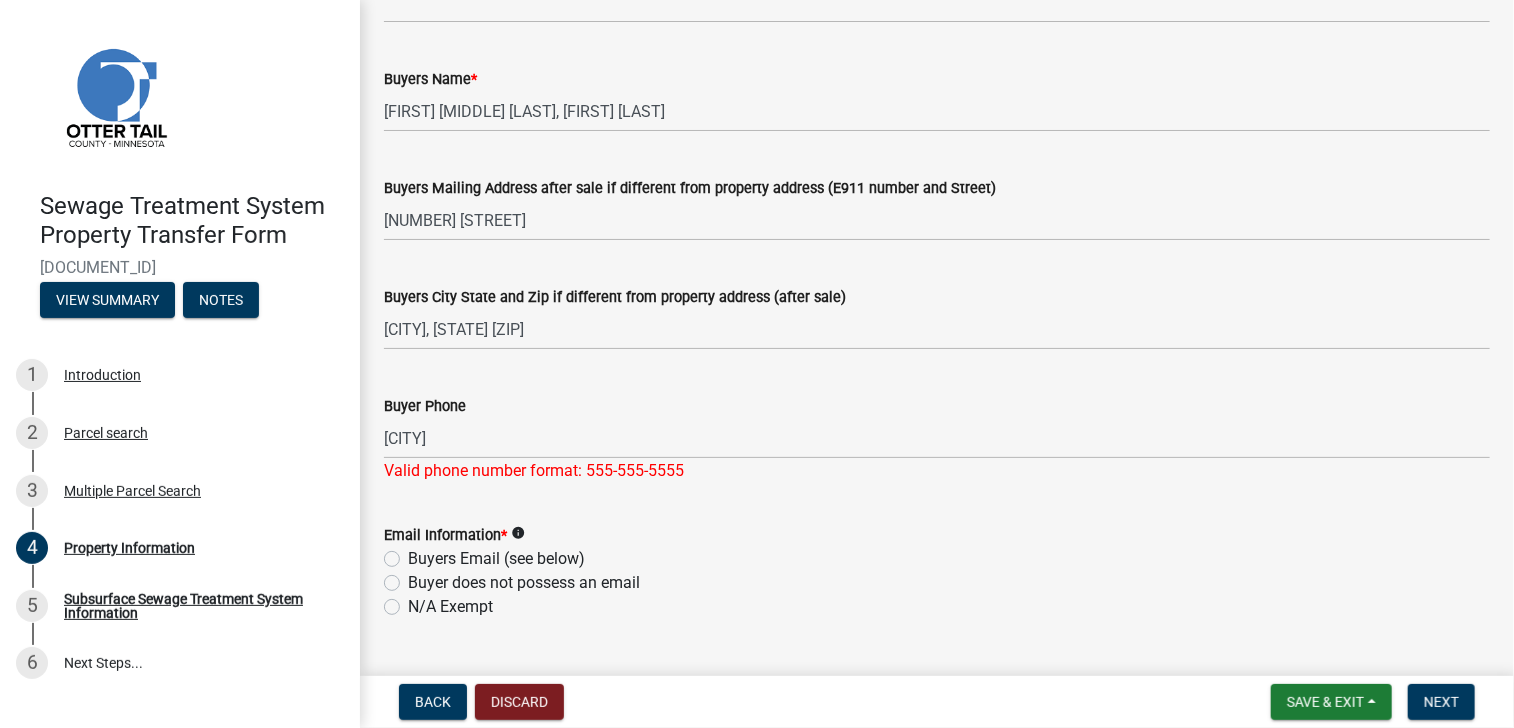 click on "Buyers Email (see below)" 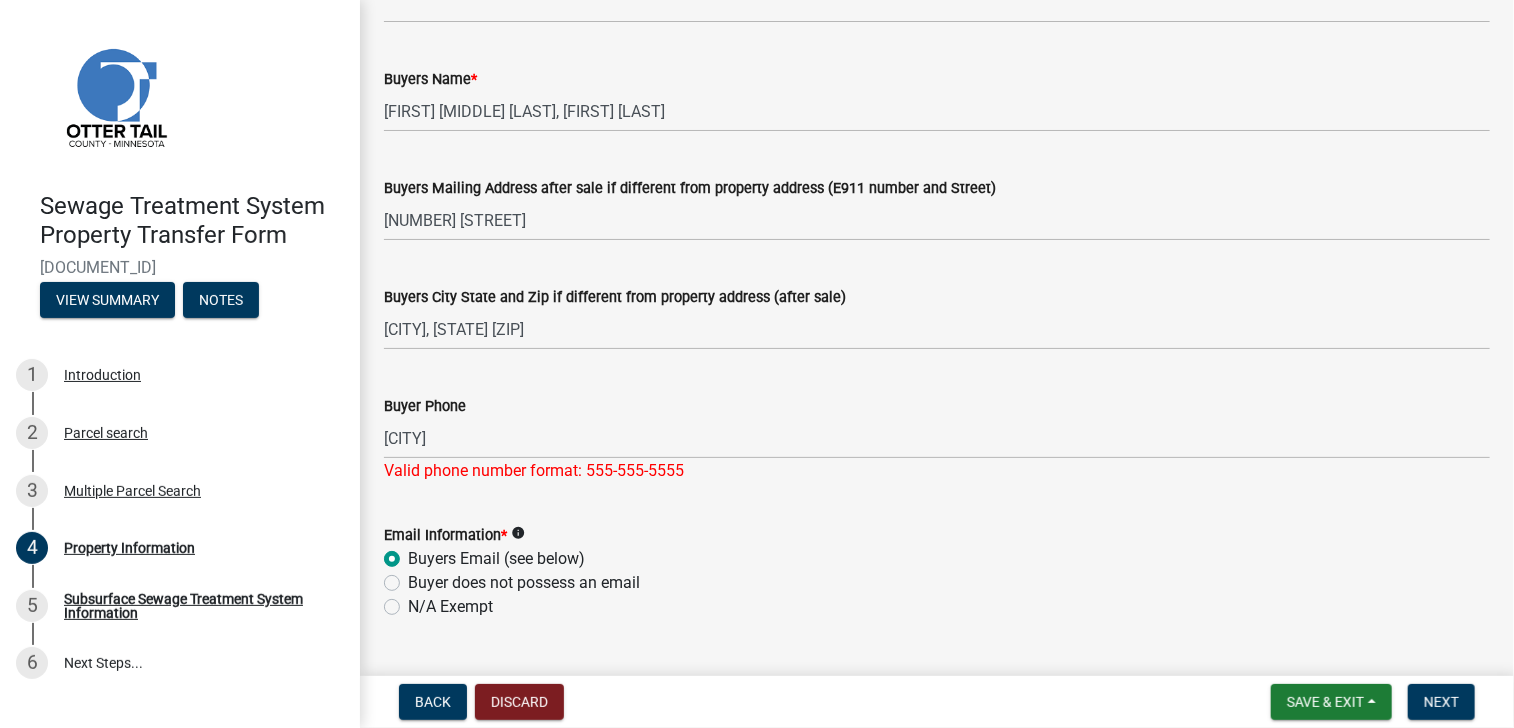 radio on "true" 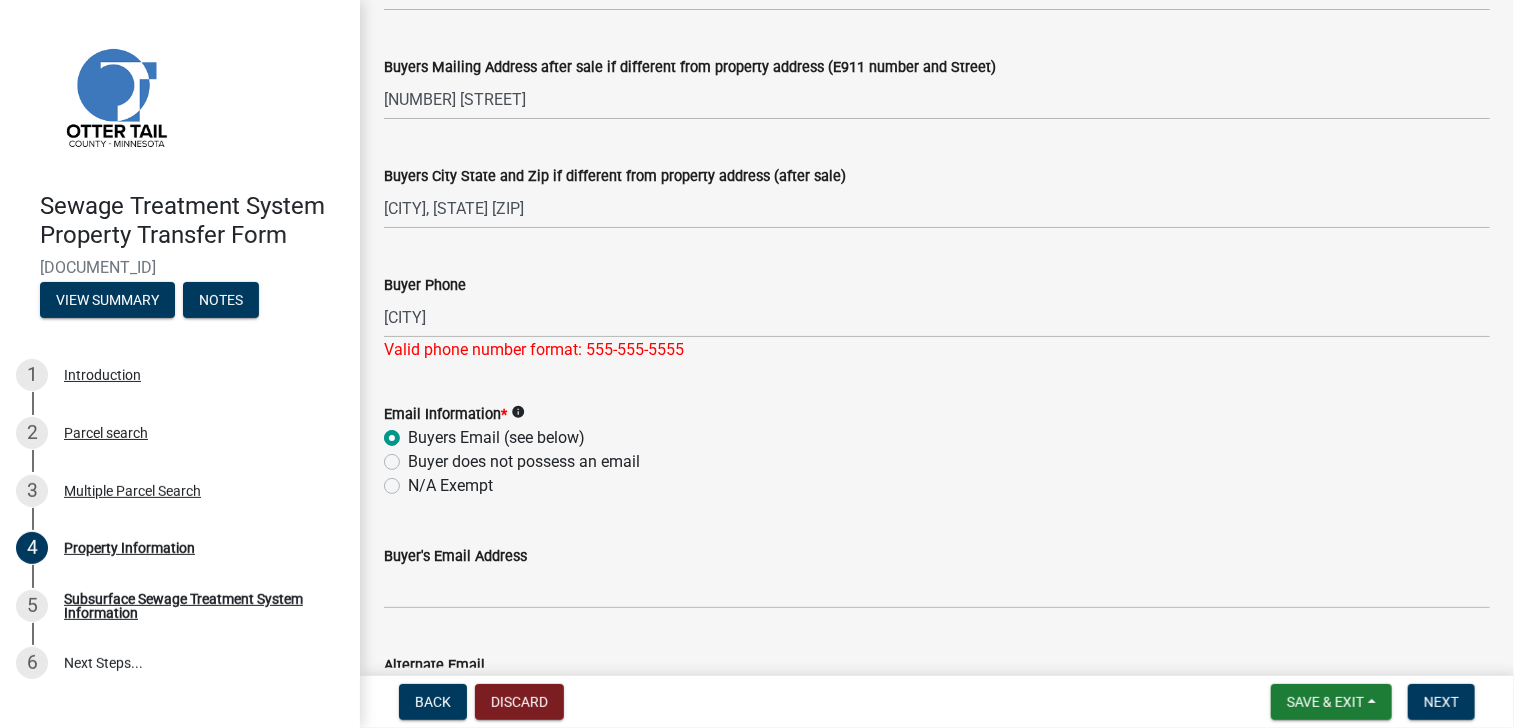 scroll, scrollTop: 700, scrollLeft: 0, axis: vertical 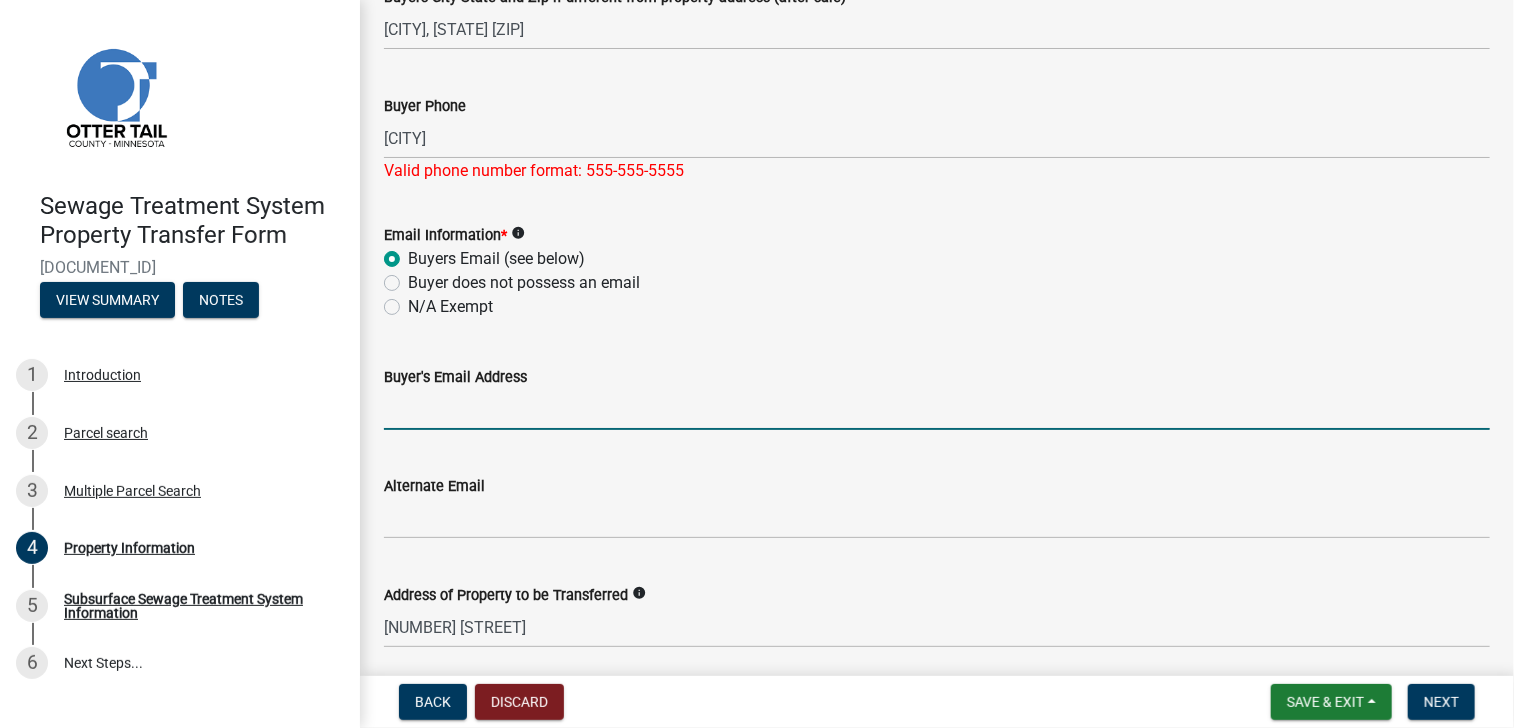 click on "Buyer's Email Address" at bounding box center (937, 409) 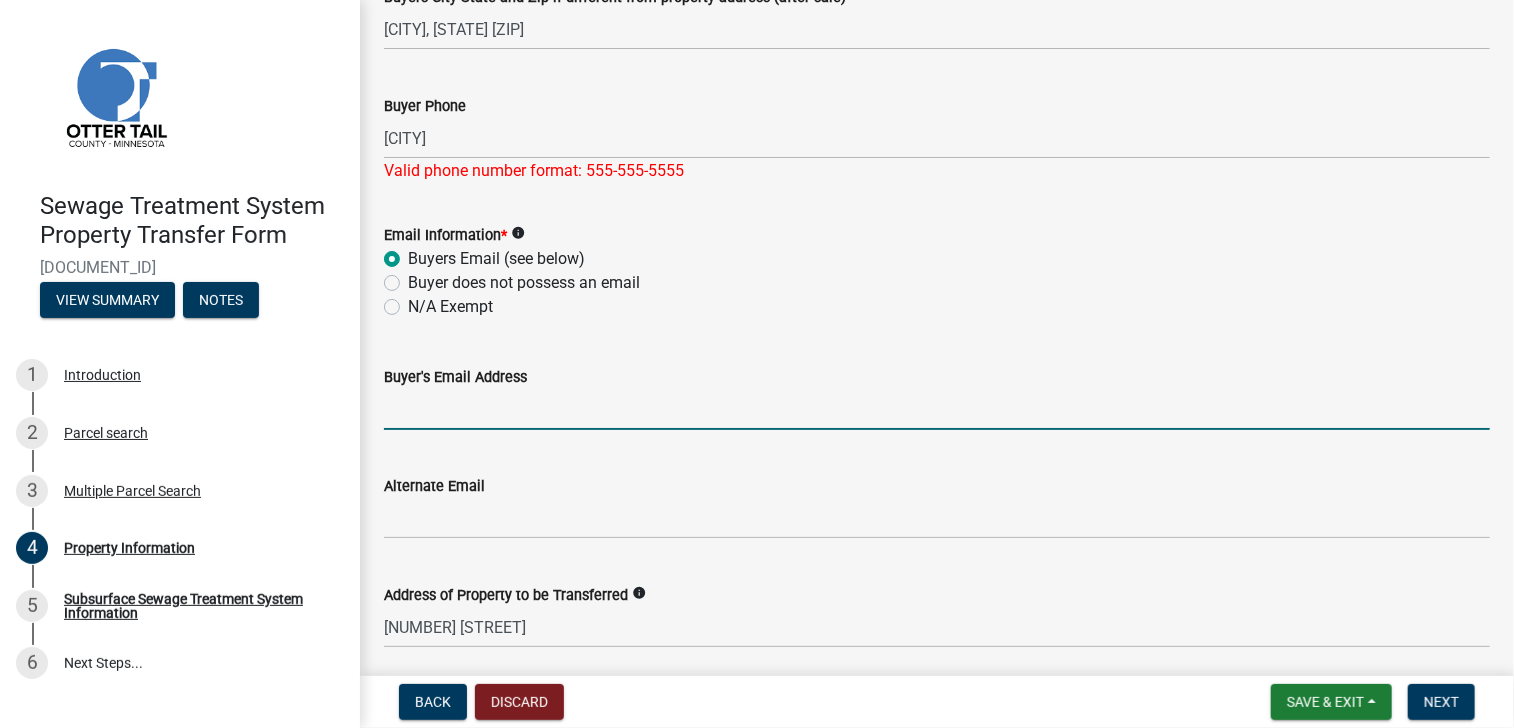 paste on "[EMAIL]" 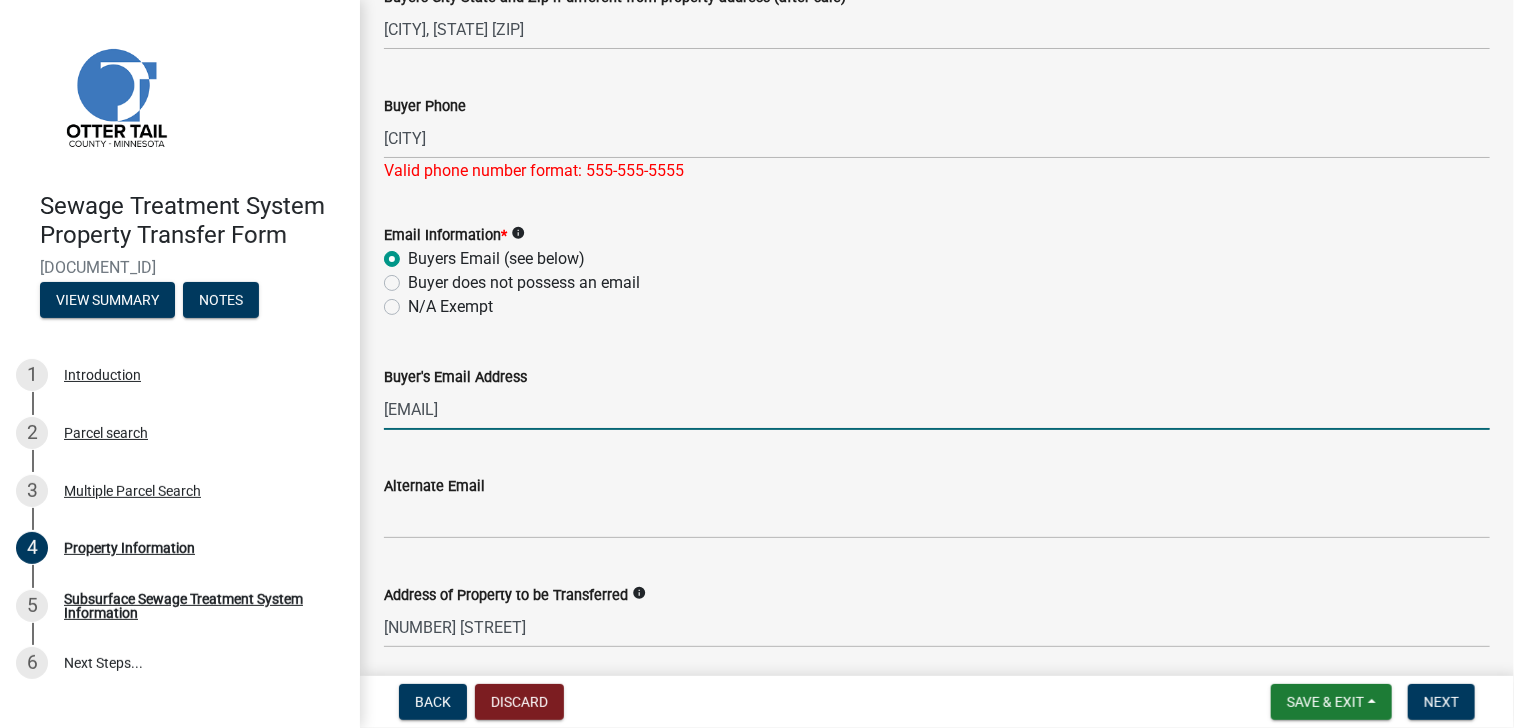type on "[EMAIL]" 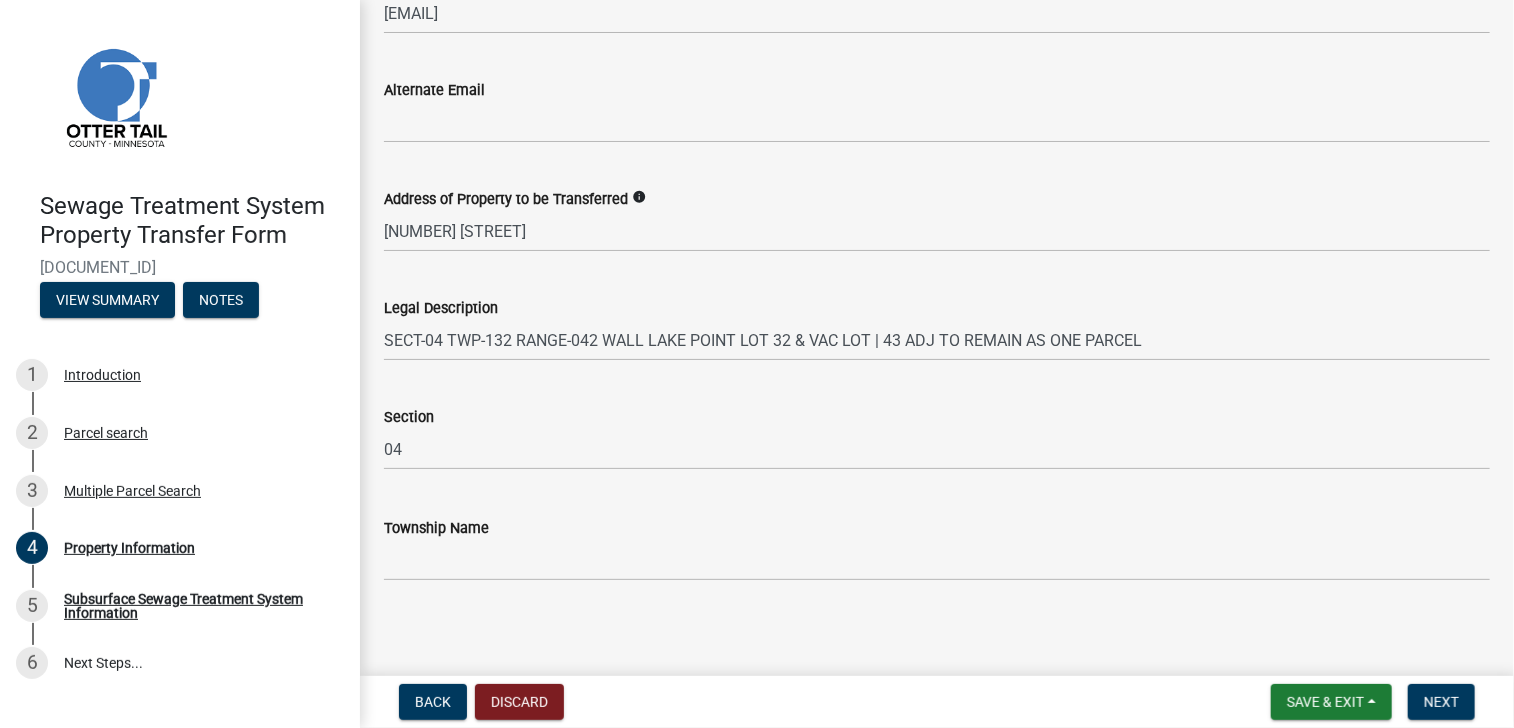 scroll, scrollTop: 1103, scrollLeft: 0, axis: vertical 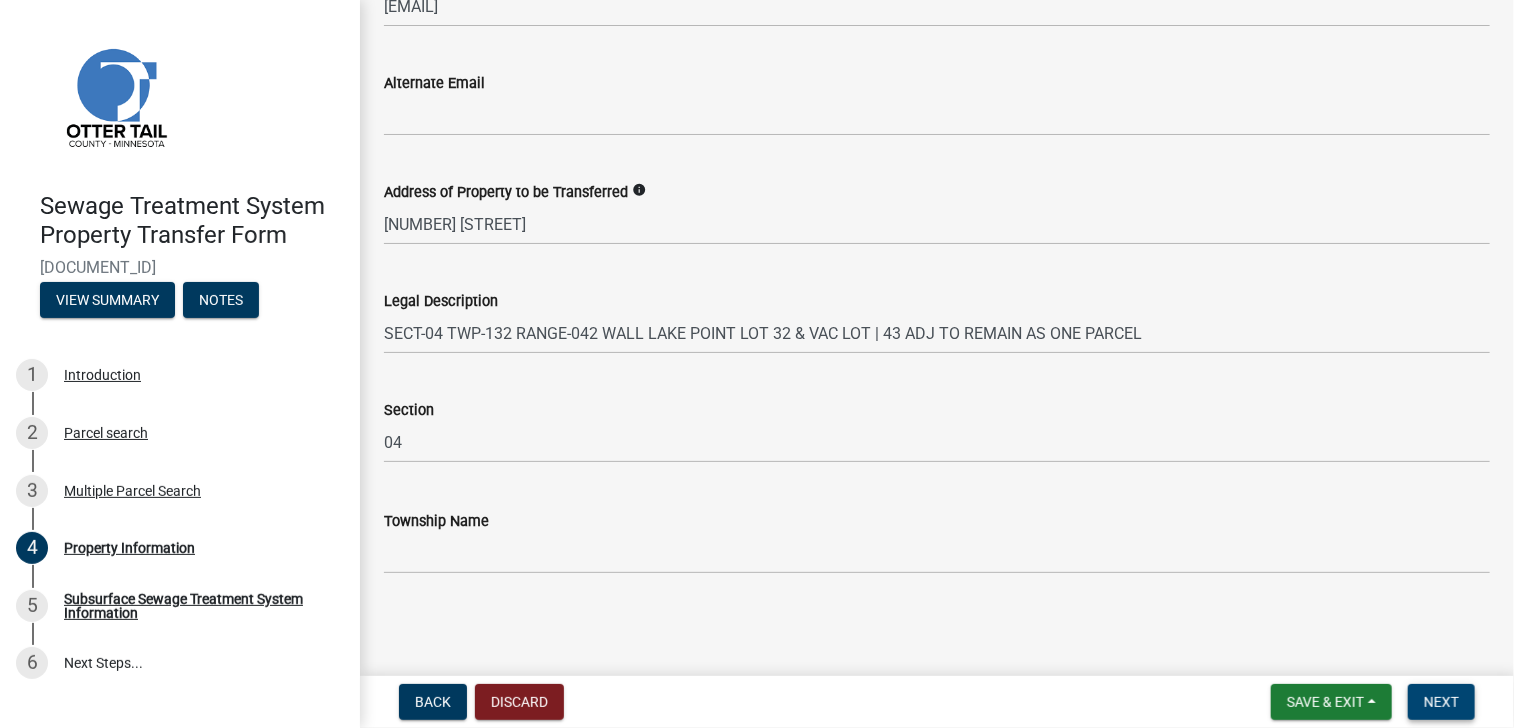 click on "Next" at bounding box center [1441, 702] 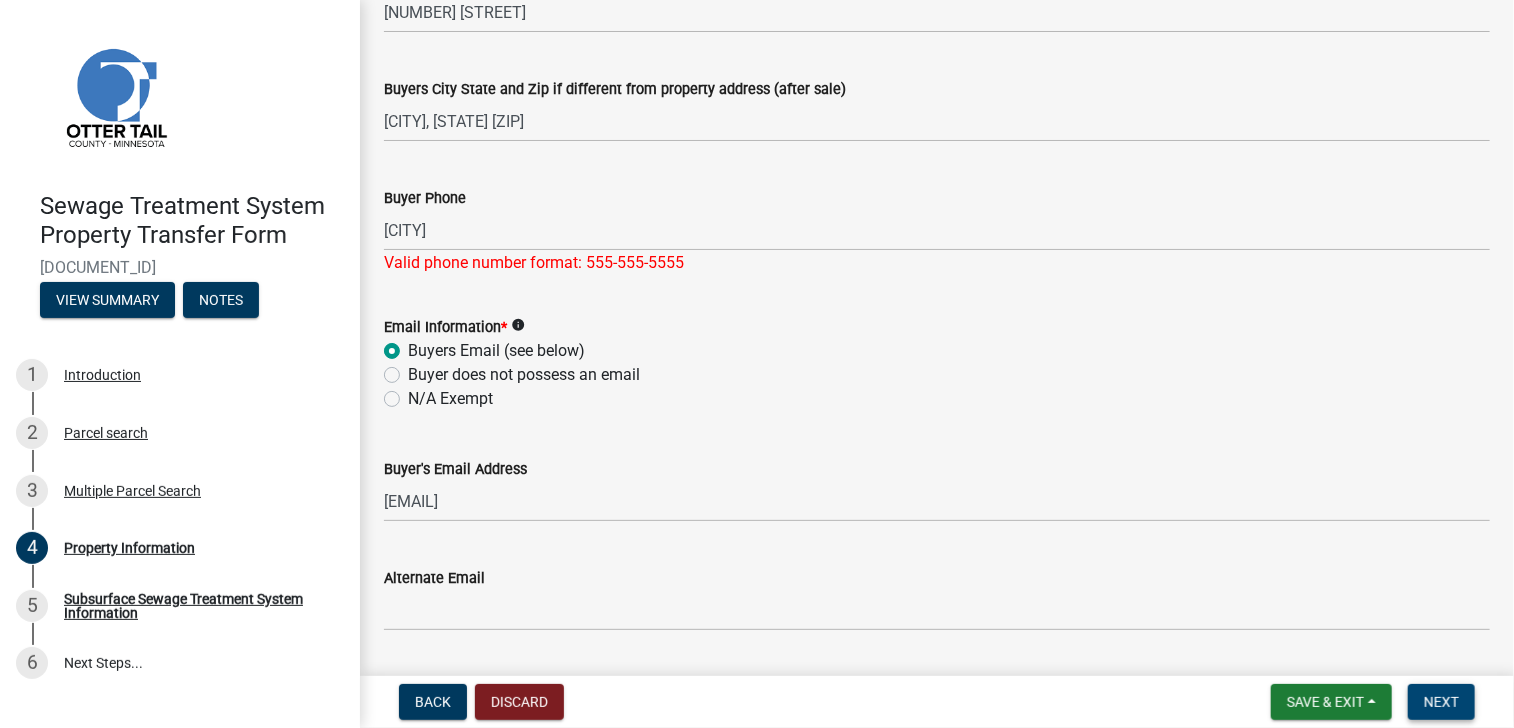 scroll, scrollTop: 603, scrollLeft: 0, axis: vertical 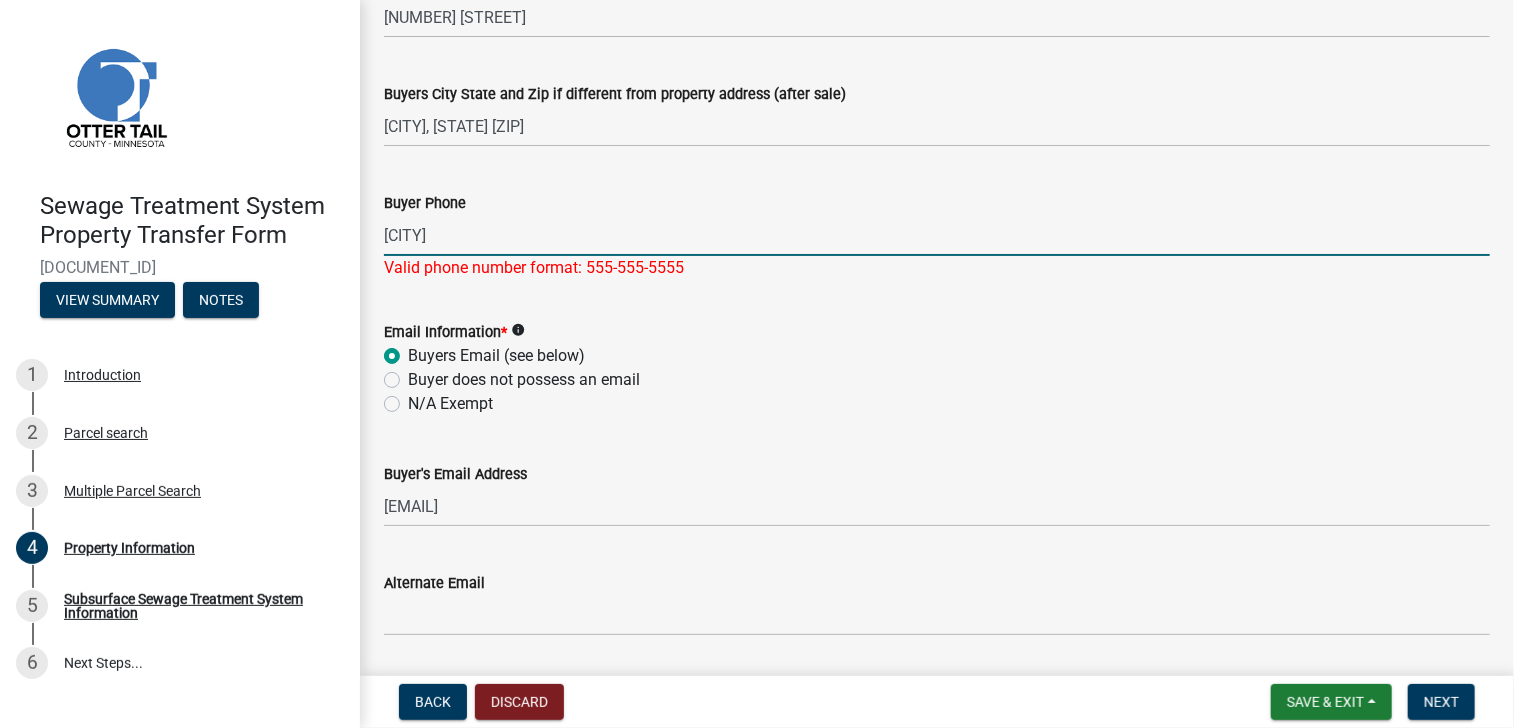 click on "[CITY]" at bounding box center (937, 235) 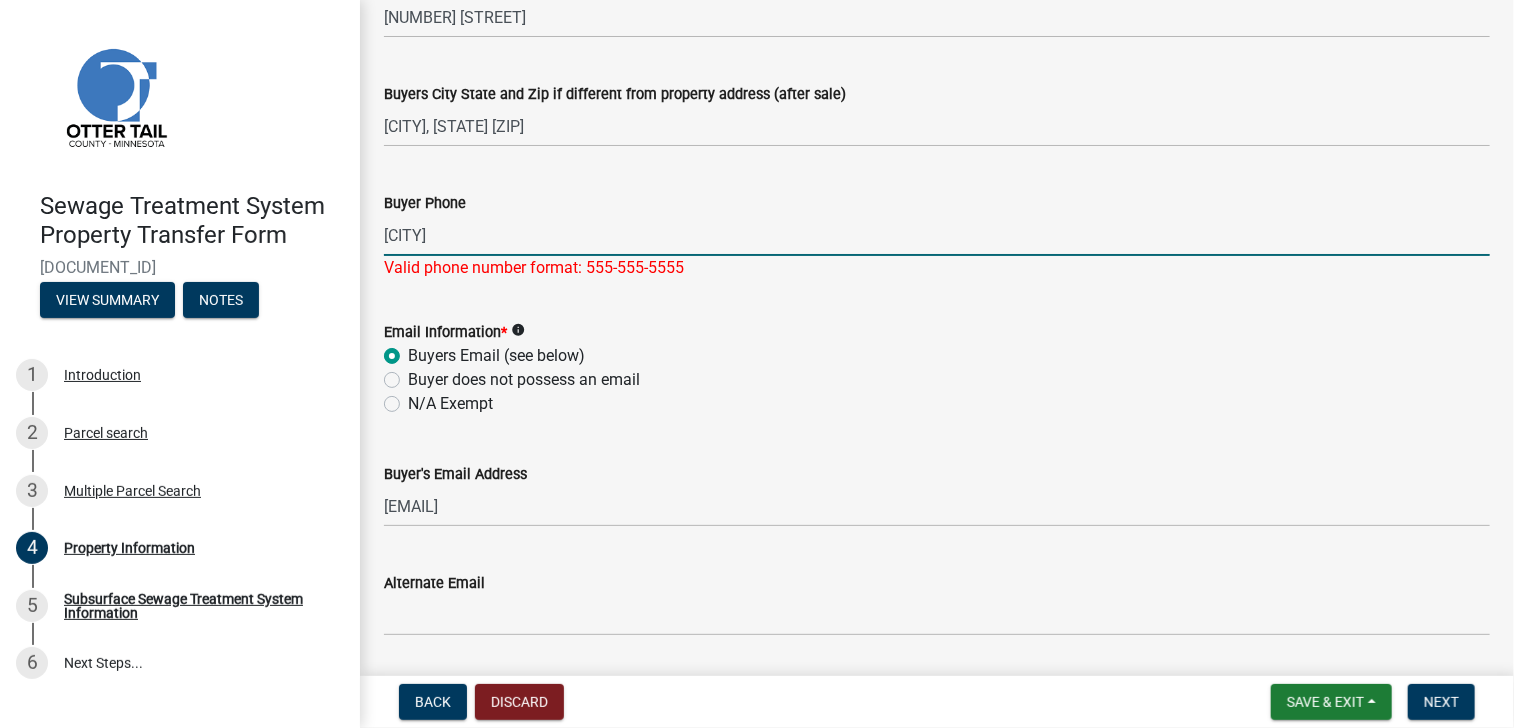 drag, startPoint x: 412, startPoint y: 242, endPoint x: 260, endPoint y: 269, distance: 154.37941 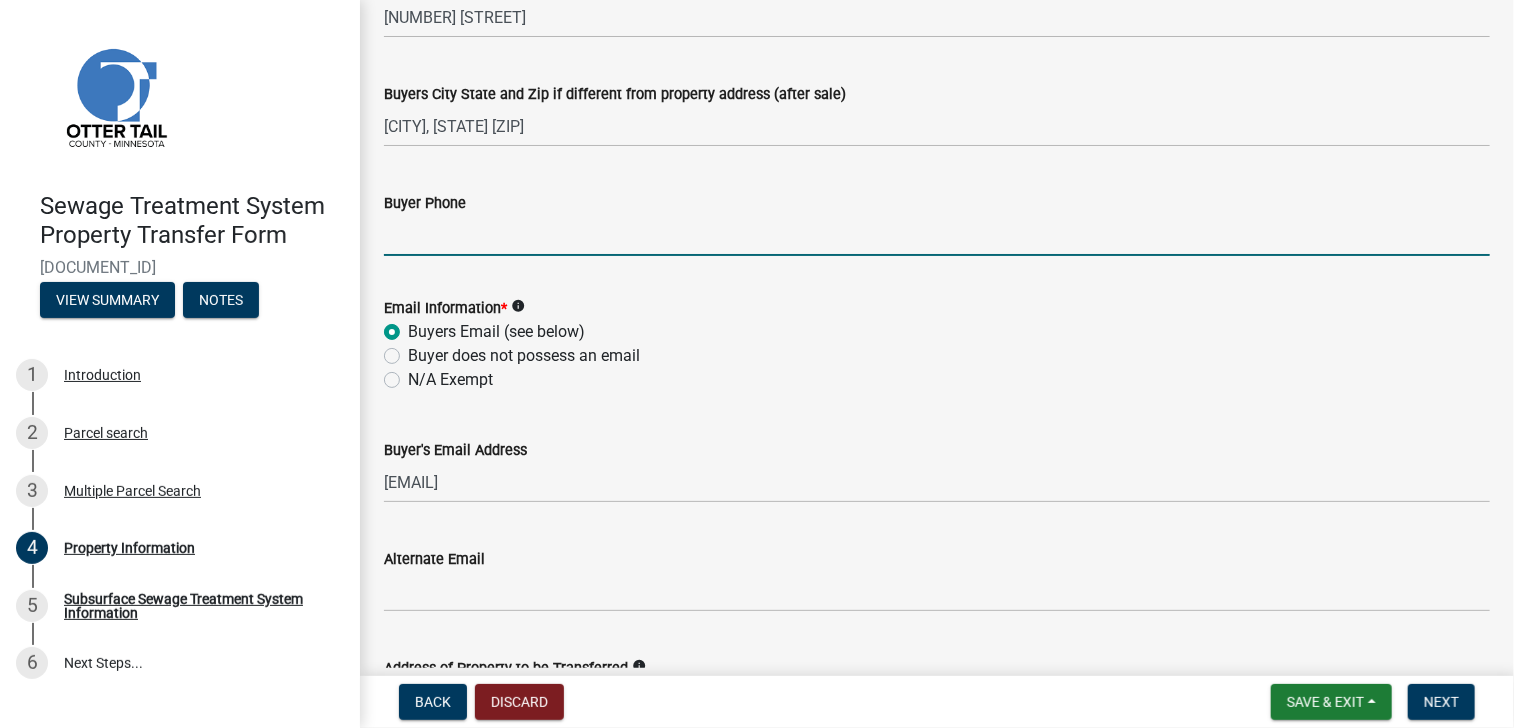 click on "Buyer Phone" at bounding box center [937, 235] 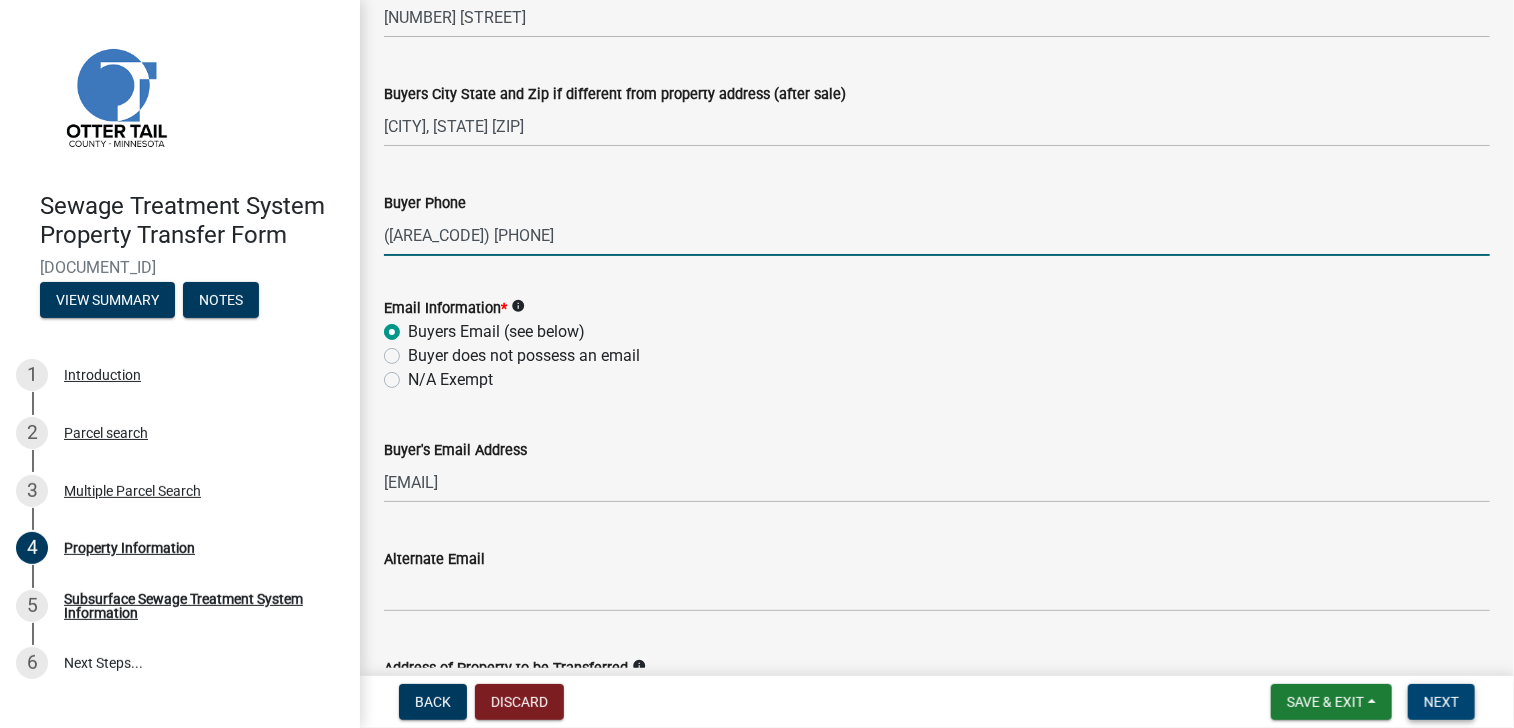 type on "([AREA_CODE]) [PHONE]" 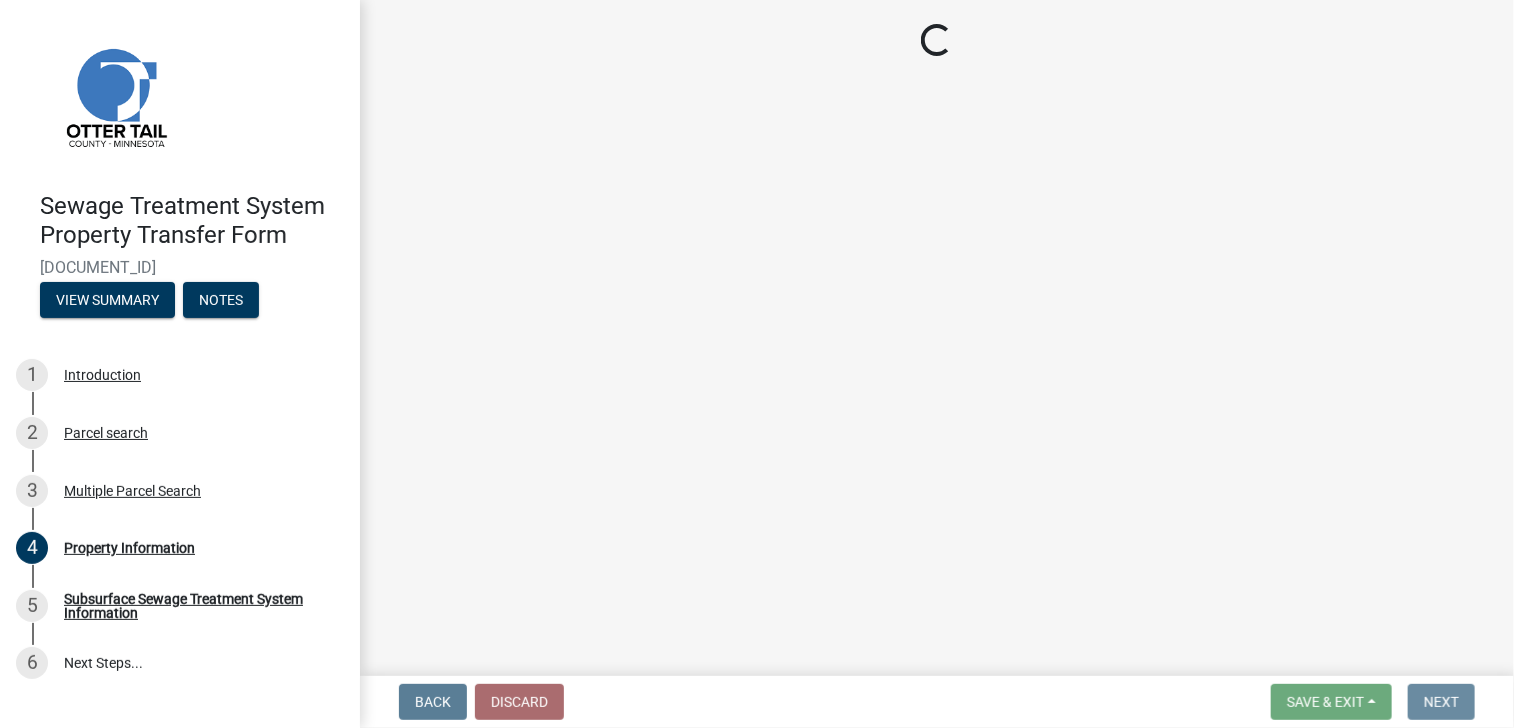 scroll, scrollTop: 0, scrollLeft: 0, axis: both 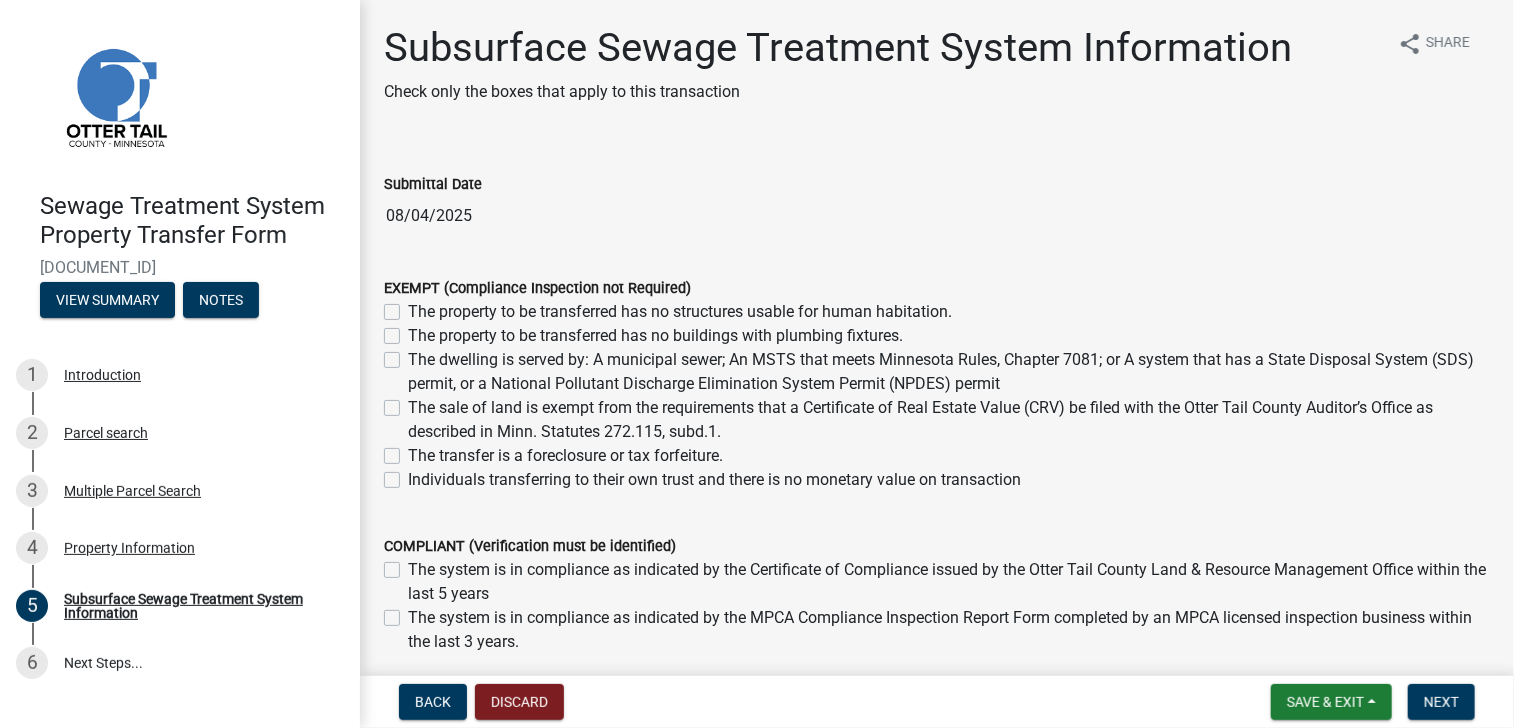 click on "The property to be transferred has no buildings with plumbing fixtures." 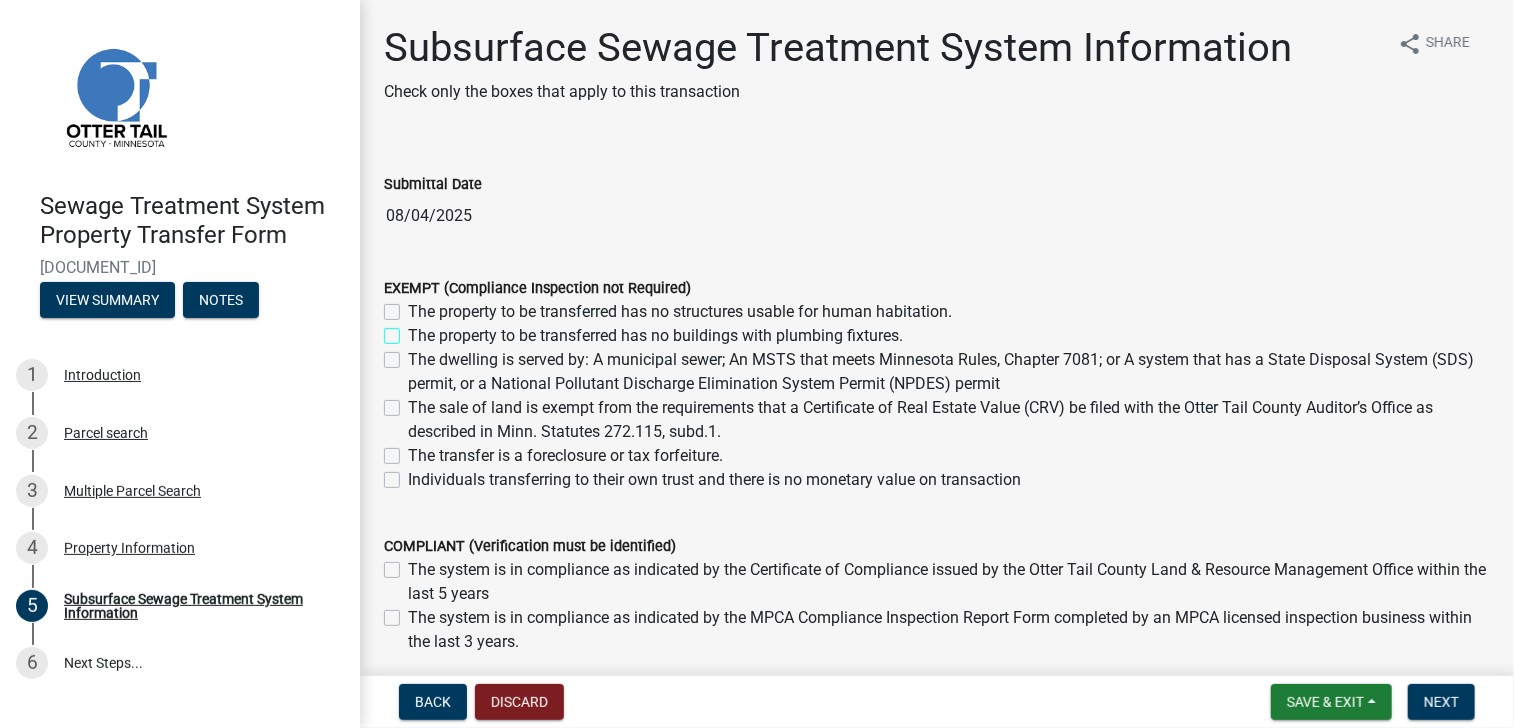 click on "The property to be transferred has no buildings with plumbing fixtures." at bounding box center [414, 330] 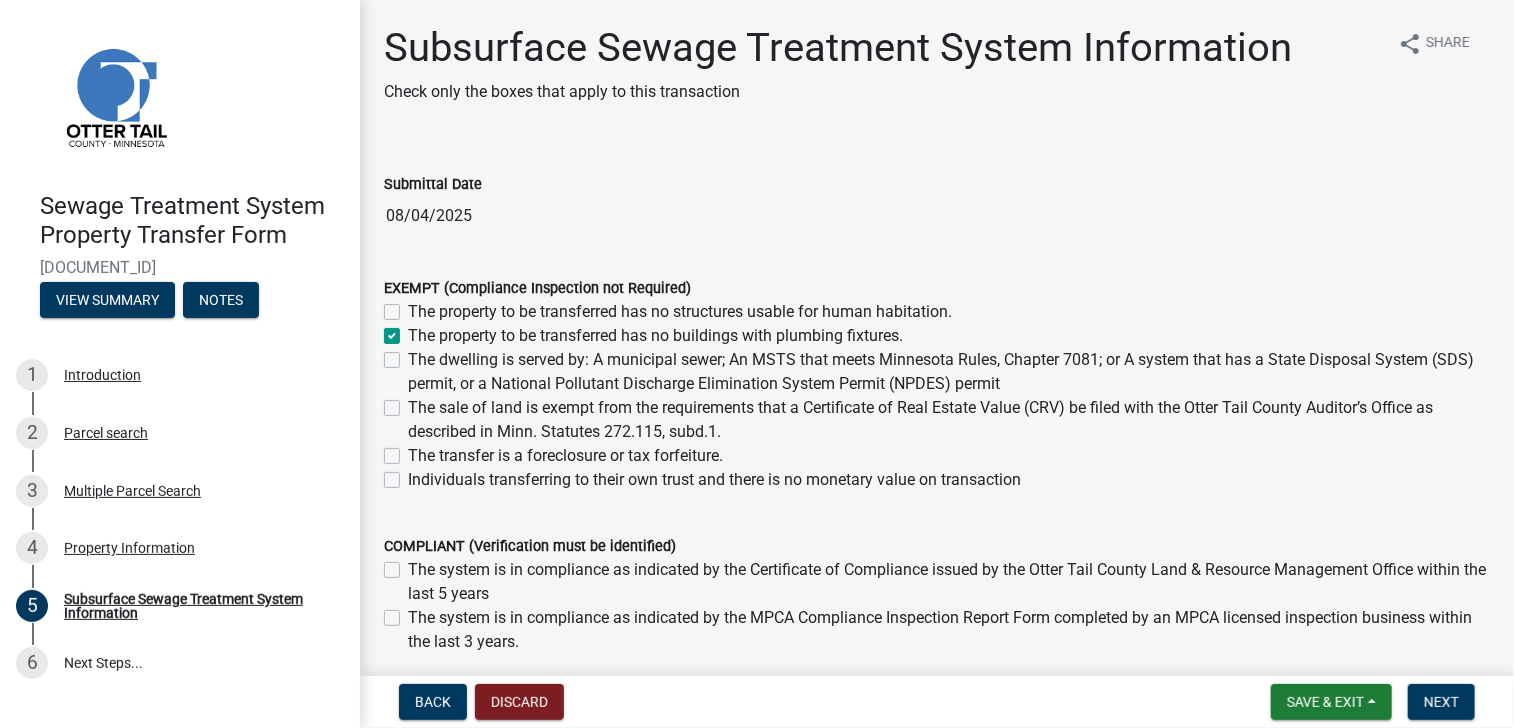 checkbox on "false" 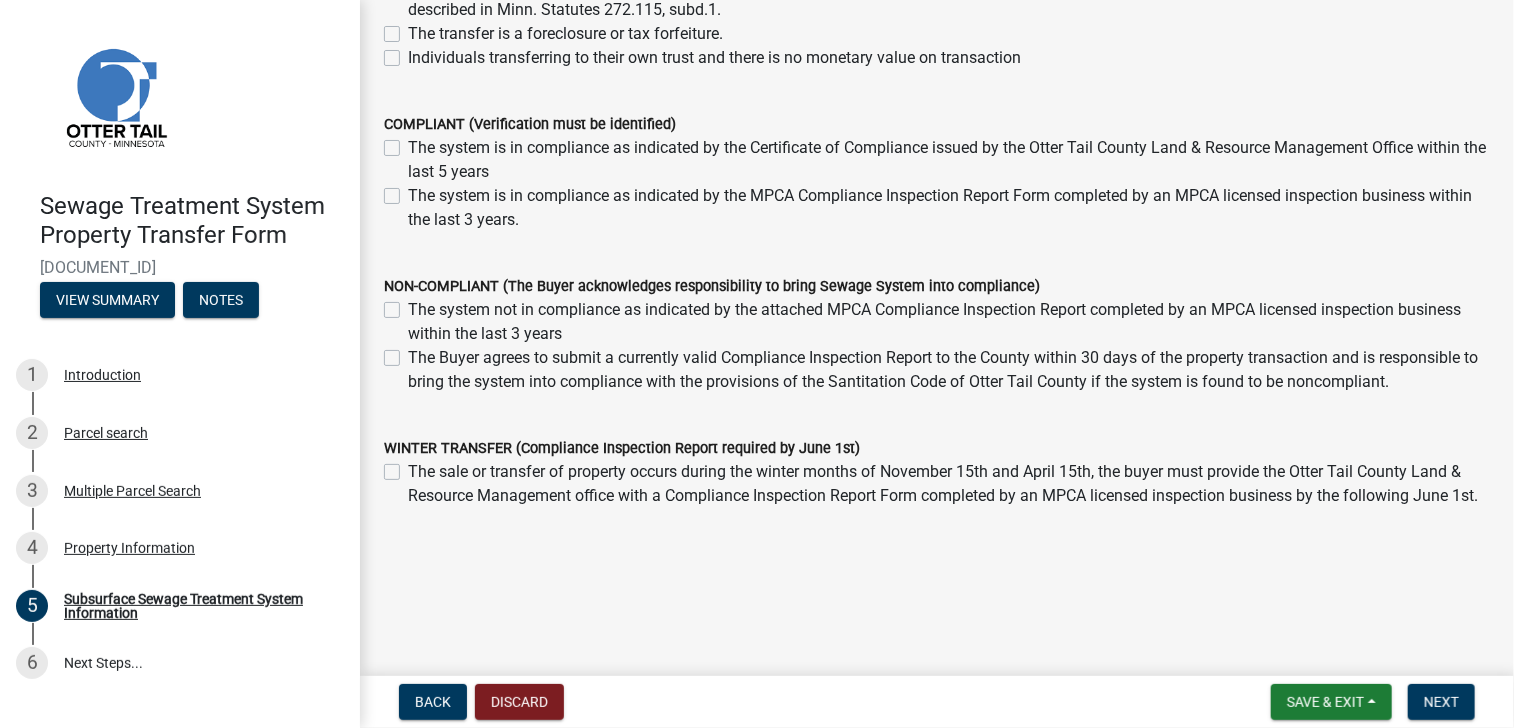 scroll, scrollTop: 445, scrollLeft: 0, axis: vertical 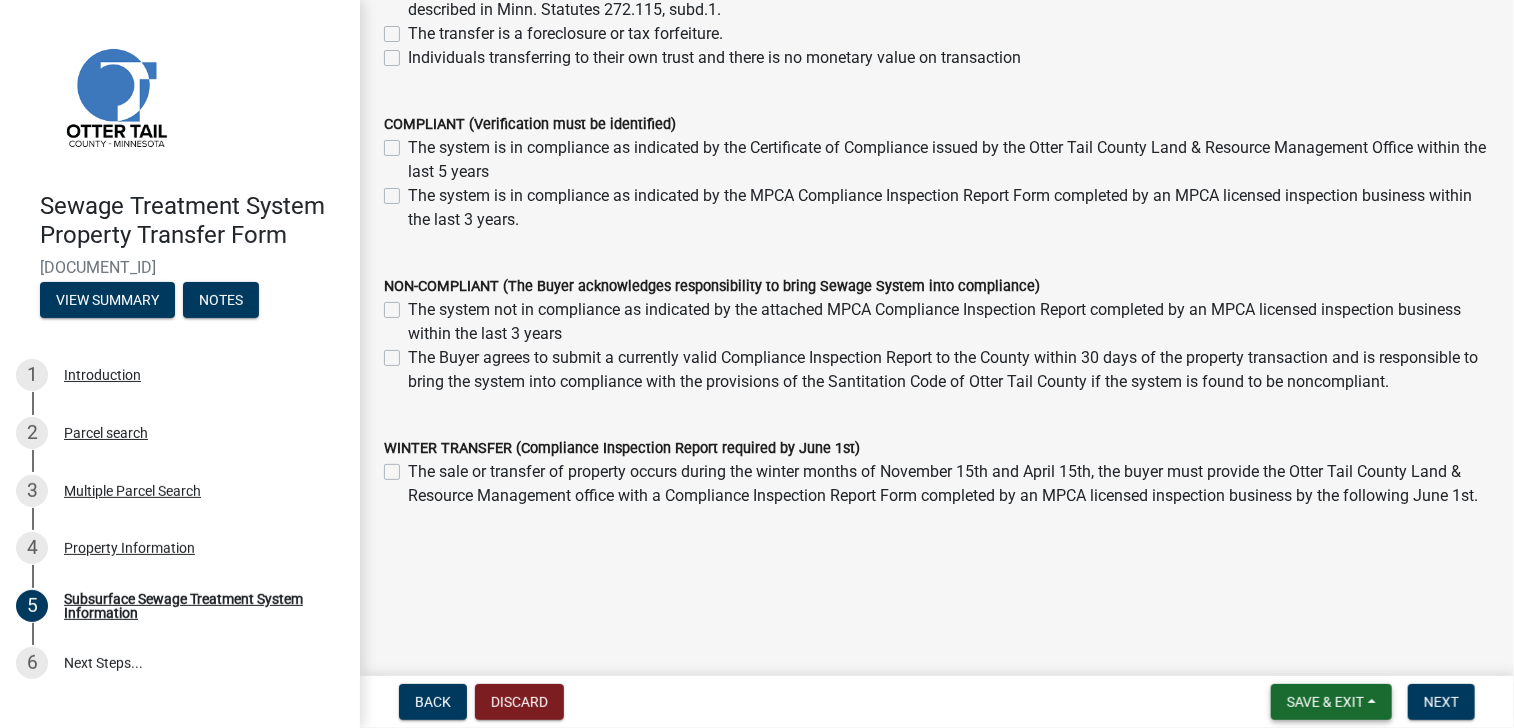 click on "Save & Exit" at bounding box center [1325, 702] 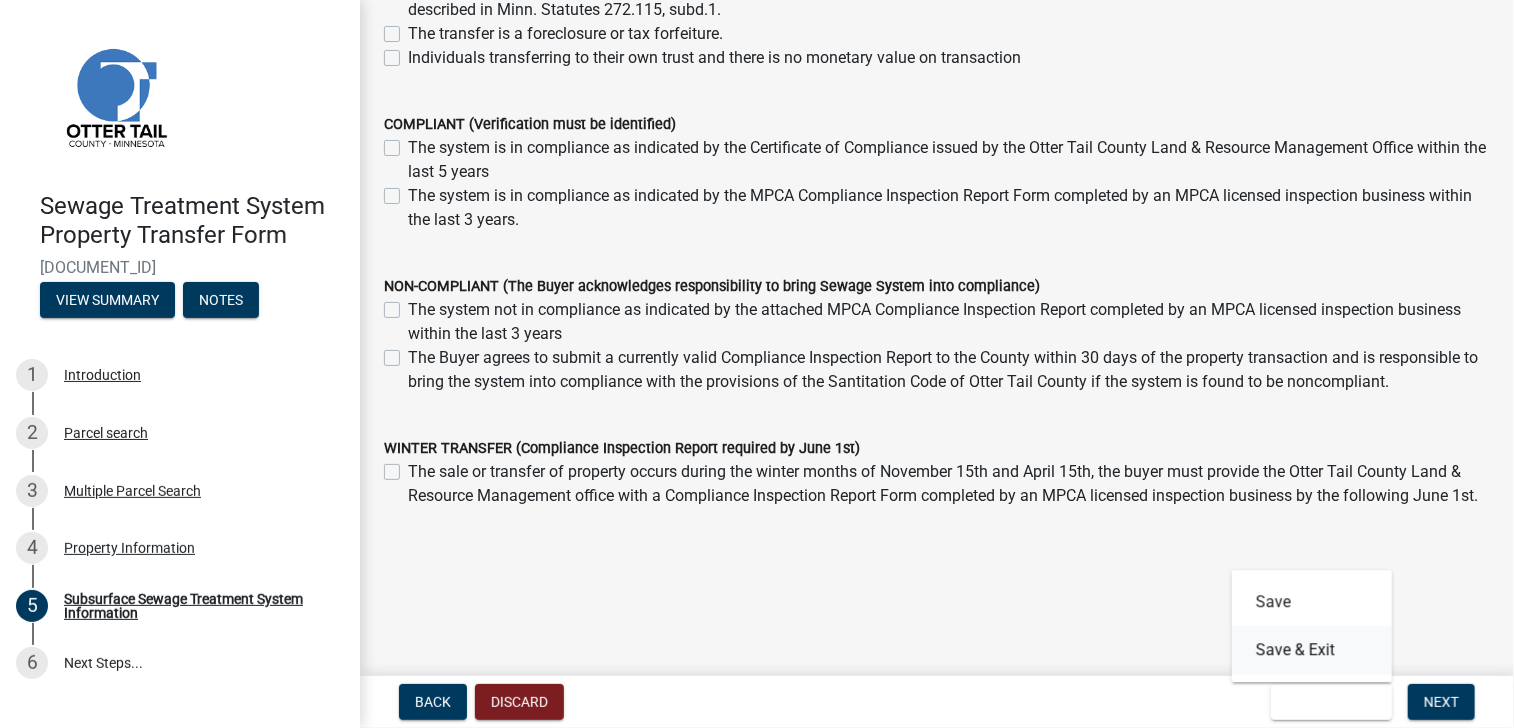 click on "Save & Exit" at bounding box center (1312, 650) 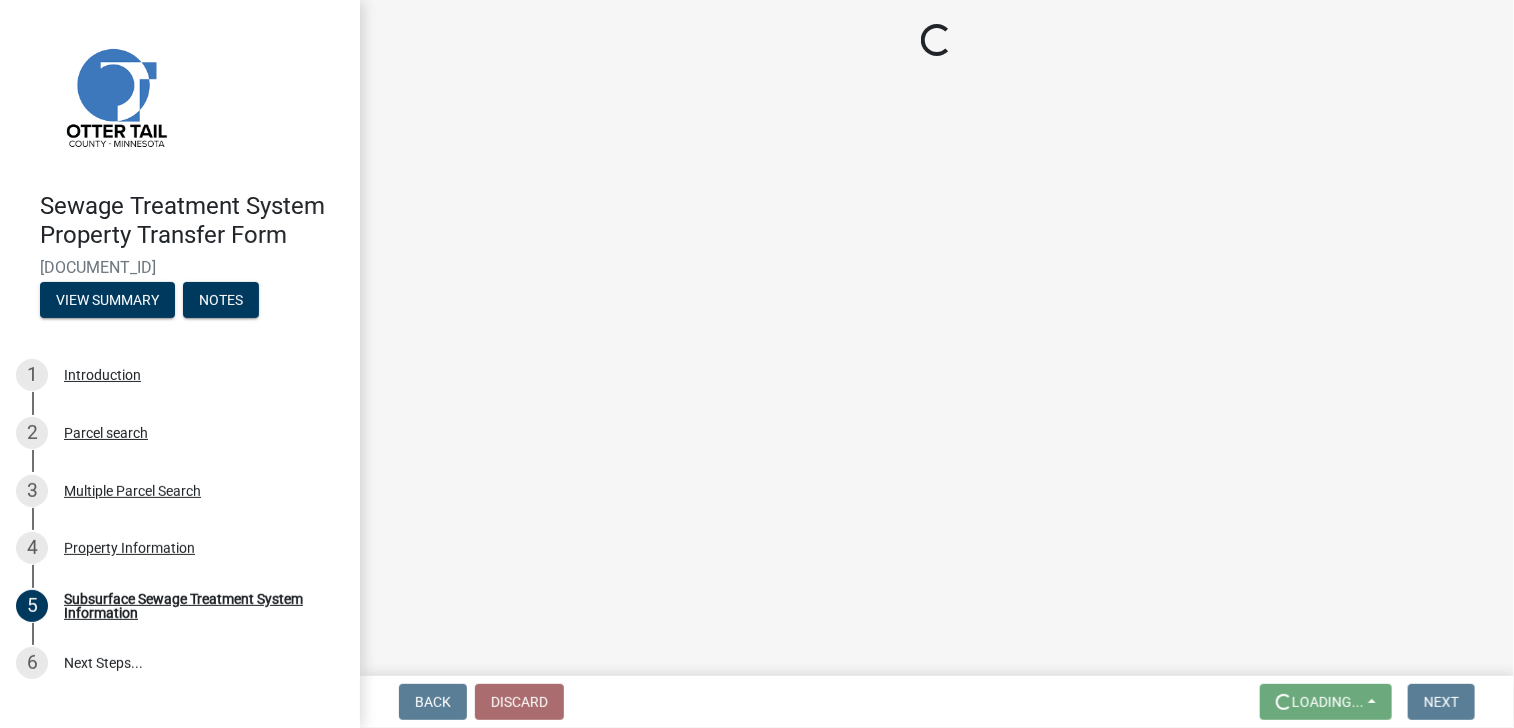scroll, scrollTop: 0, scrollLeft: 0, axis: both 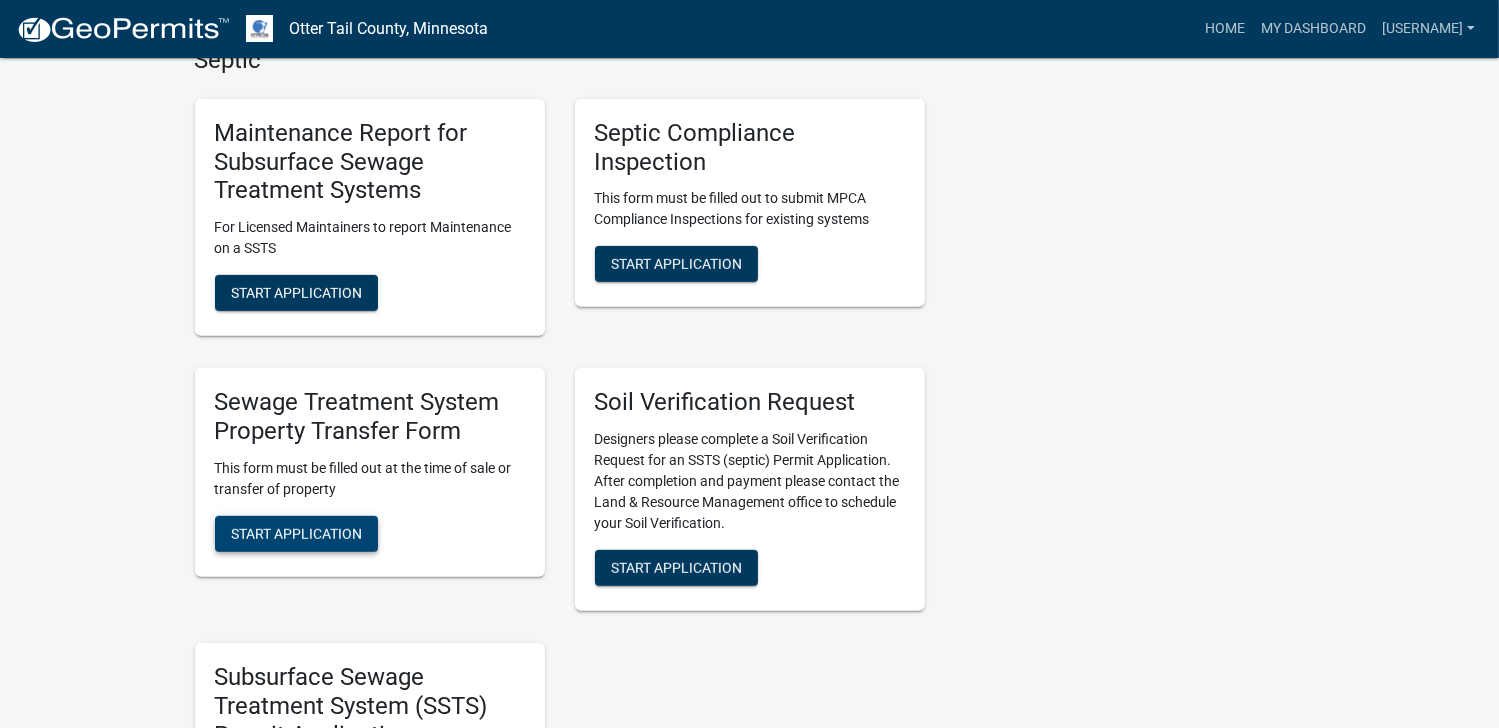 click on "Start Application" at bounding box center (296, 533) 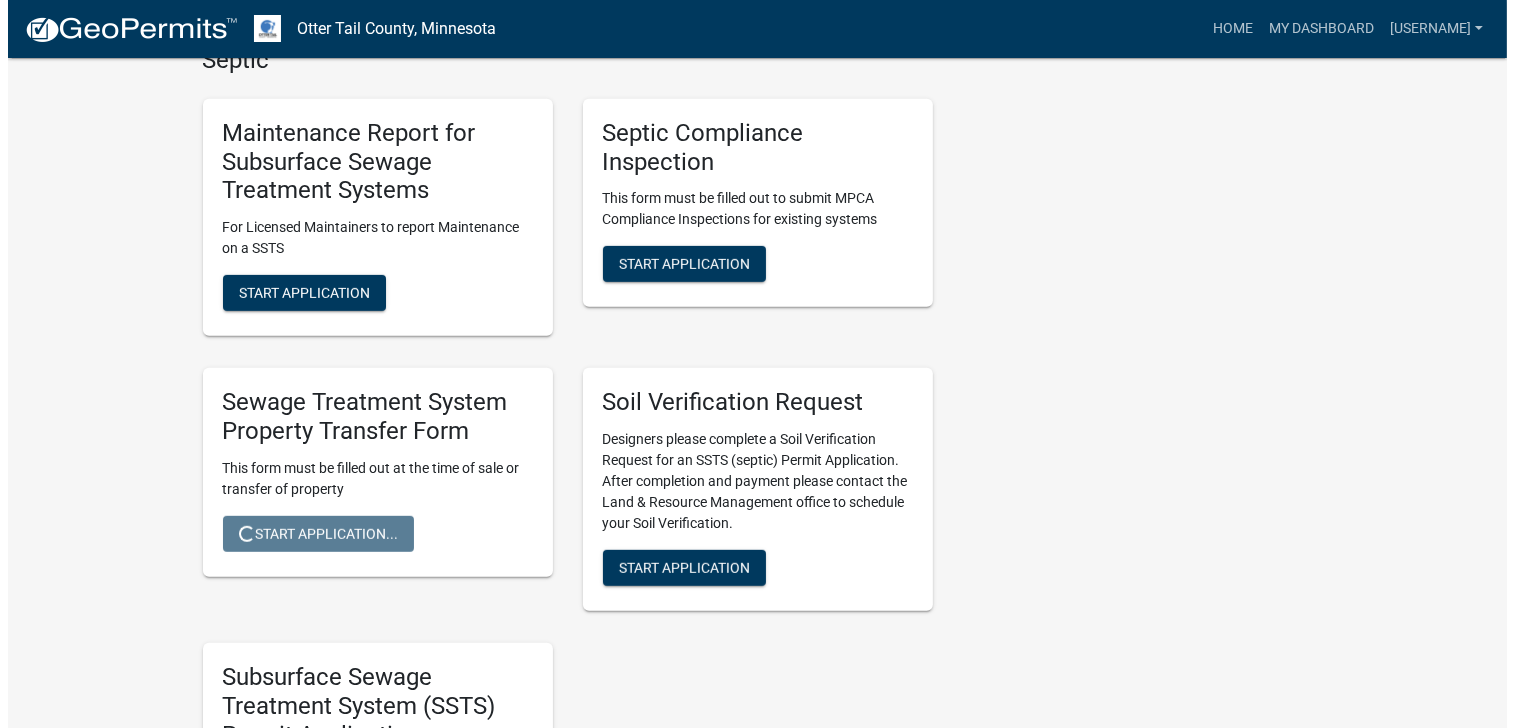 scroll, scrollTop: 0, scrollLeft: 0, axis: both 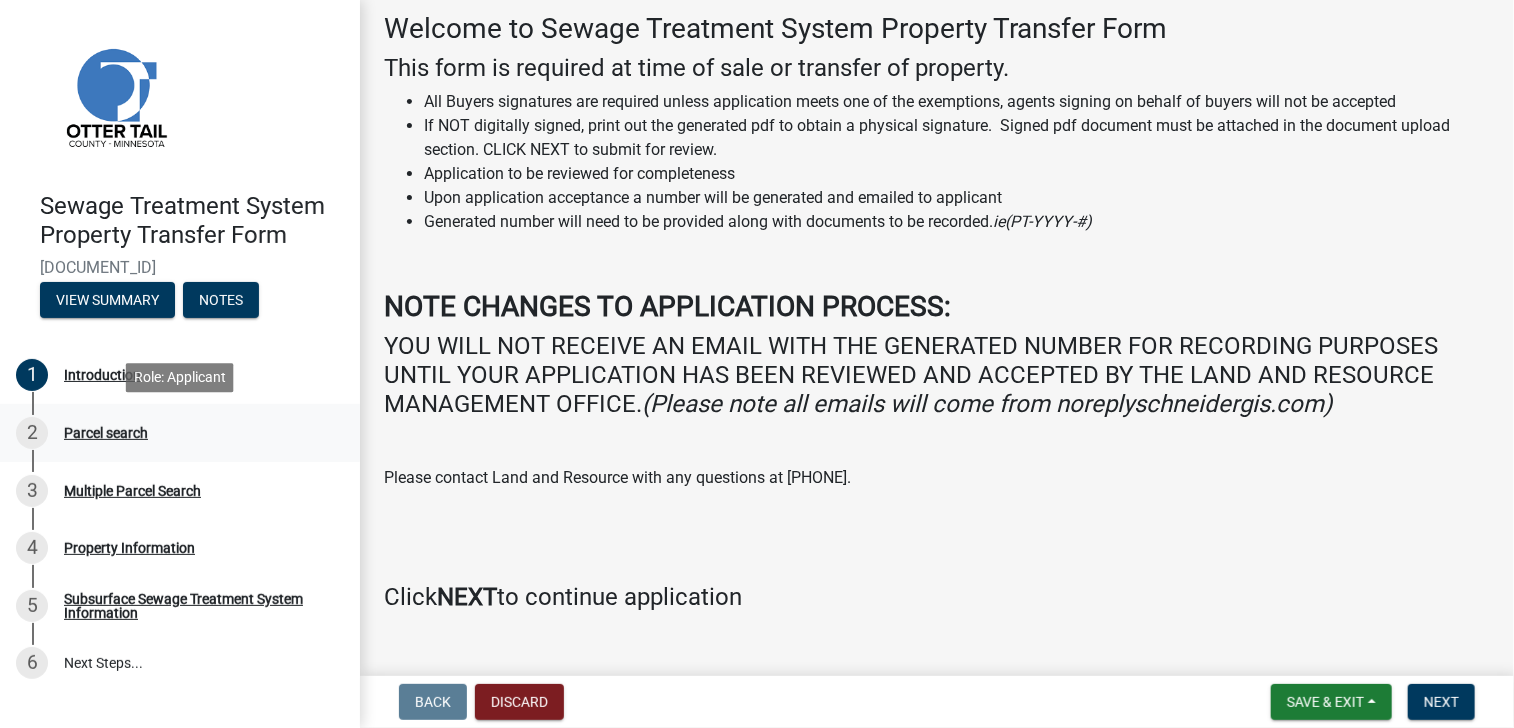 click on "2     Parcel search" at bounding box center [172, 433] 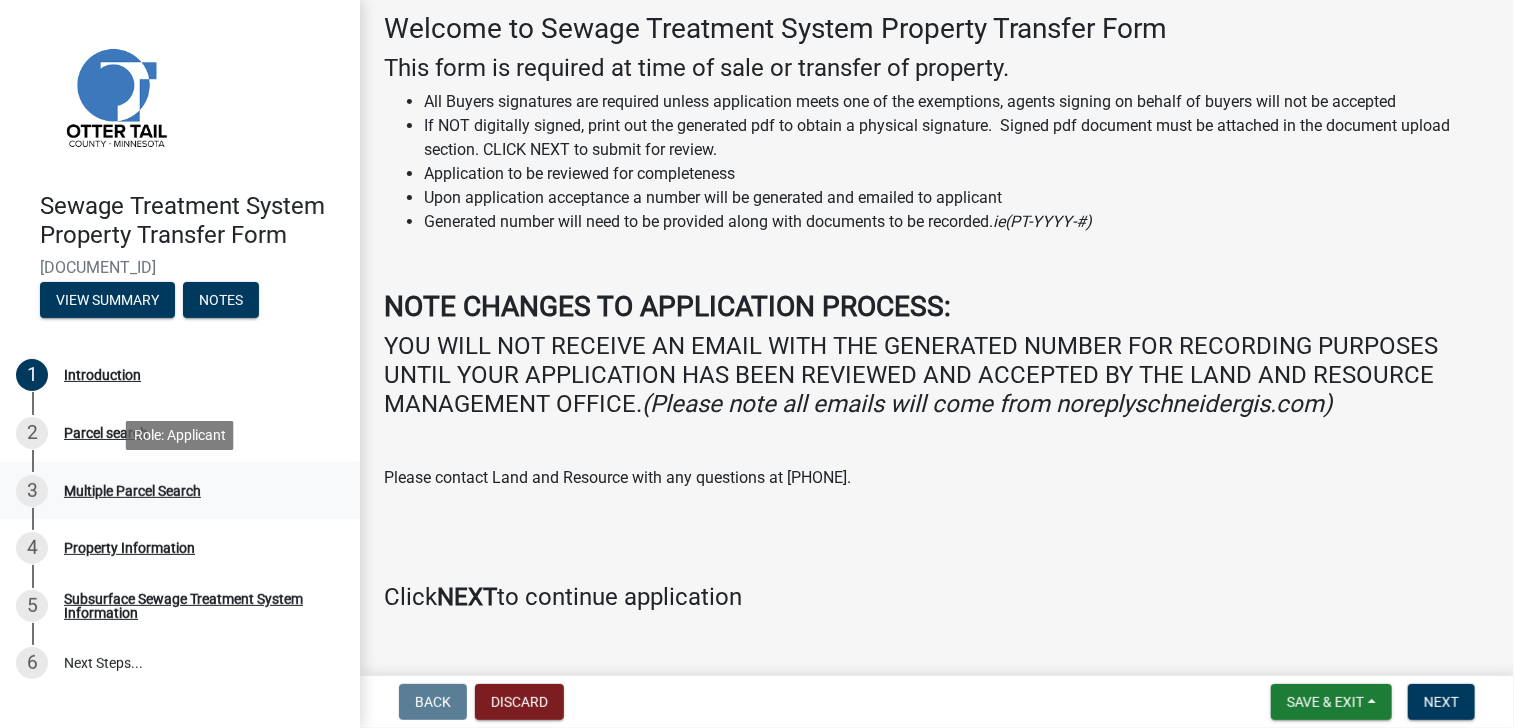 click on "Multiple Parcel Search" at bounding box center (132, 491) 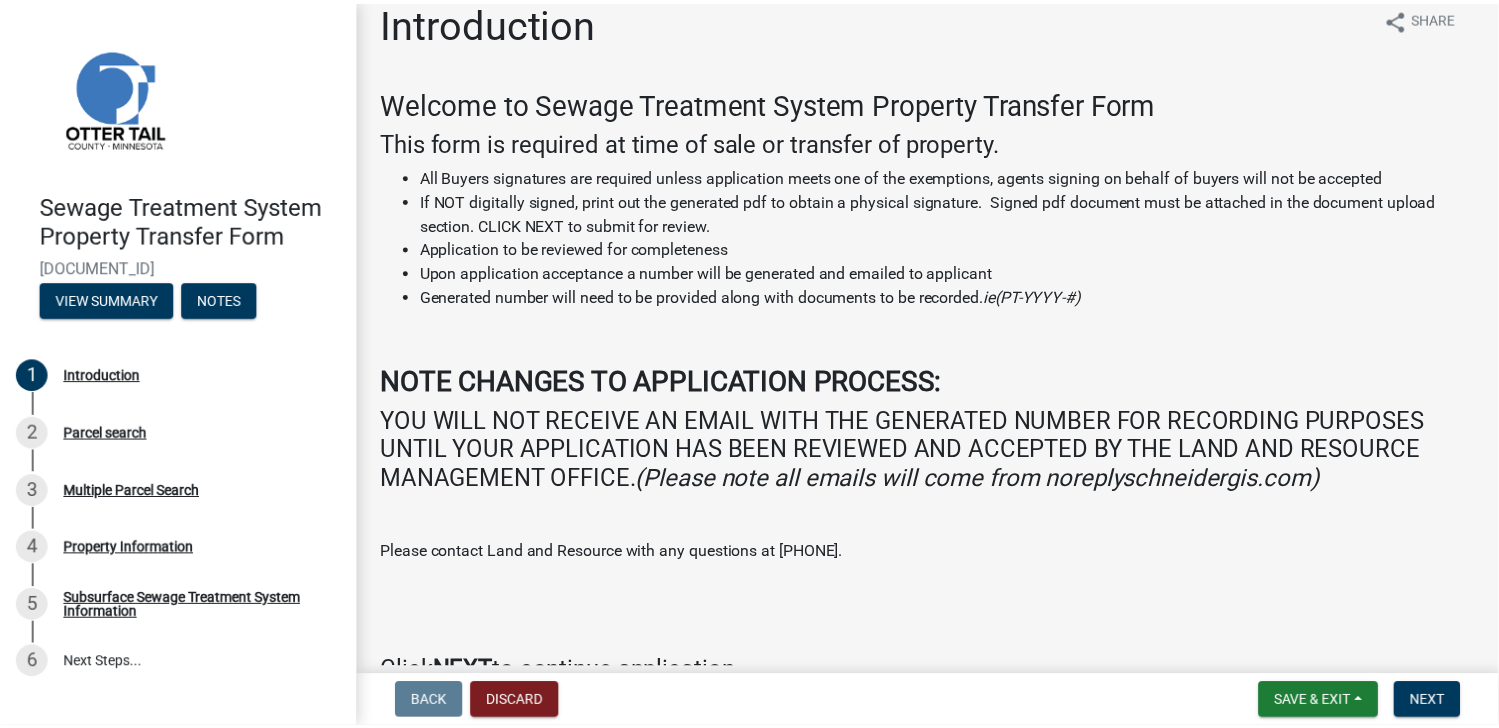 scroll, scrollTop: 0, scrollLeft: 0, axis: both 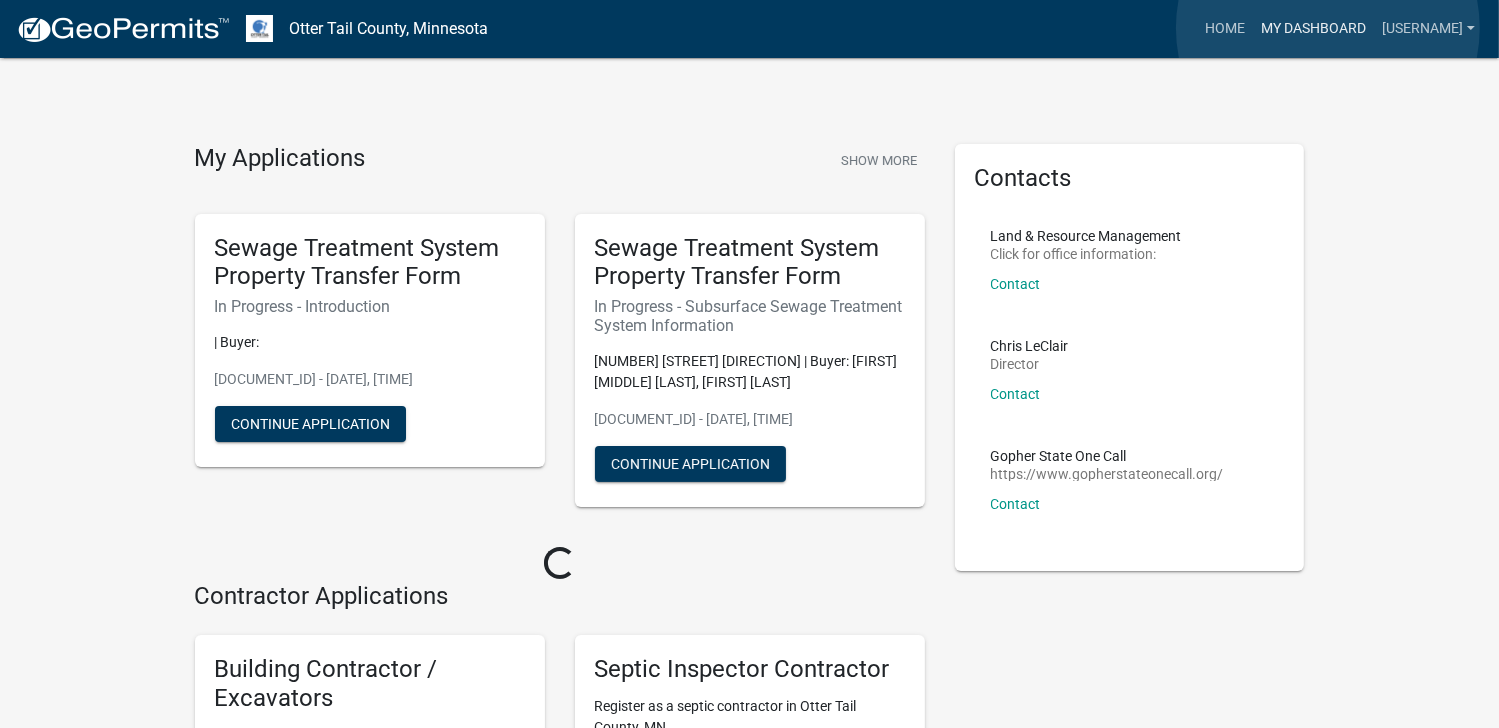 click on "My Dashboard" at bounding box center [1313, 29] 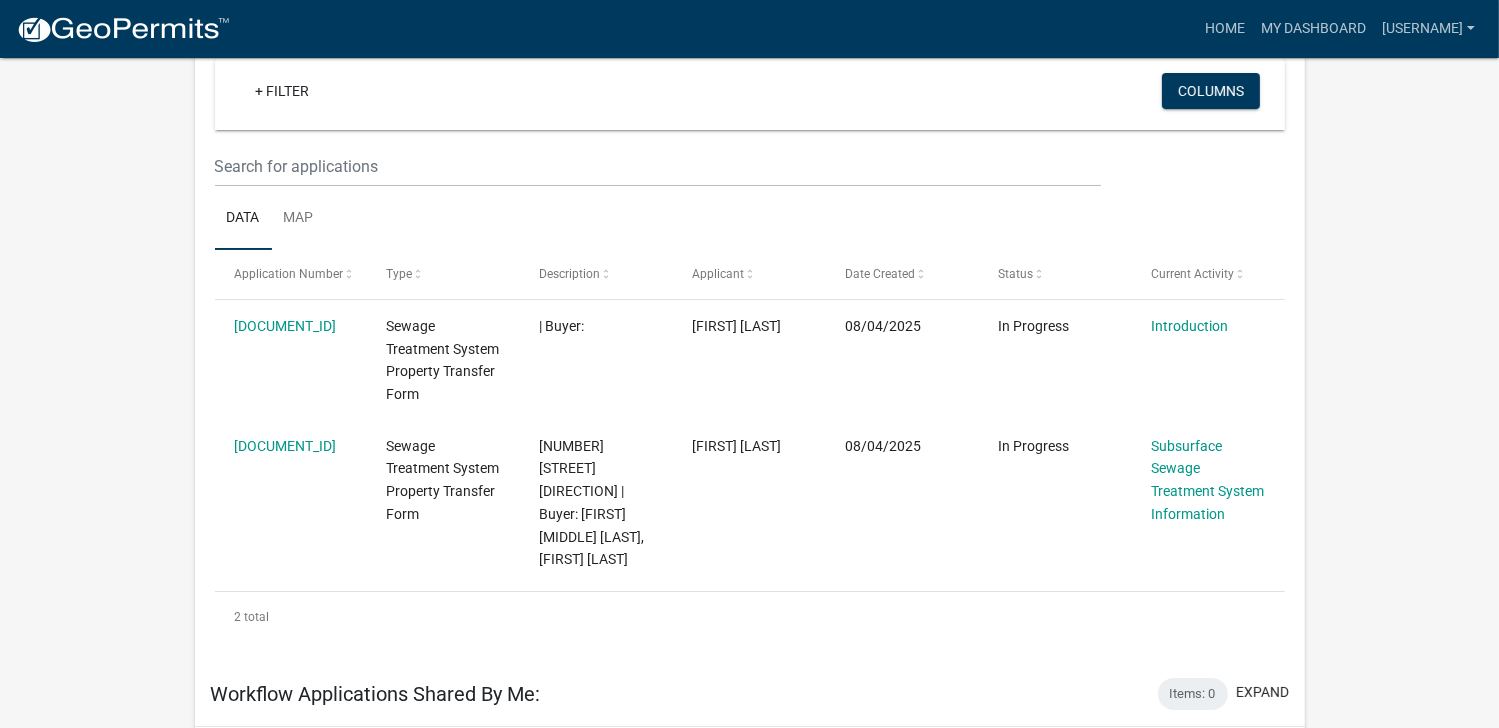 scroll, scrollTop: 200, scrollLeft: 0, axis: vertical 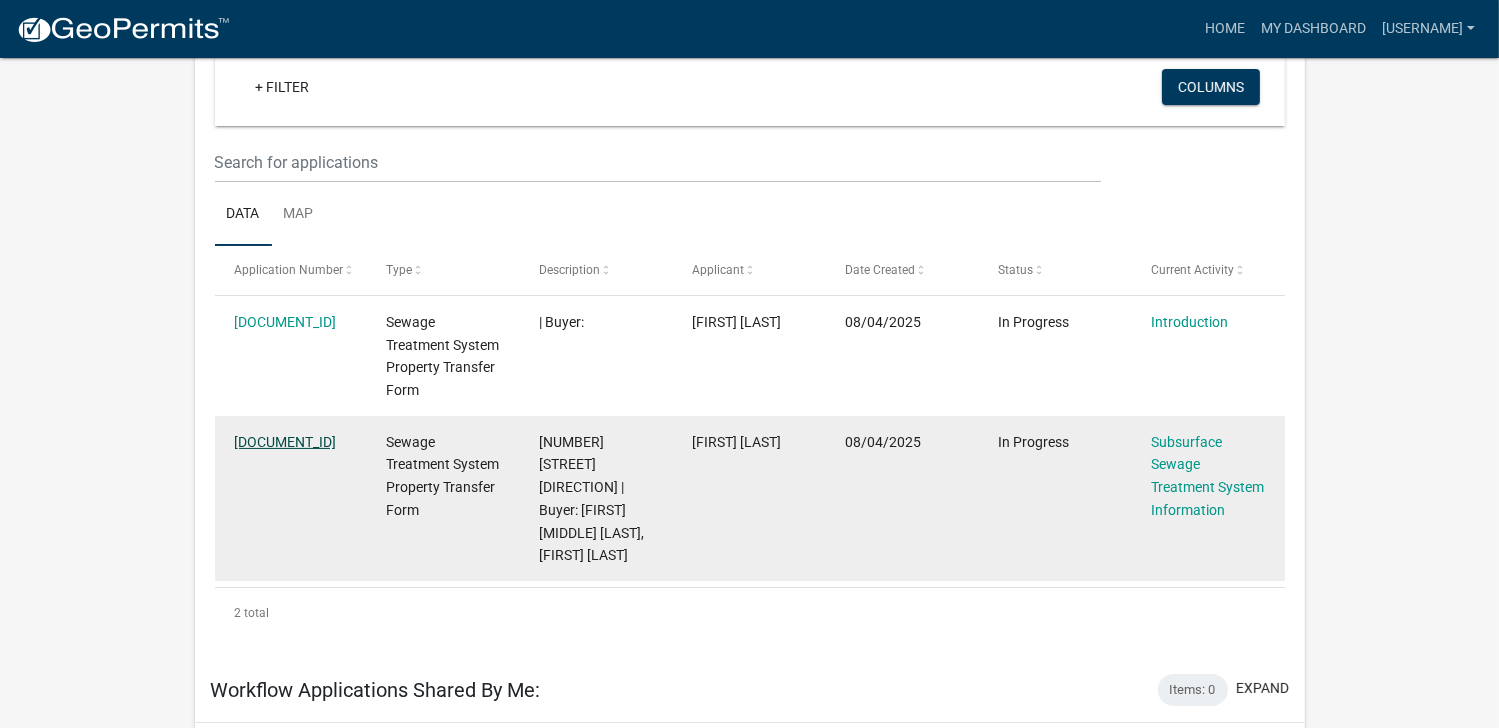 click on "[DOCUMENT_ID]" 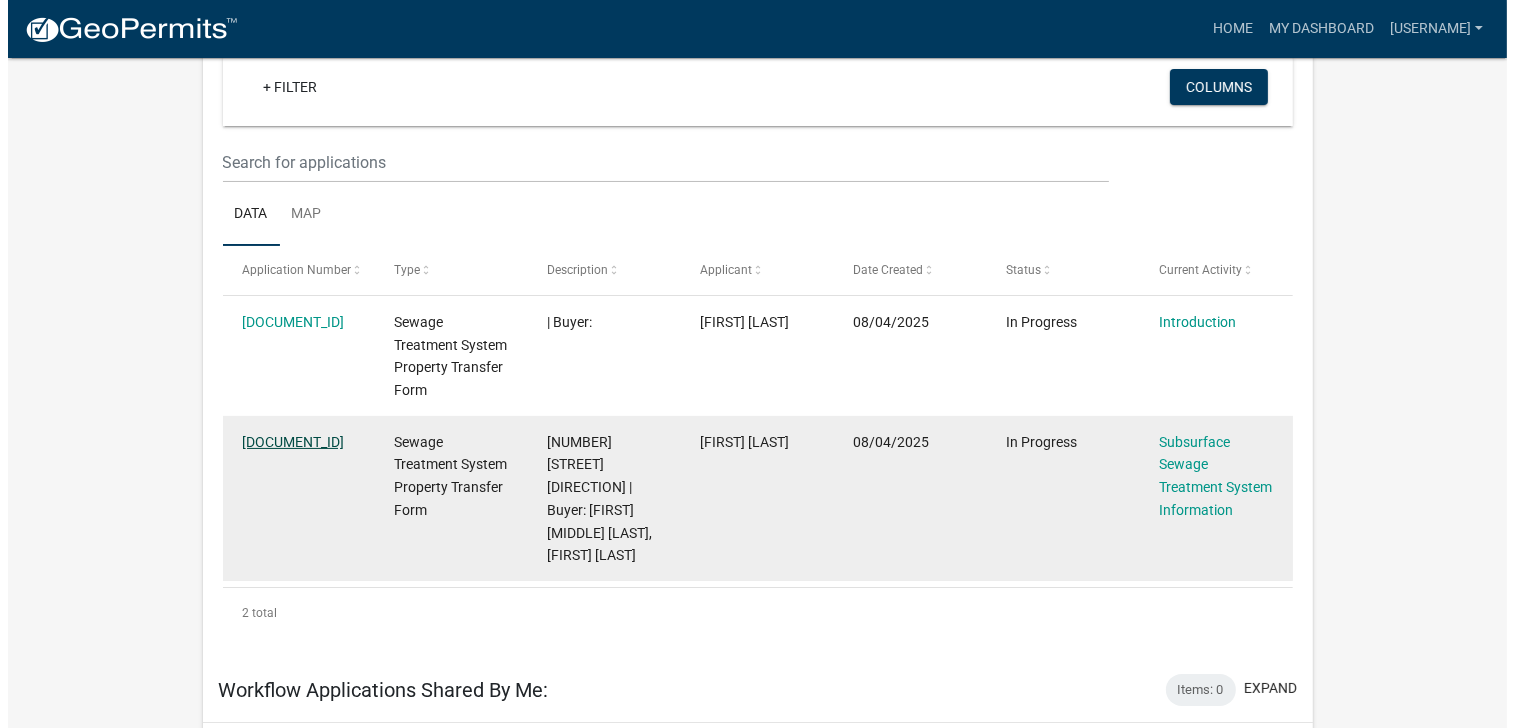 scroll, scrollTop: 0, scrollLeft: 0, axis: both 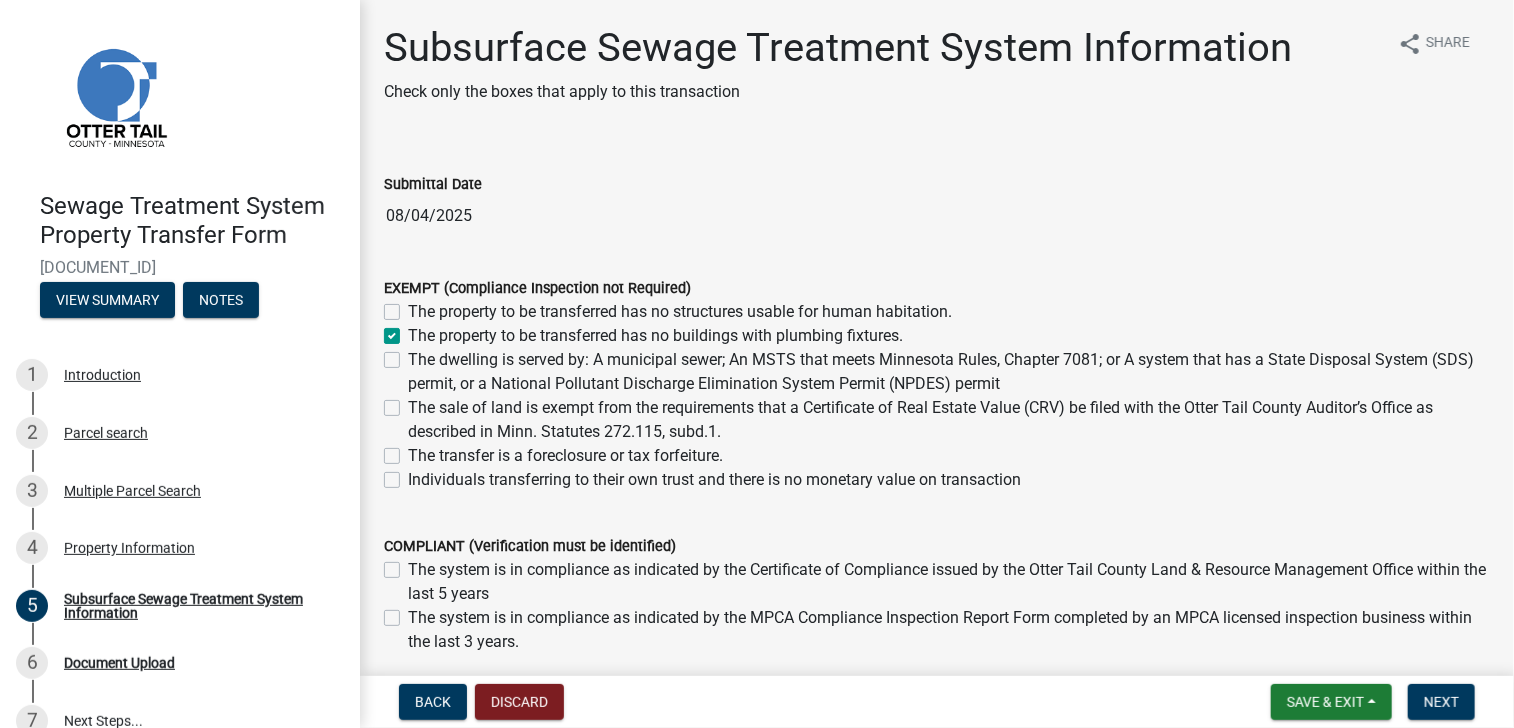 click on "The property to be transferred has no buildings with plumbing fixtures." 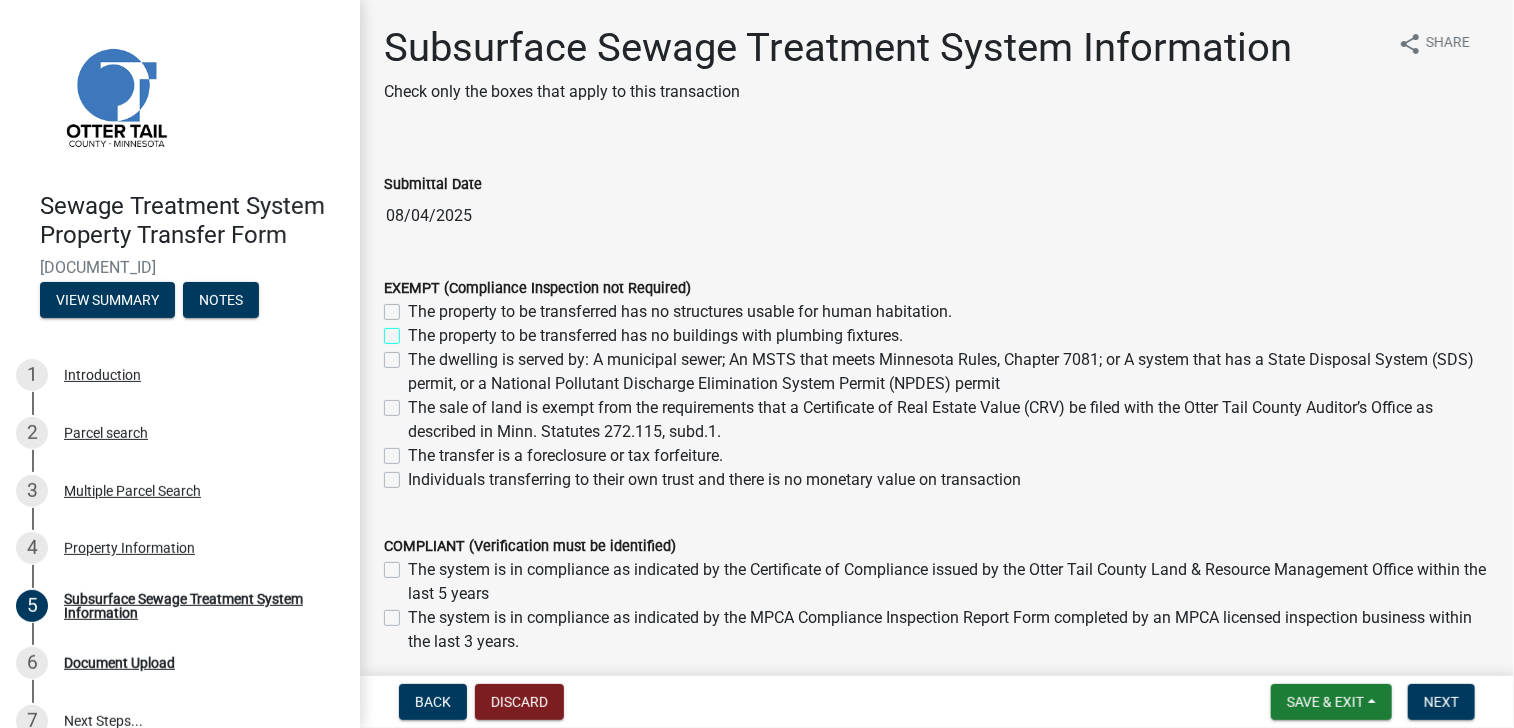 checkbox on "false" 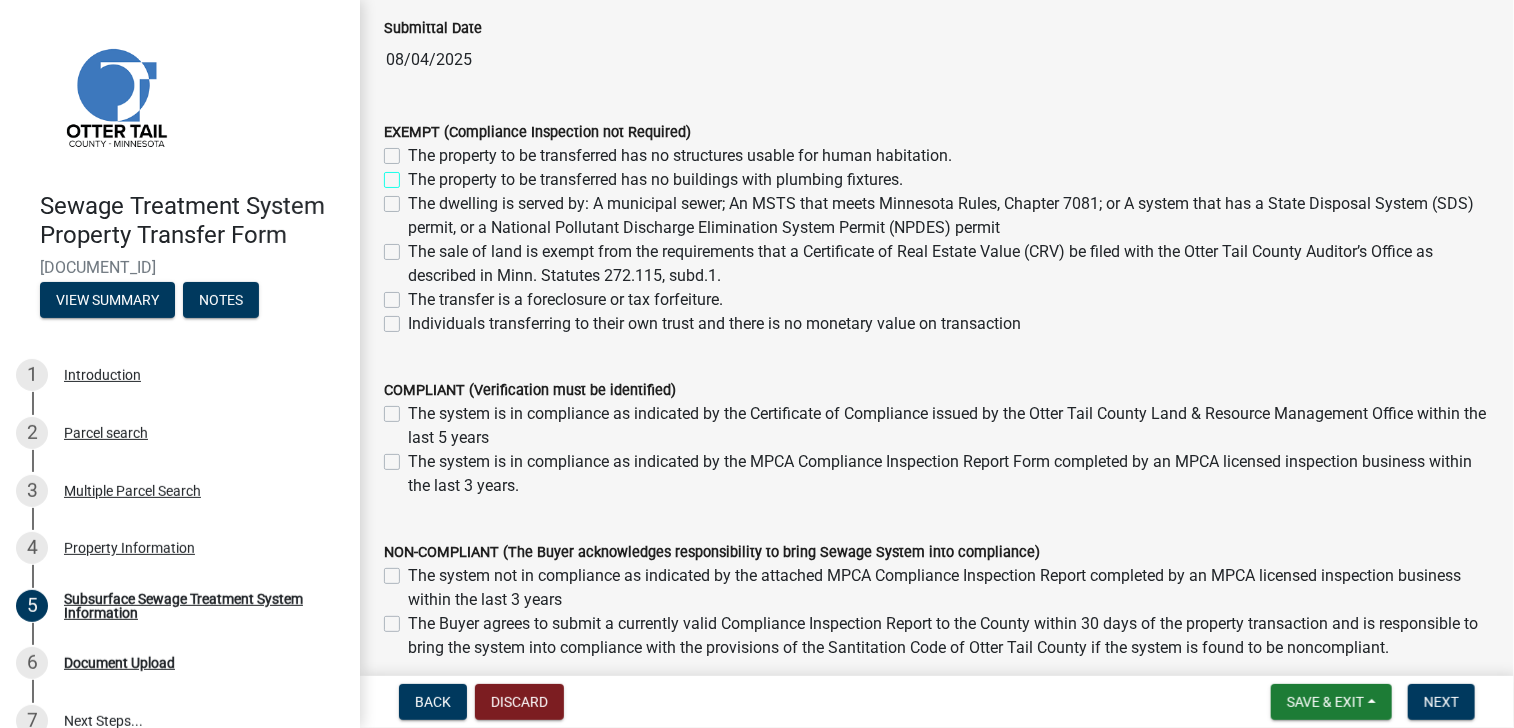scroll, scrollTop: 200, scrollLeft: 0, axis: vertical 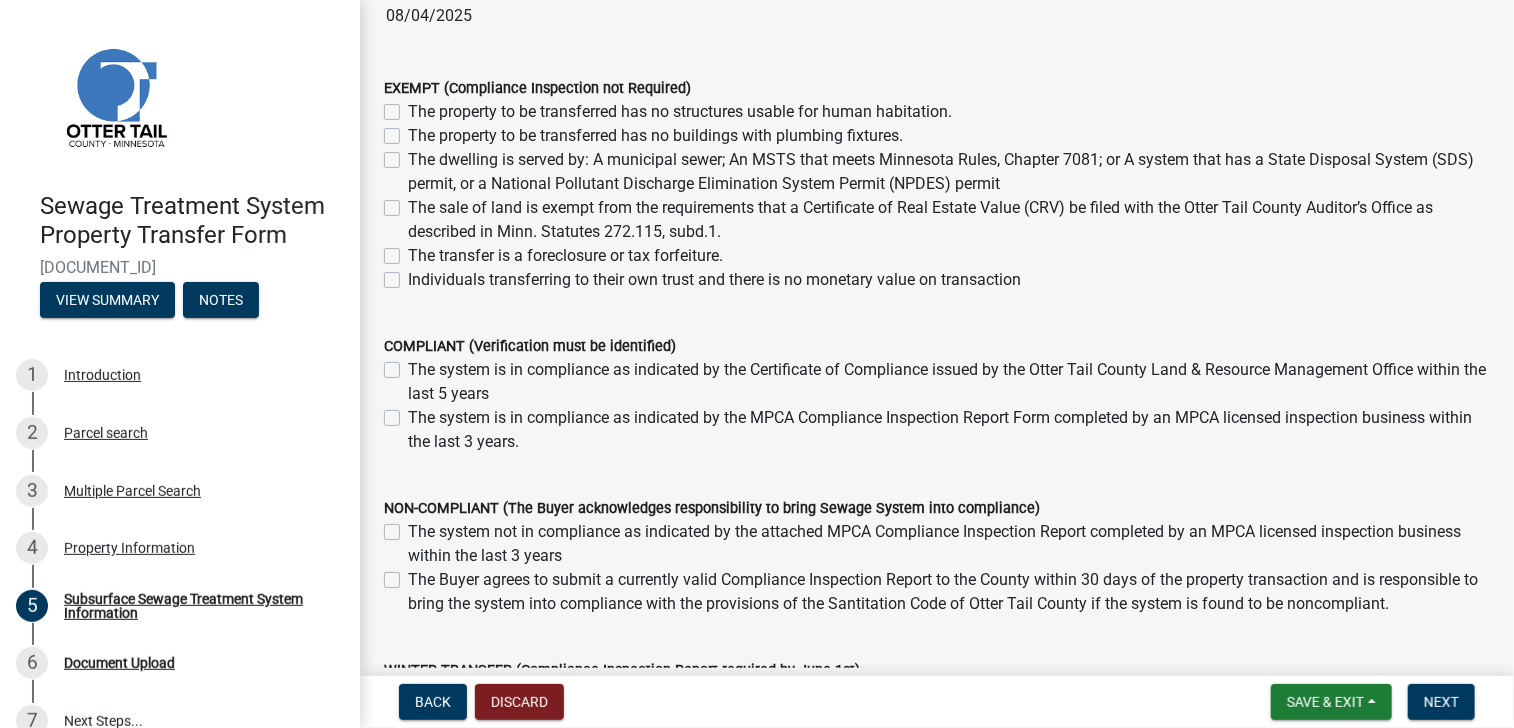 click on "The Buyer agrees to submit a currently valid Compliance Inspection Report to the County within 30 days of the property transaction and is responsible to bring the system into compliance with the provisions of the Santitation Code of Otter Tail County if the system is found to be noncompliant." 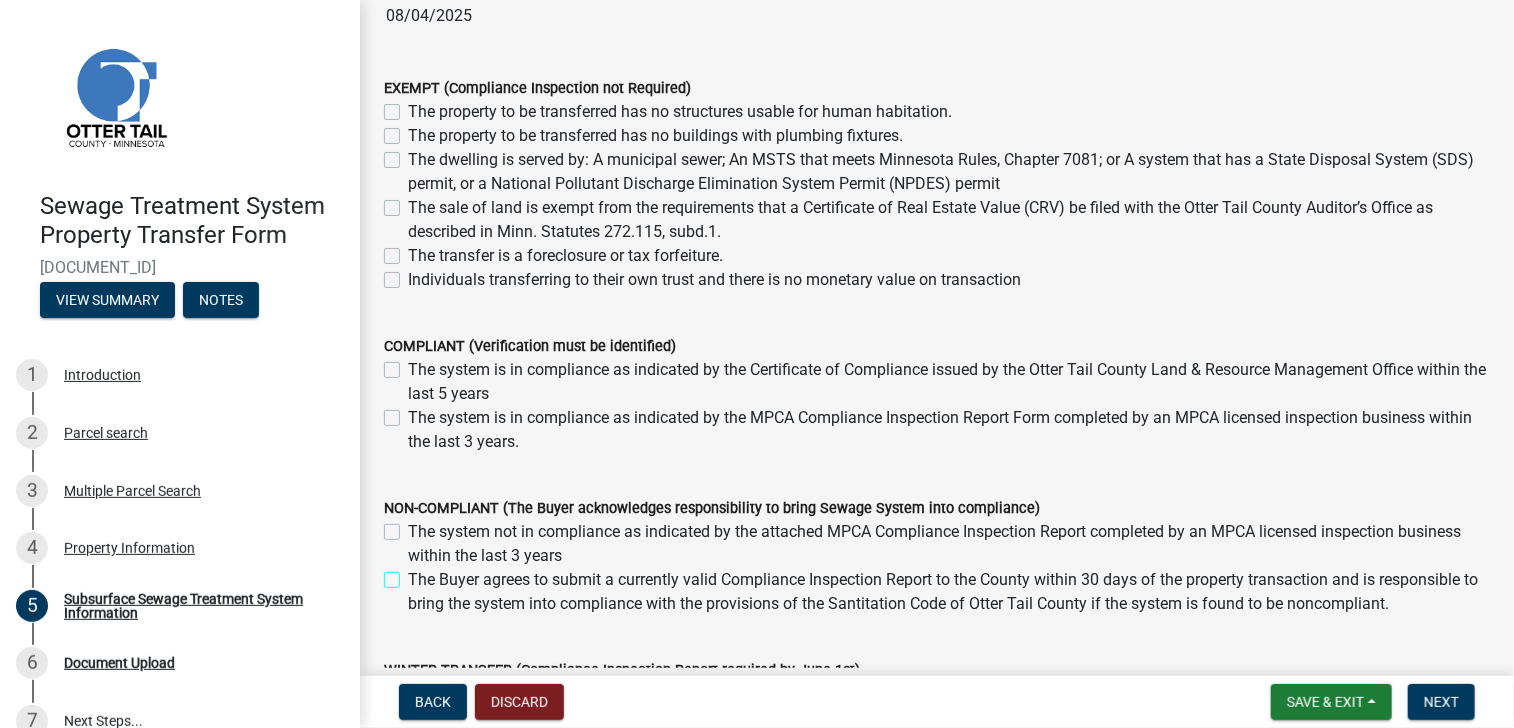 click on "The Buyer agrees to submit a currently valid Compliance Inspection Report to the County within 30 days of the property transaction and is responsible to bring the system into compliance with the provisions of the Santitation Code of Otter Tail County if the system is found to be noncompliant." at bounding box center (414, 574) 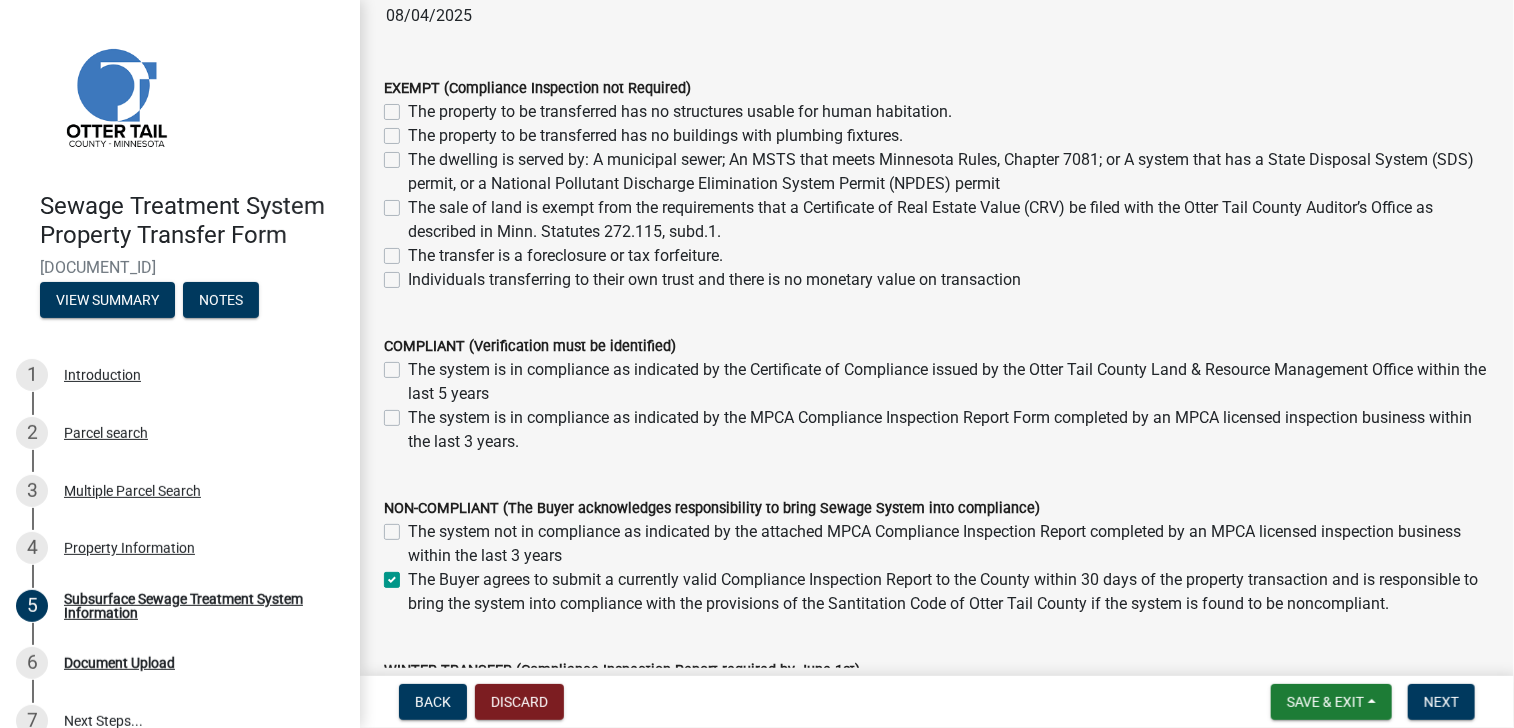 checkbox on "false" 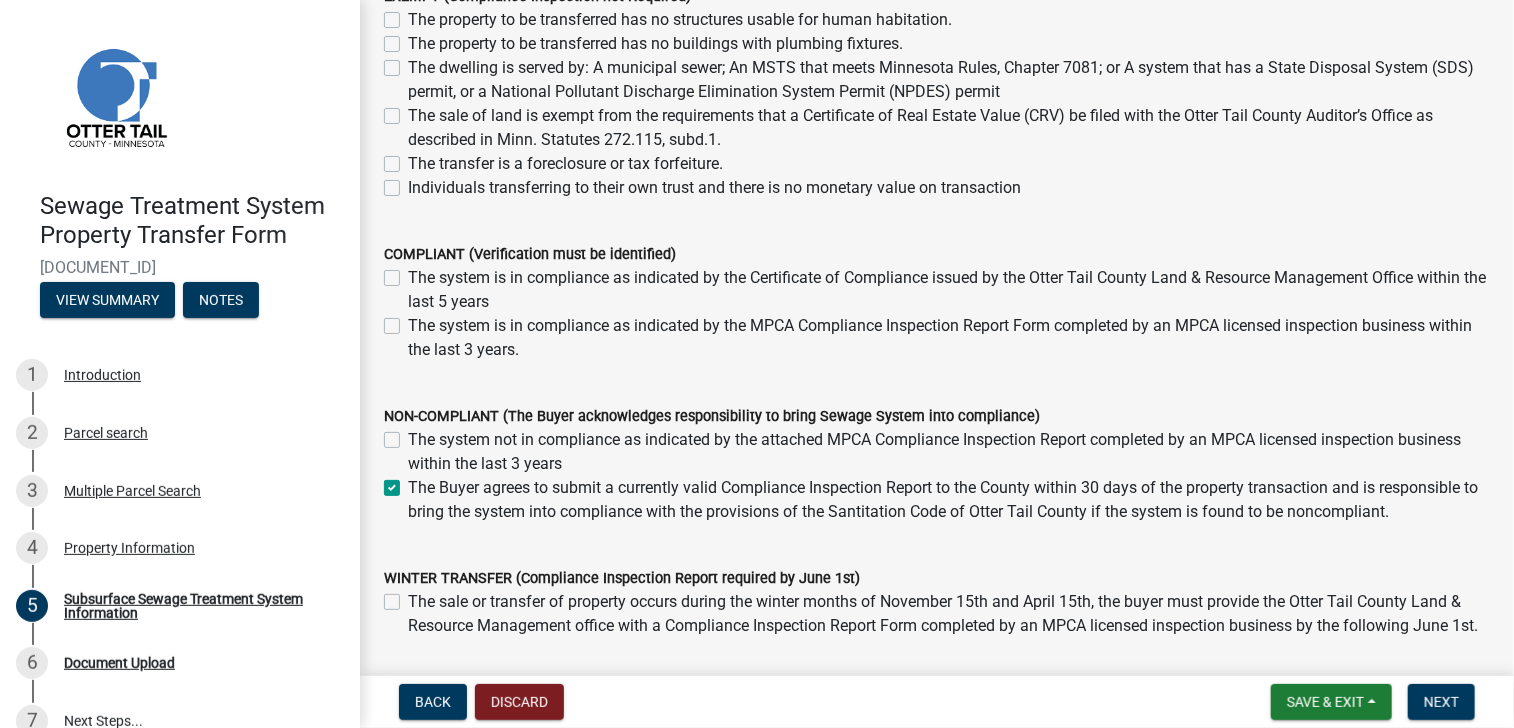 scroll, scrollTop: 400, scrollLeft: 0, axis: vertical 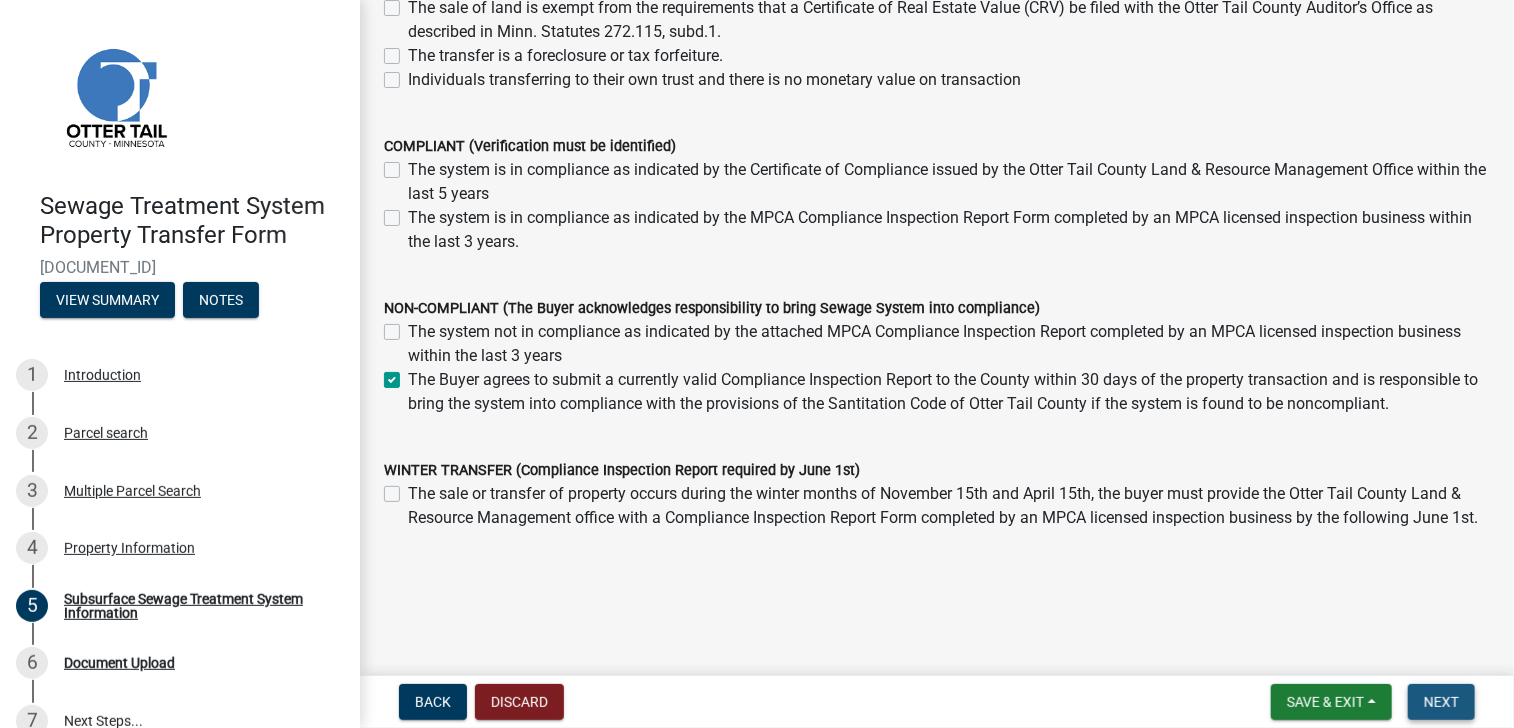 click on "Next" at bounding box center [1441, 702] 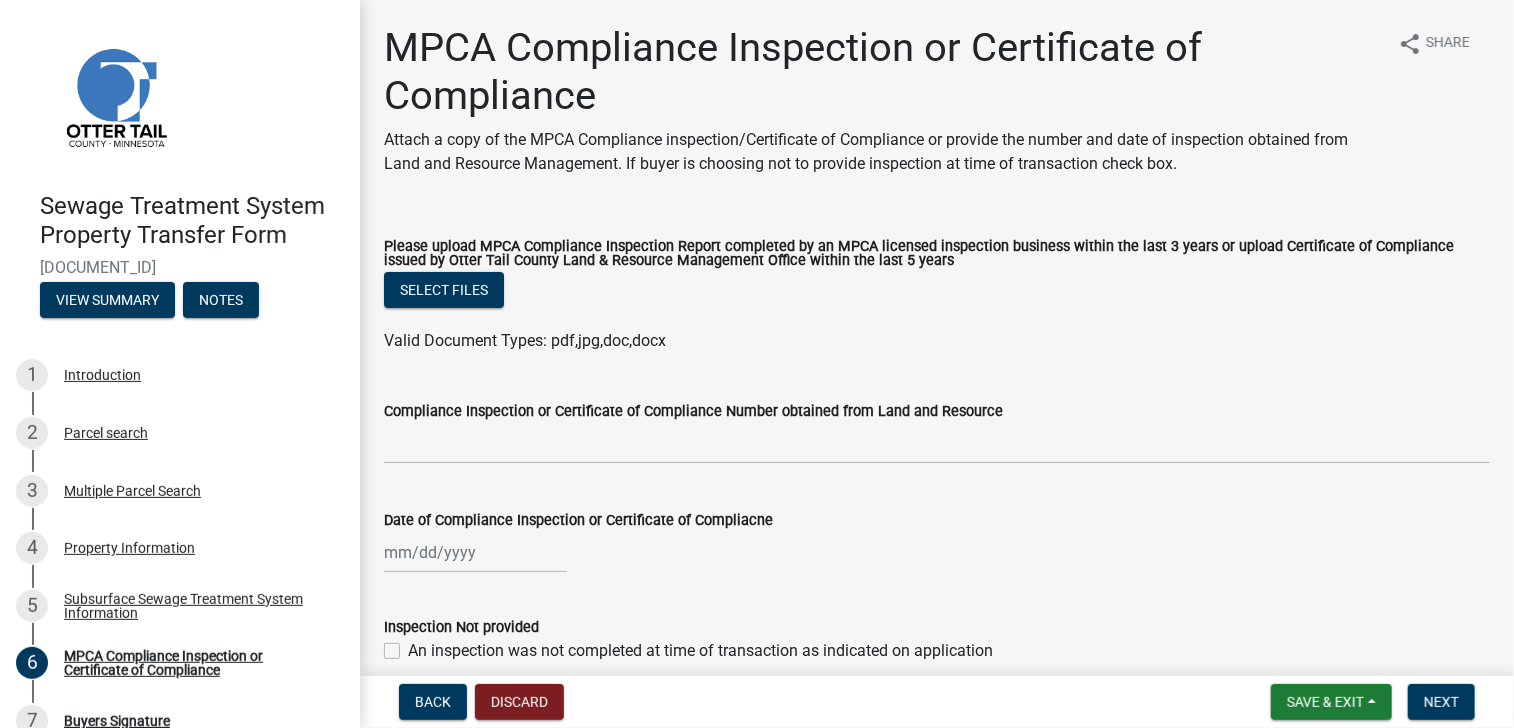 click on "An inspection was not completed at time of transaction as indicated on application" 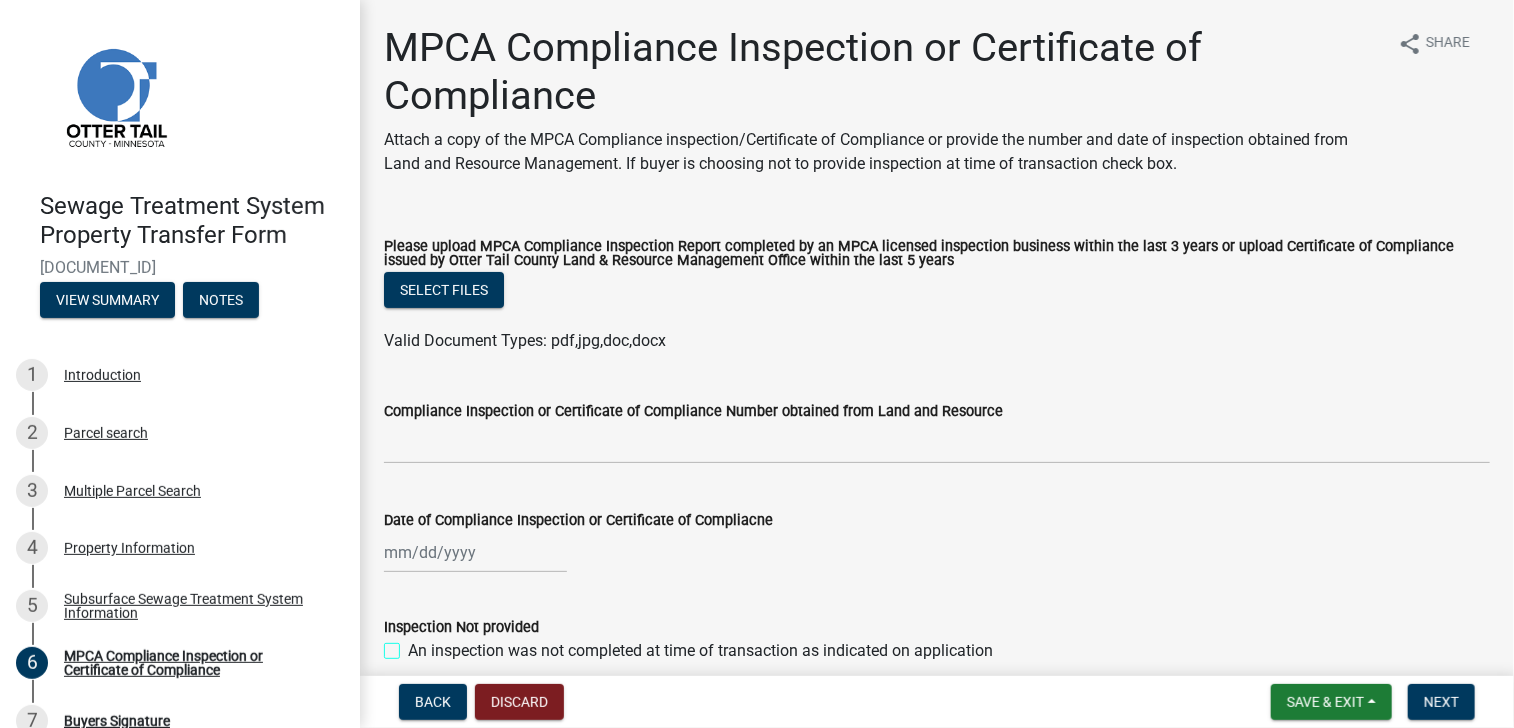 click on "An inspection was not completed at time of transaction as indicated on application" at bounding box center [414, 645] 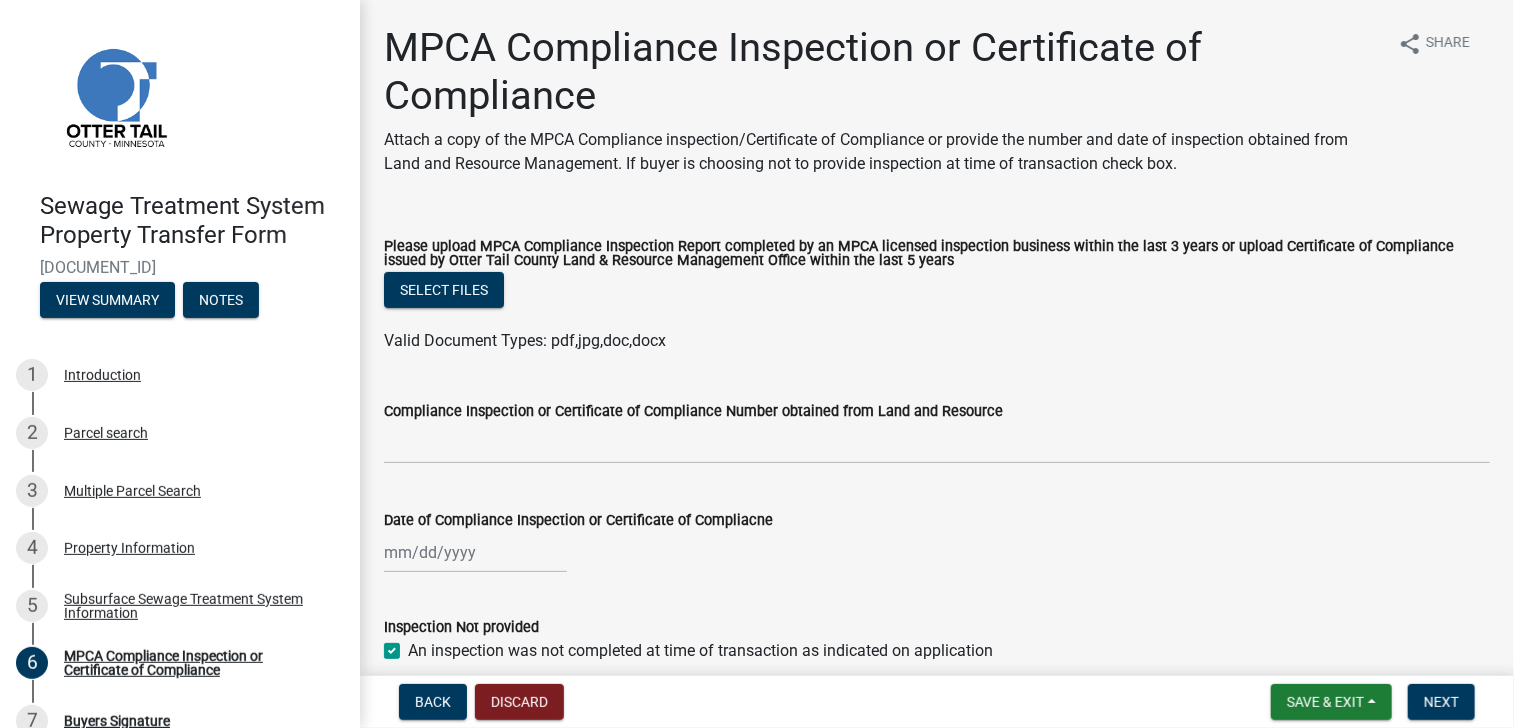 checkbox on "true" 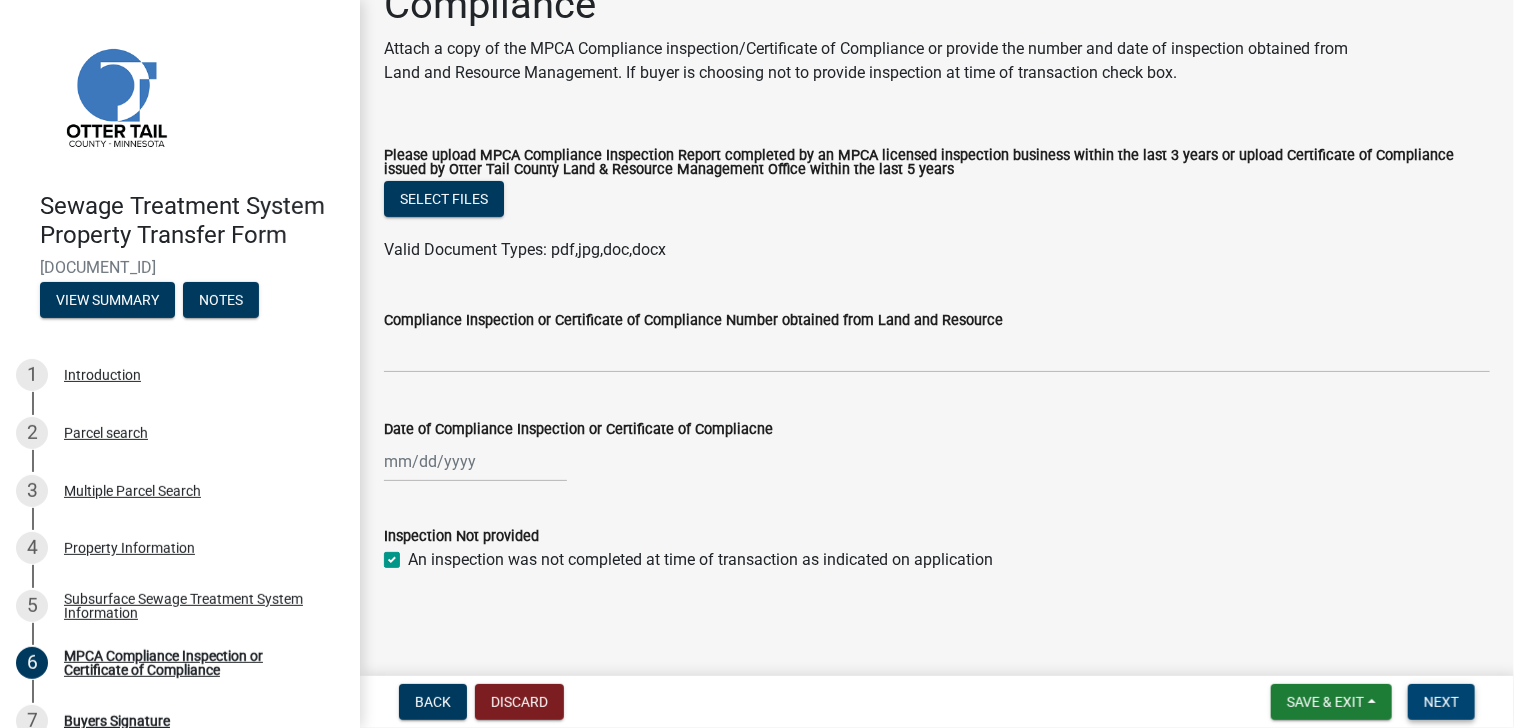 click on "Next" at bounding box center [1441, 702] 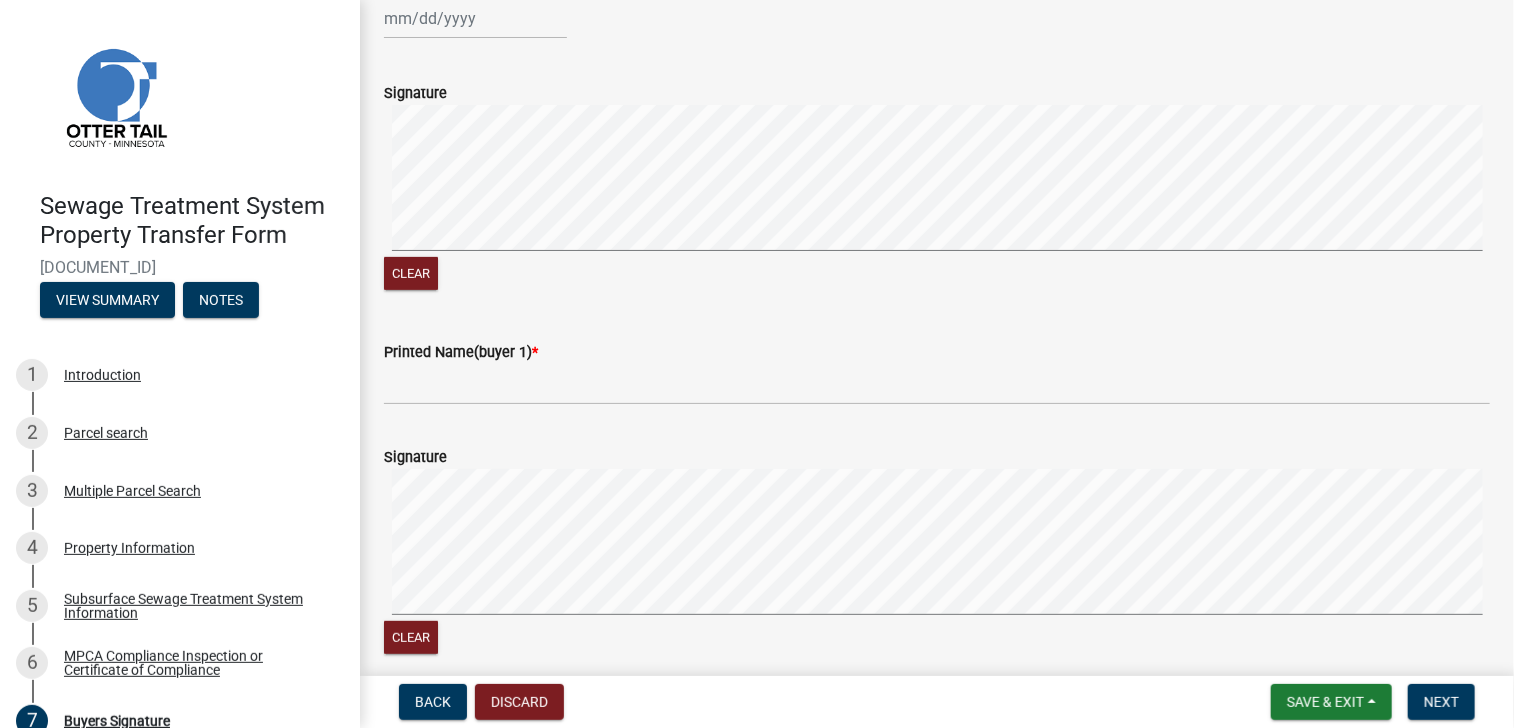 scroll, scrollTop: 300, scrollLeft: 0, axis: vertical 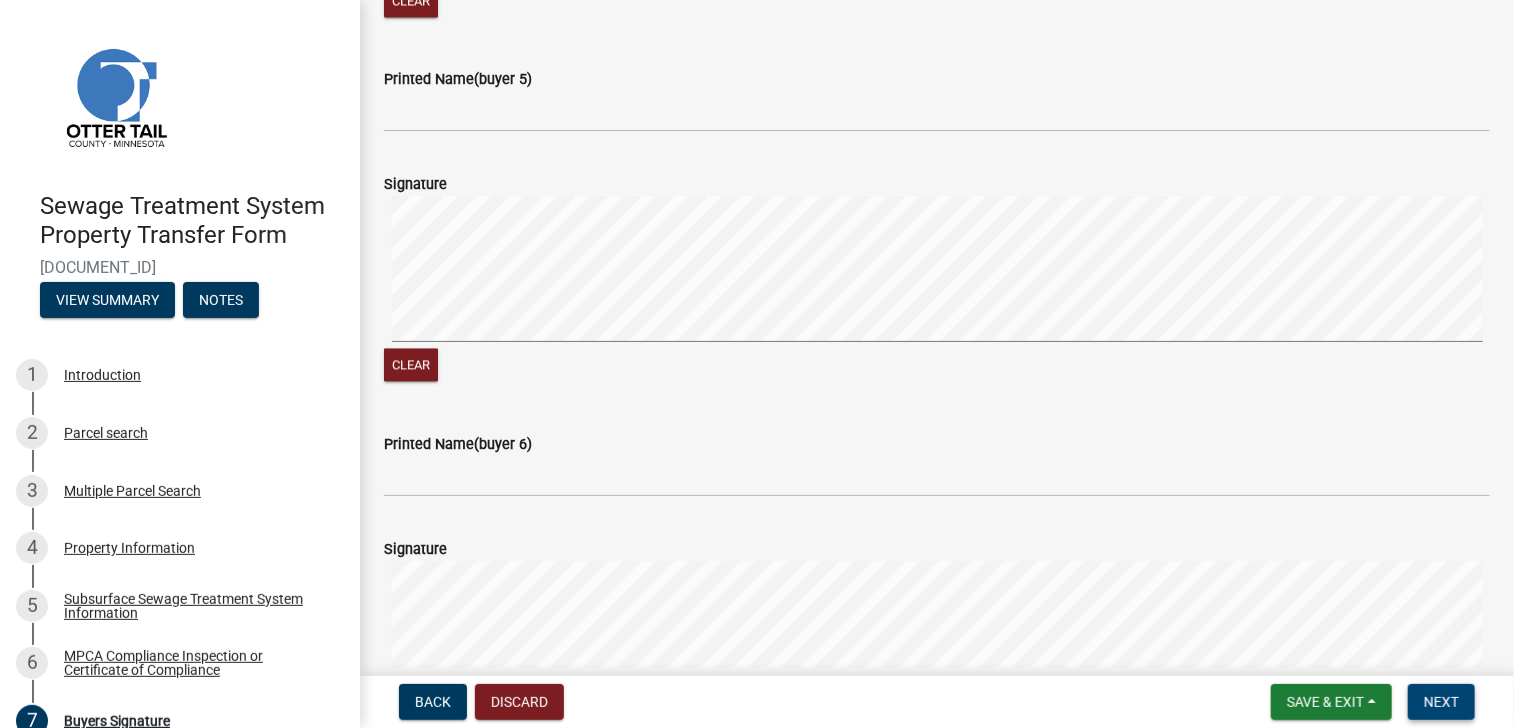 click on "Next" at bounding box center [1441, 702] 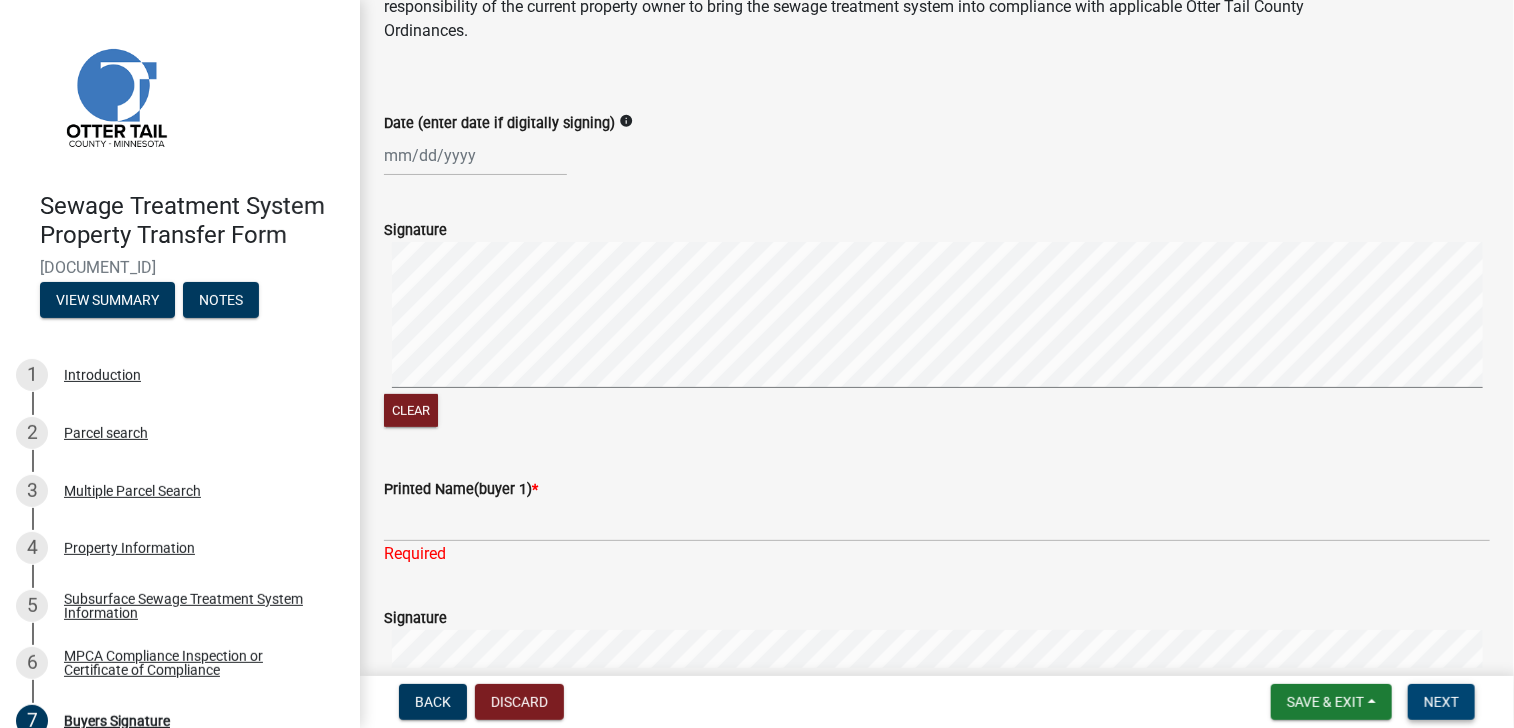 scroll, scrollTop: 300, scrollLeft: 0, axis: vertical 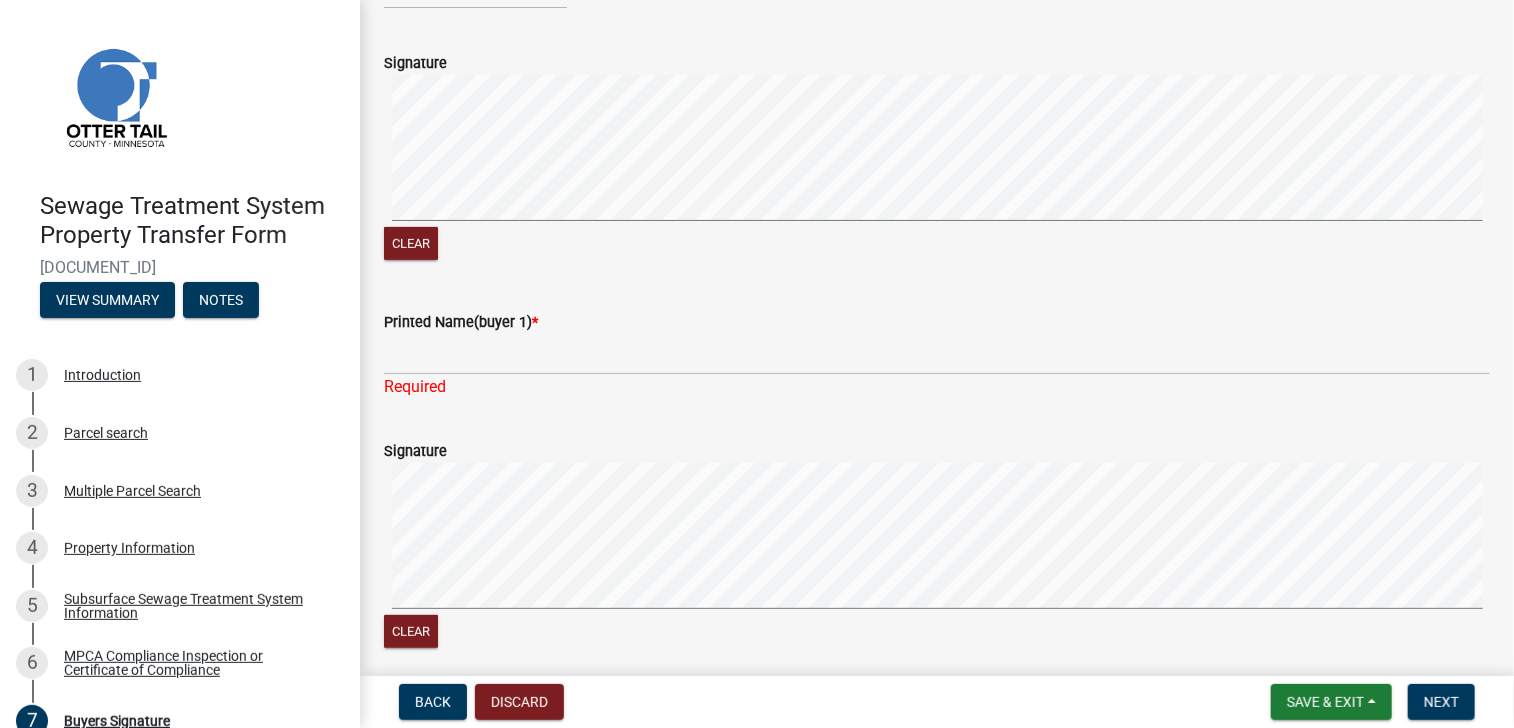 click on "Printed Name(buyer 1)  *" 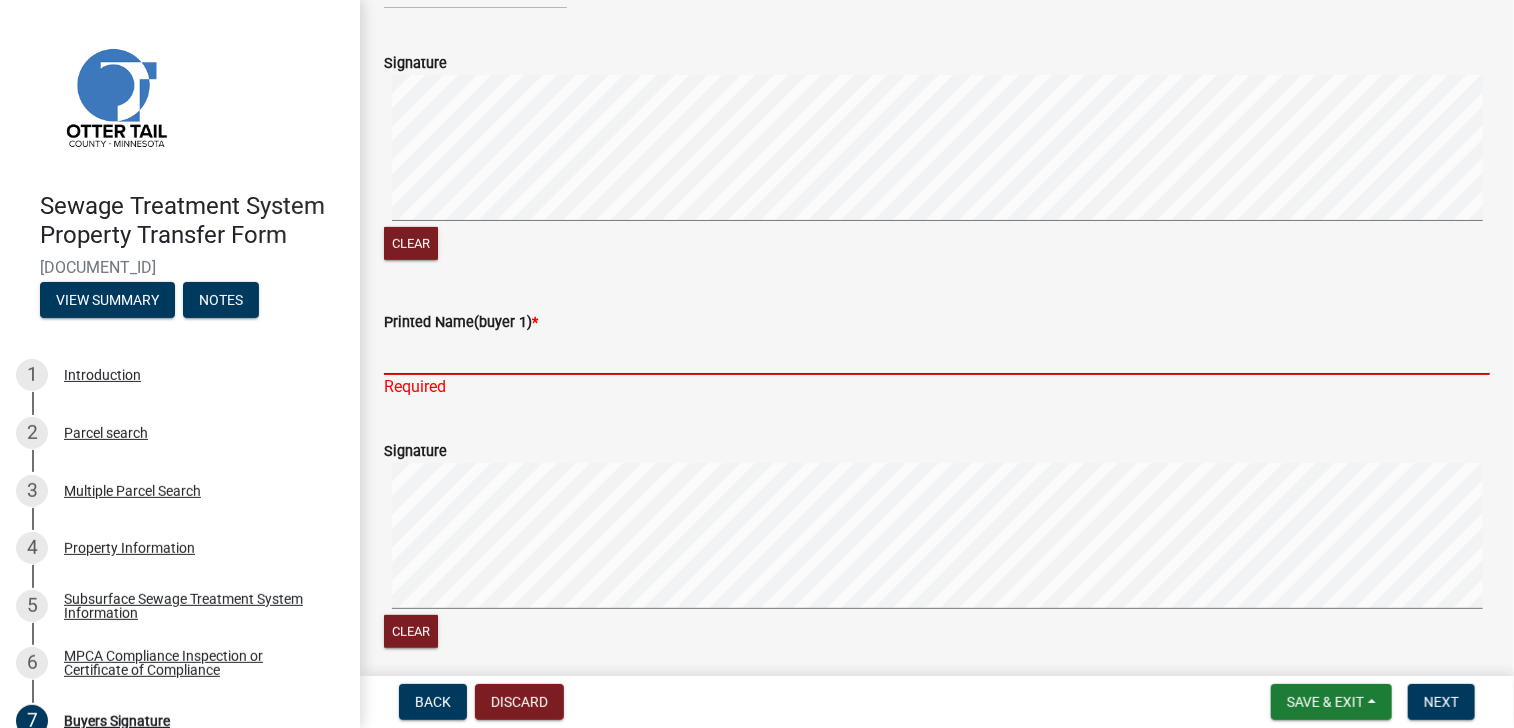 click on "Printed Name(buyer 1)  *" at bounding box center (937, 354) 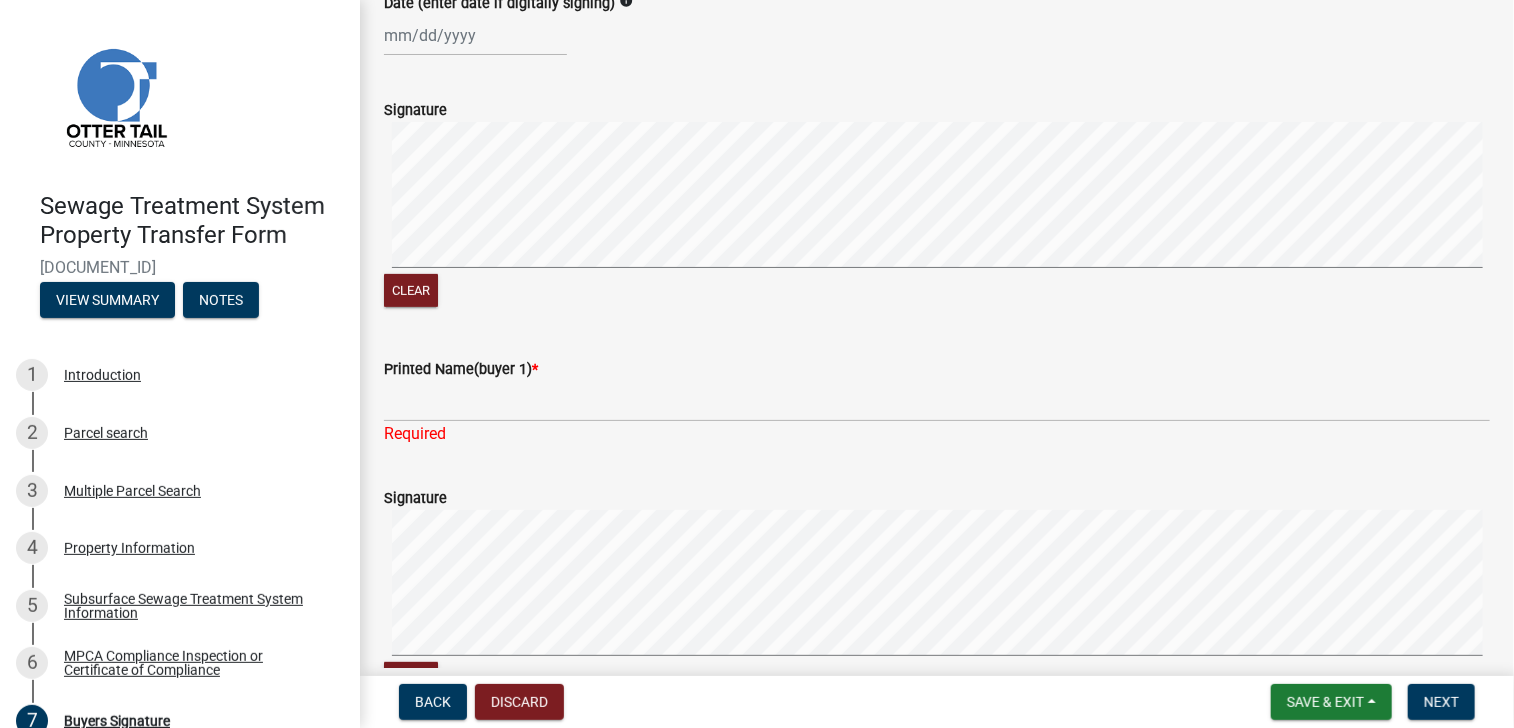 scroll, scrollTop: 300, scrollLeft: 0, axis: vertical 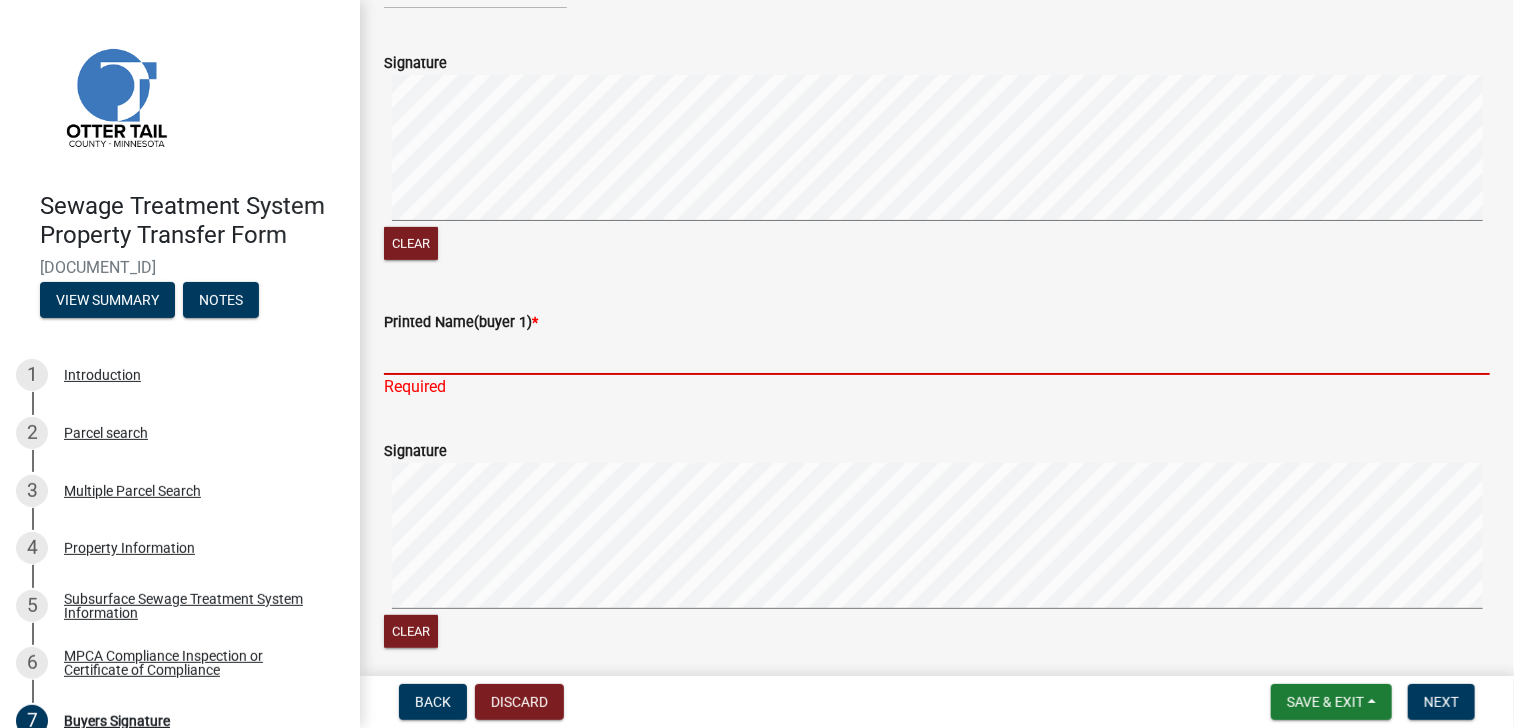 click on "Printed Name(buyer 1)  *" at bounding box center [937, 354] 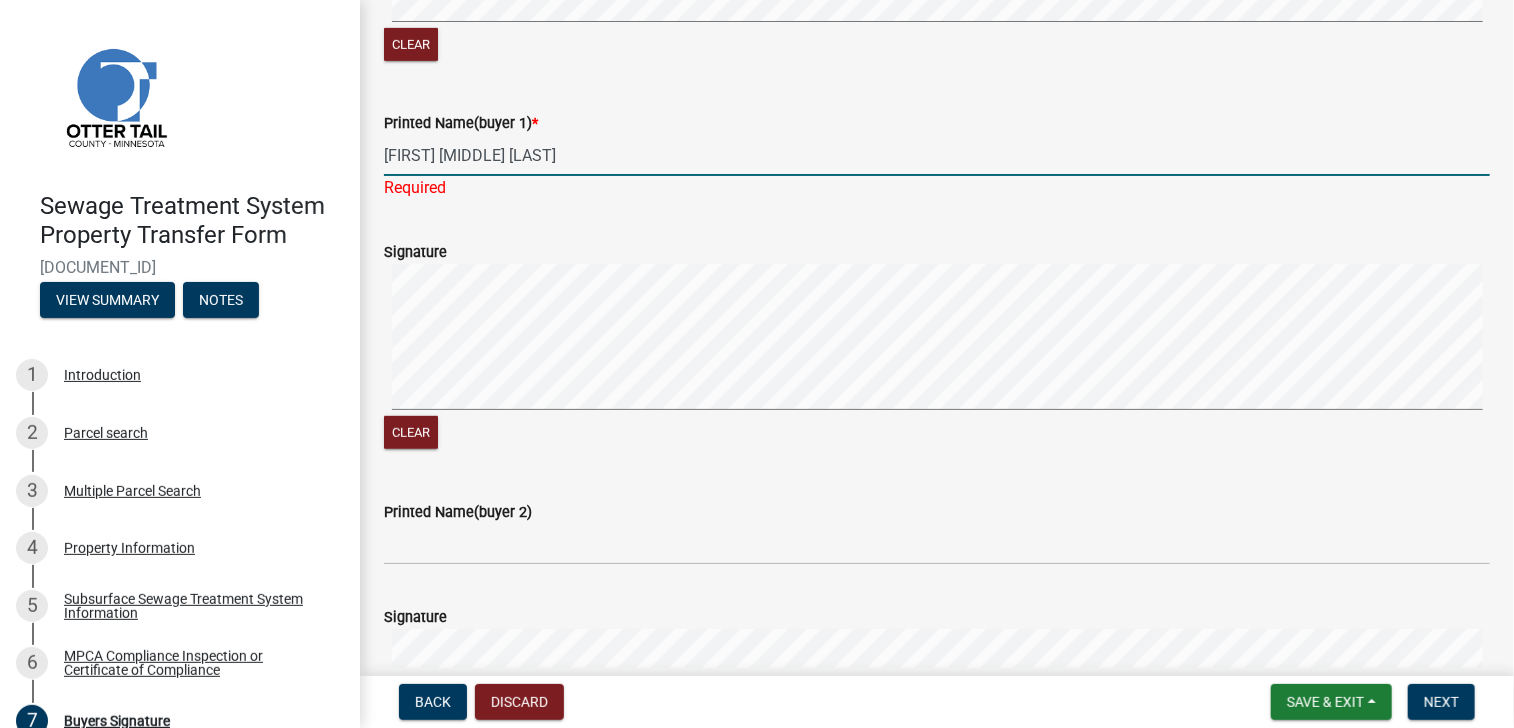 scroll, scrollTop: 500, scrollLeft: 0, axis: vertical 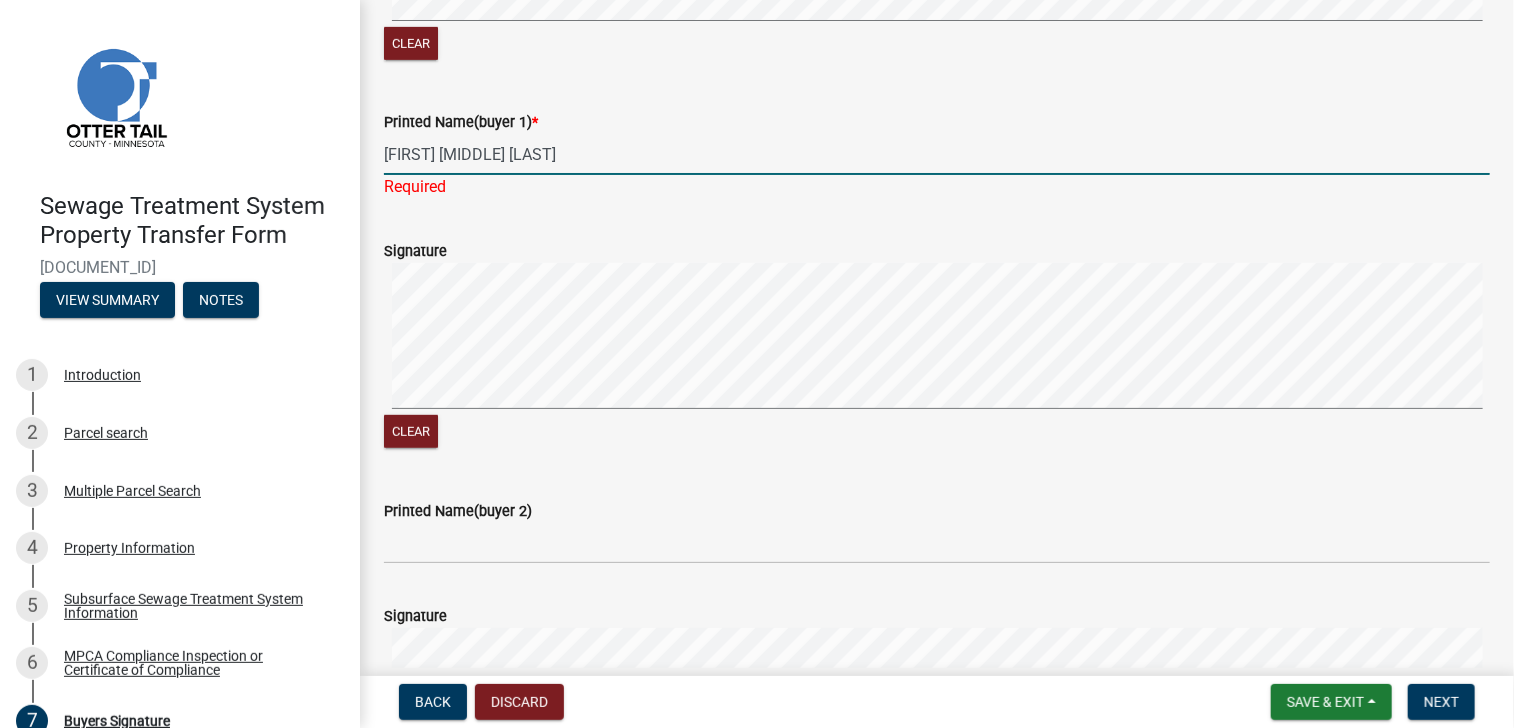 type on "[FIRST] [MIDDLE] [LAST]" 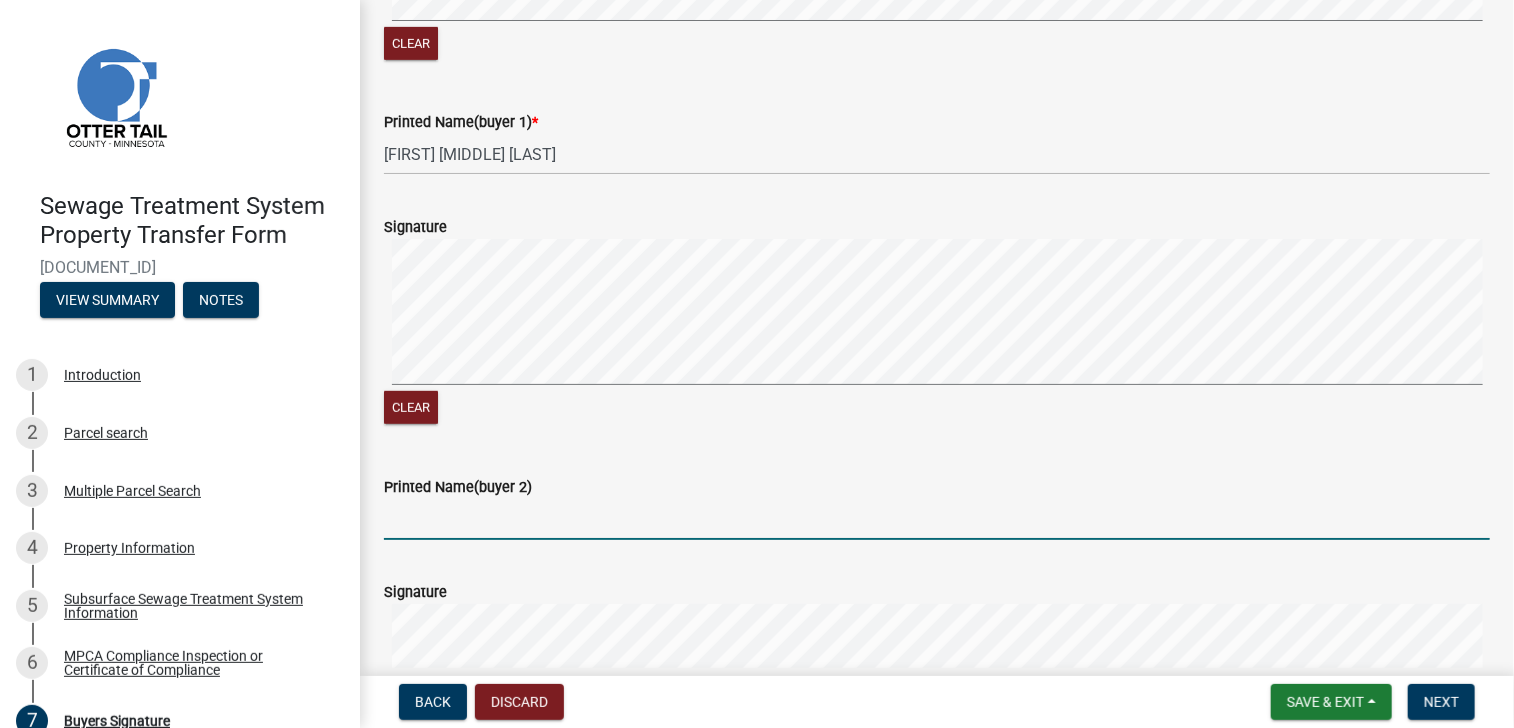 click on "Printed Name(buyer 2)" at bounding box center (937, 519) 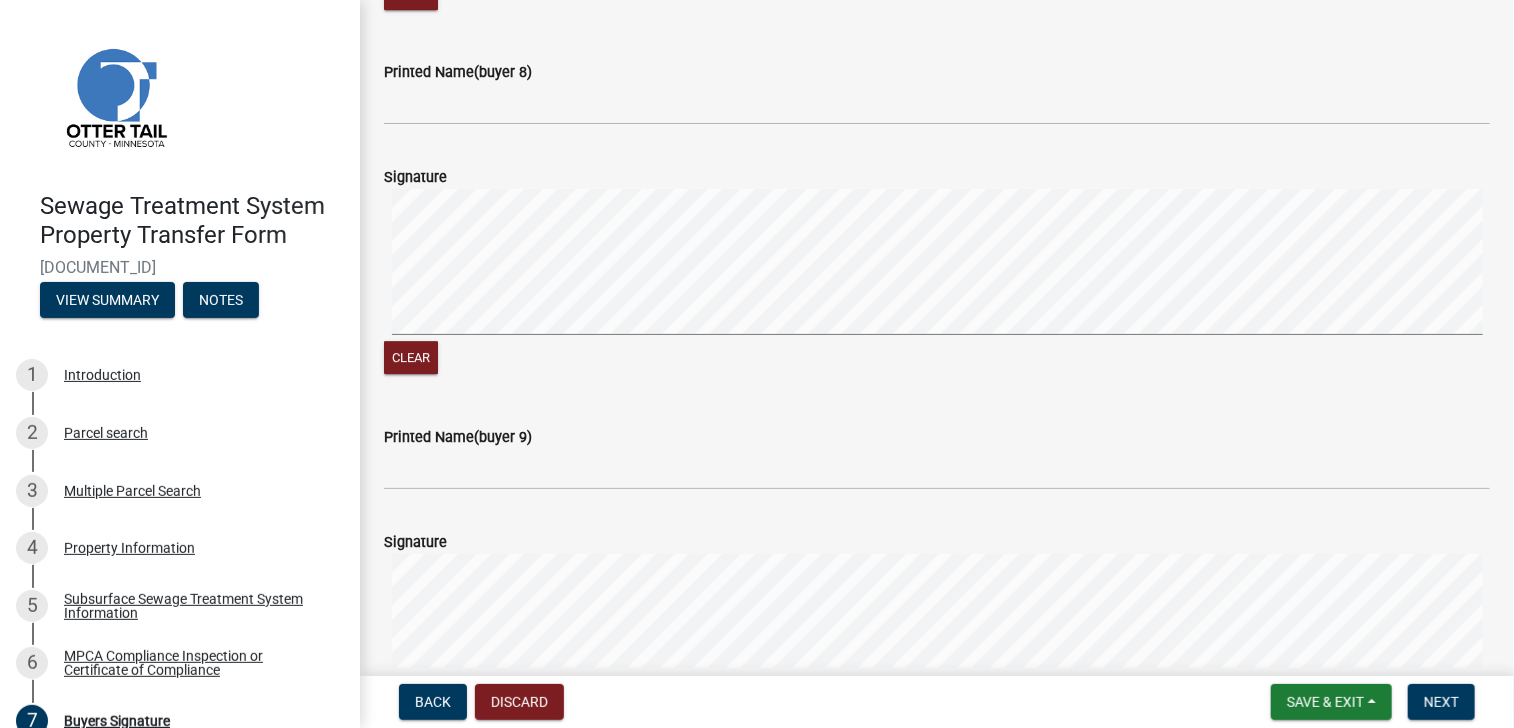 scroll, scrollTop: 3380, scrollLeft: 0, axis: vertical 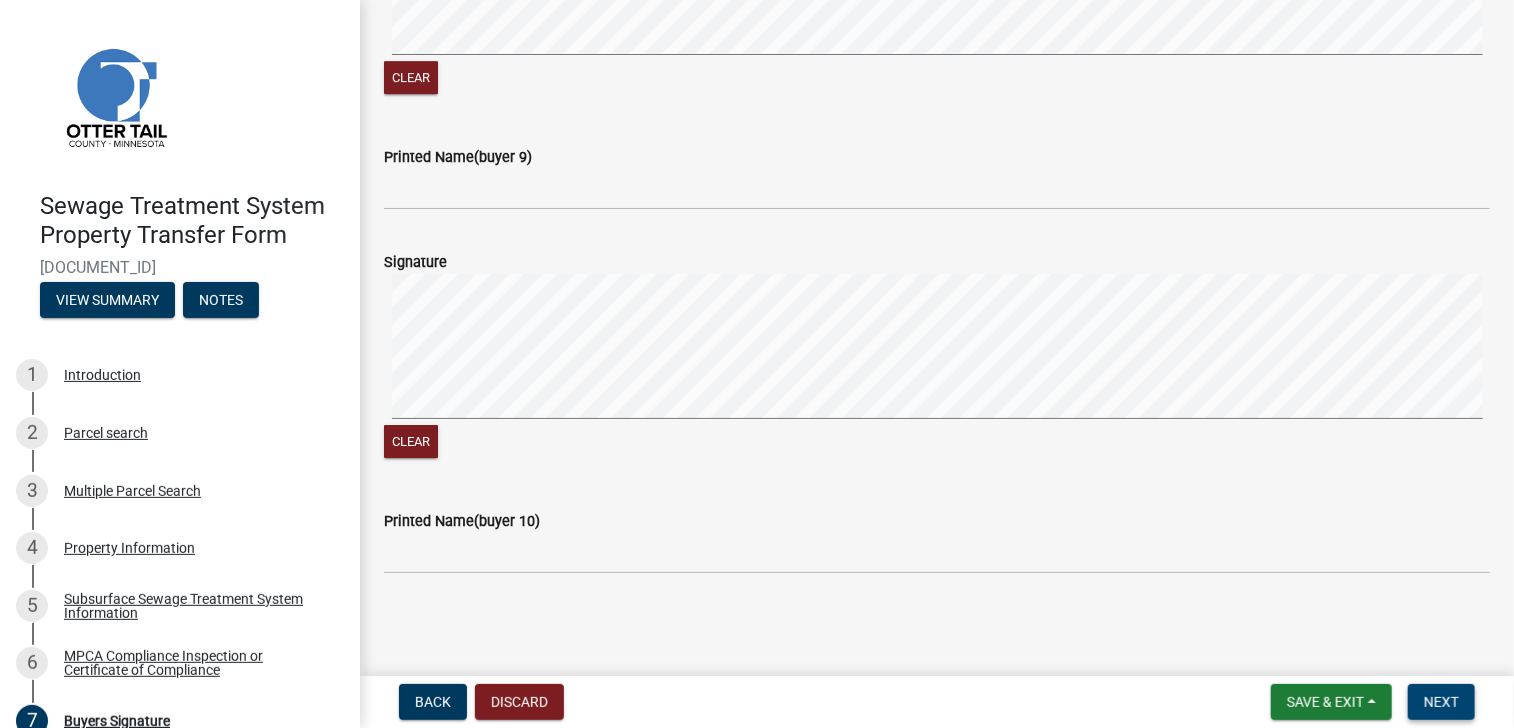 type on "[FIRST] [LAST]" 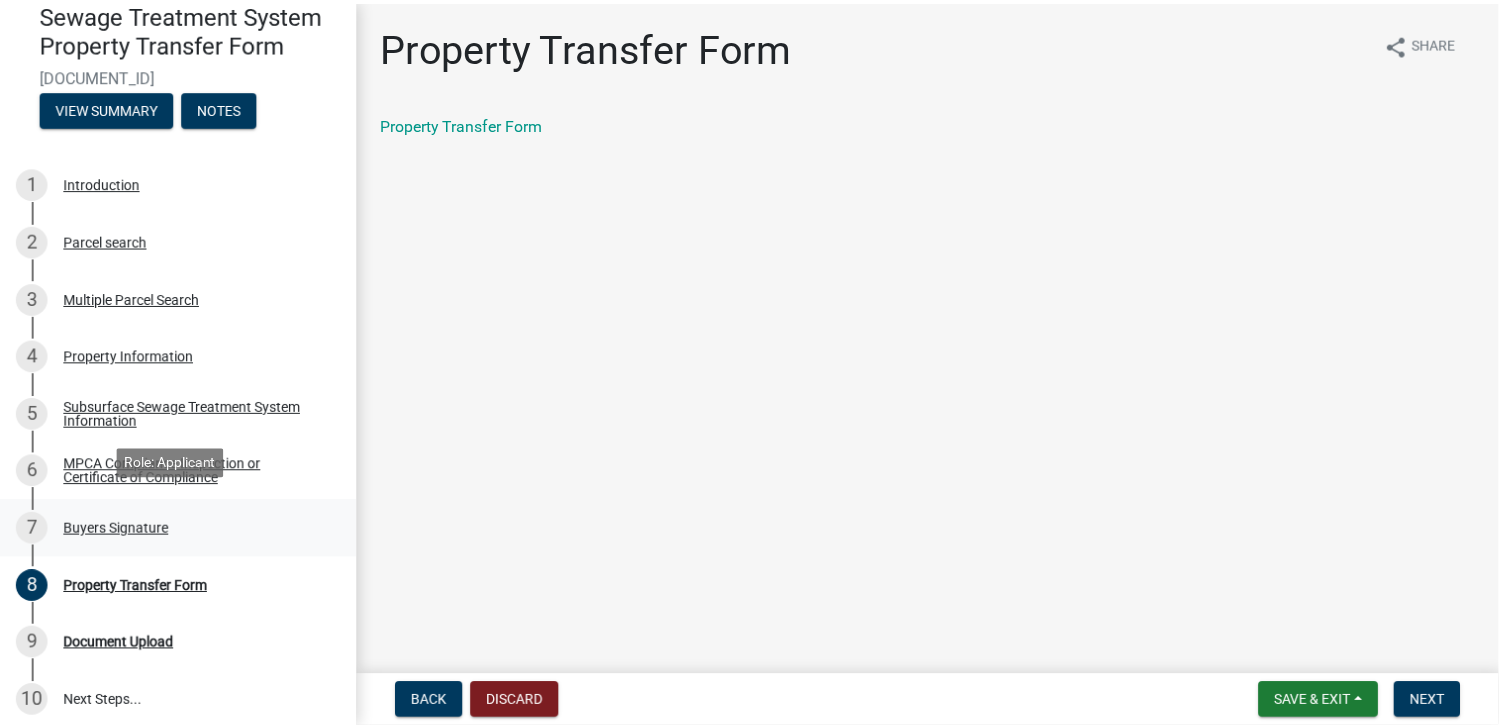 scroll, scrollTop: 202, scrollLeft: 0, axis: vertical 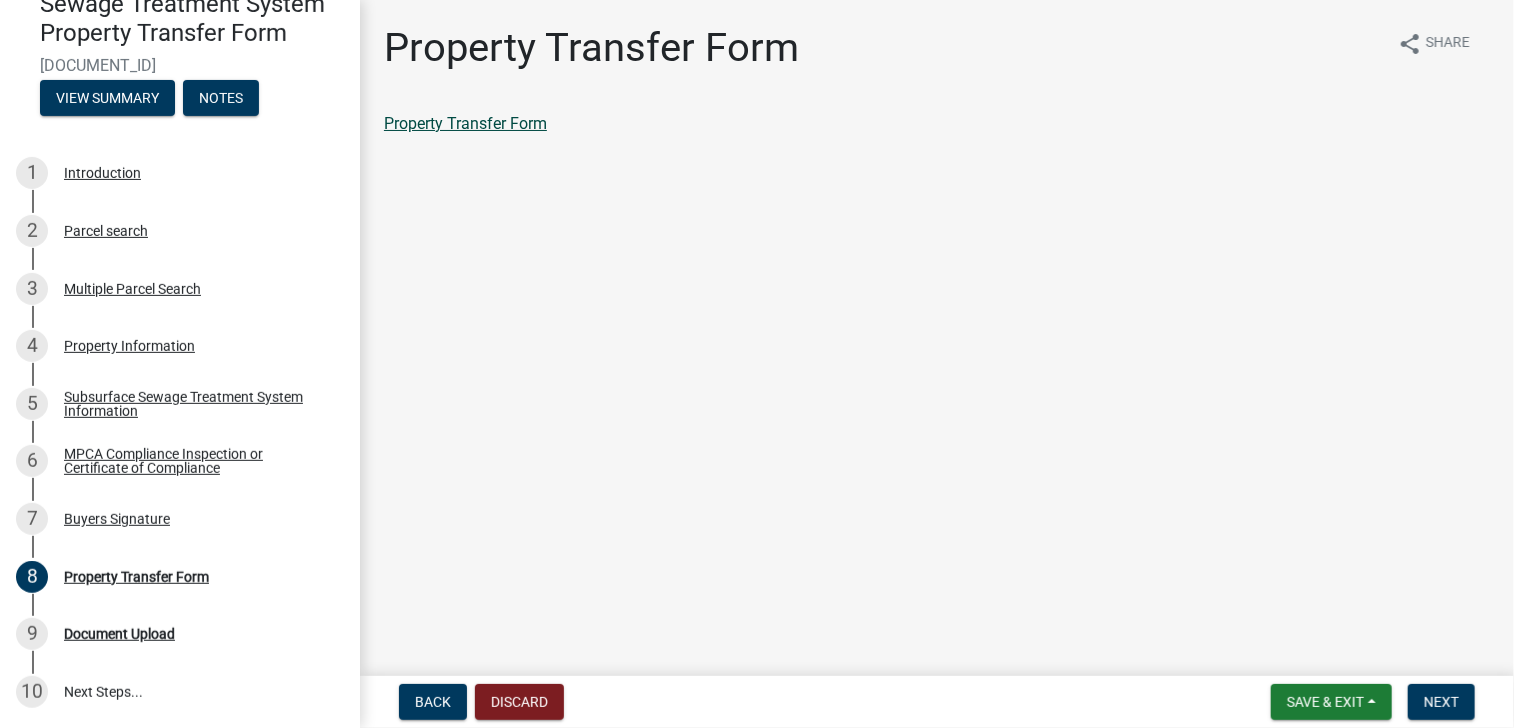 click on "Property Transfer Form" 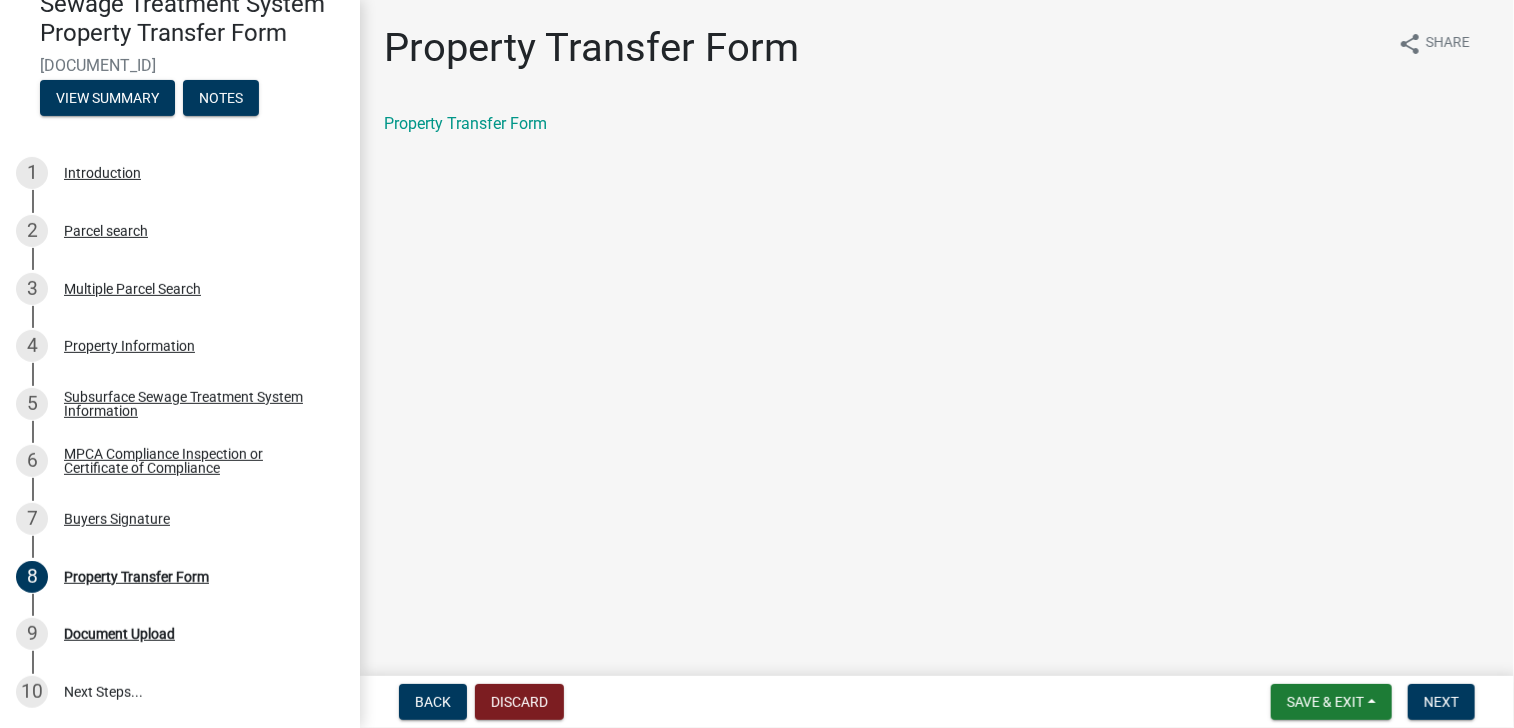 click on "Back  Discard   Save & Exit  Save  Save & Exit   Next" at bounding box center (937, 702) 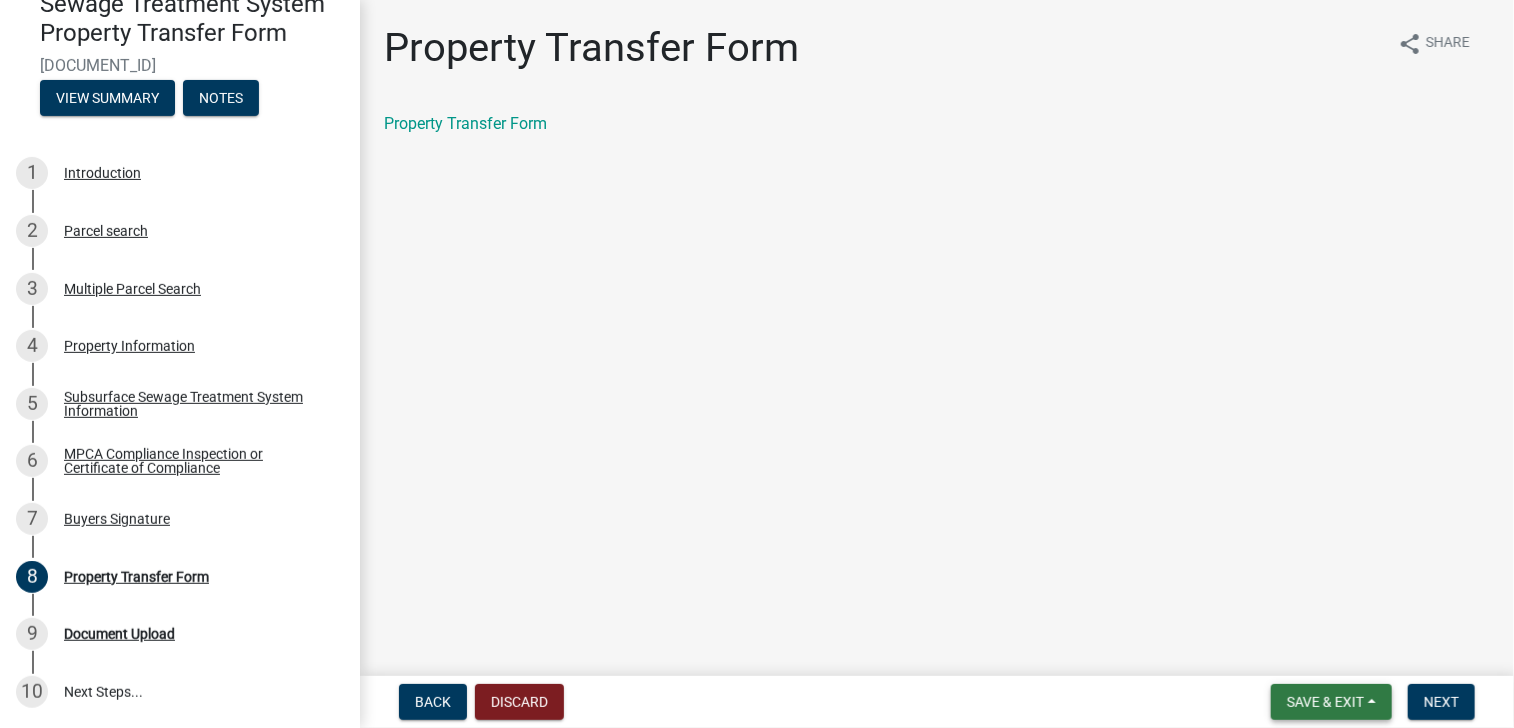 click on "Save & Exit" at bounding box center [1325, 702] 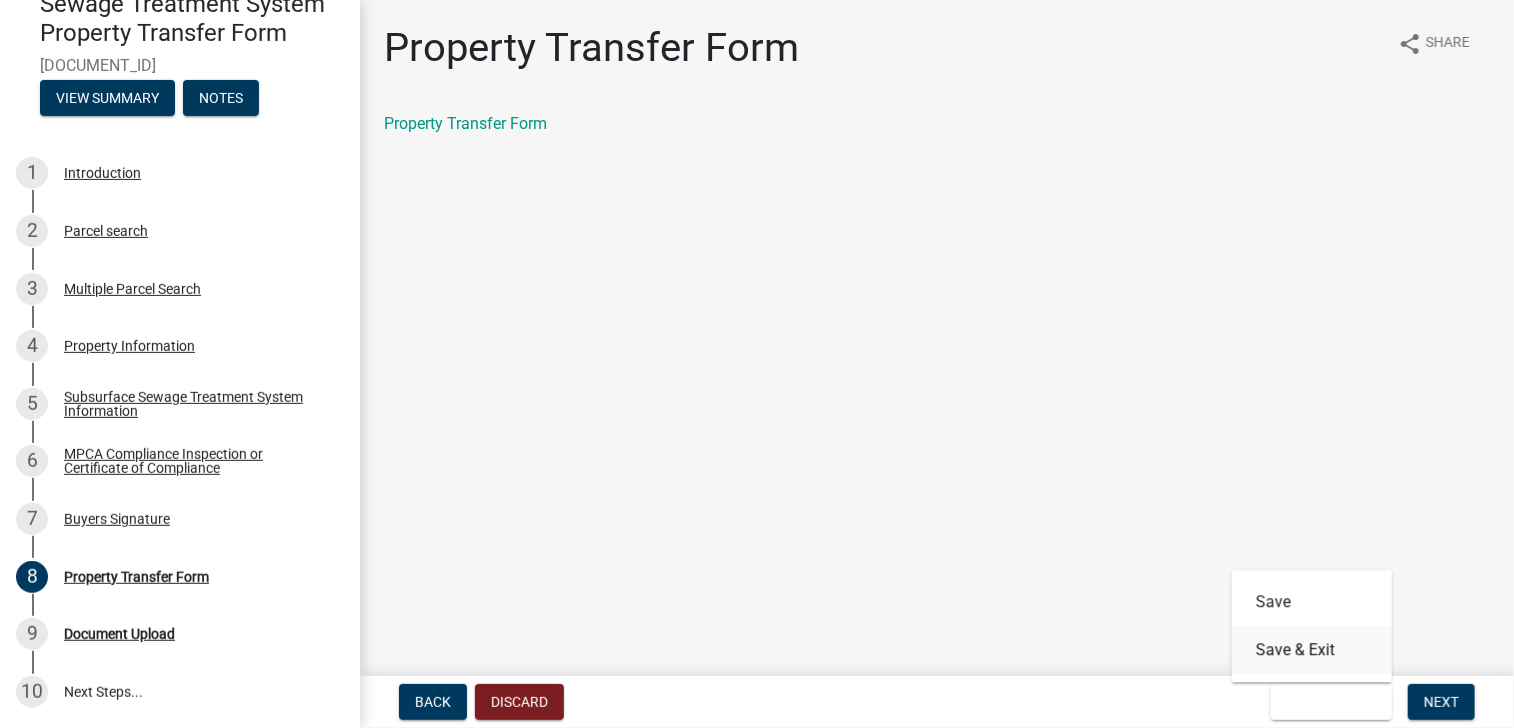 click on "Save & Exit" at bounding box center [1312, 650] 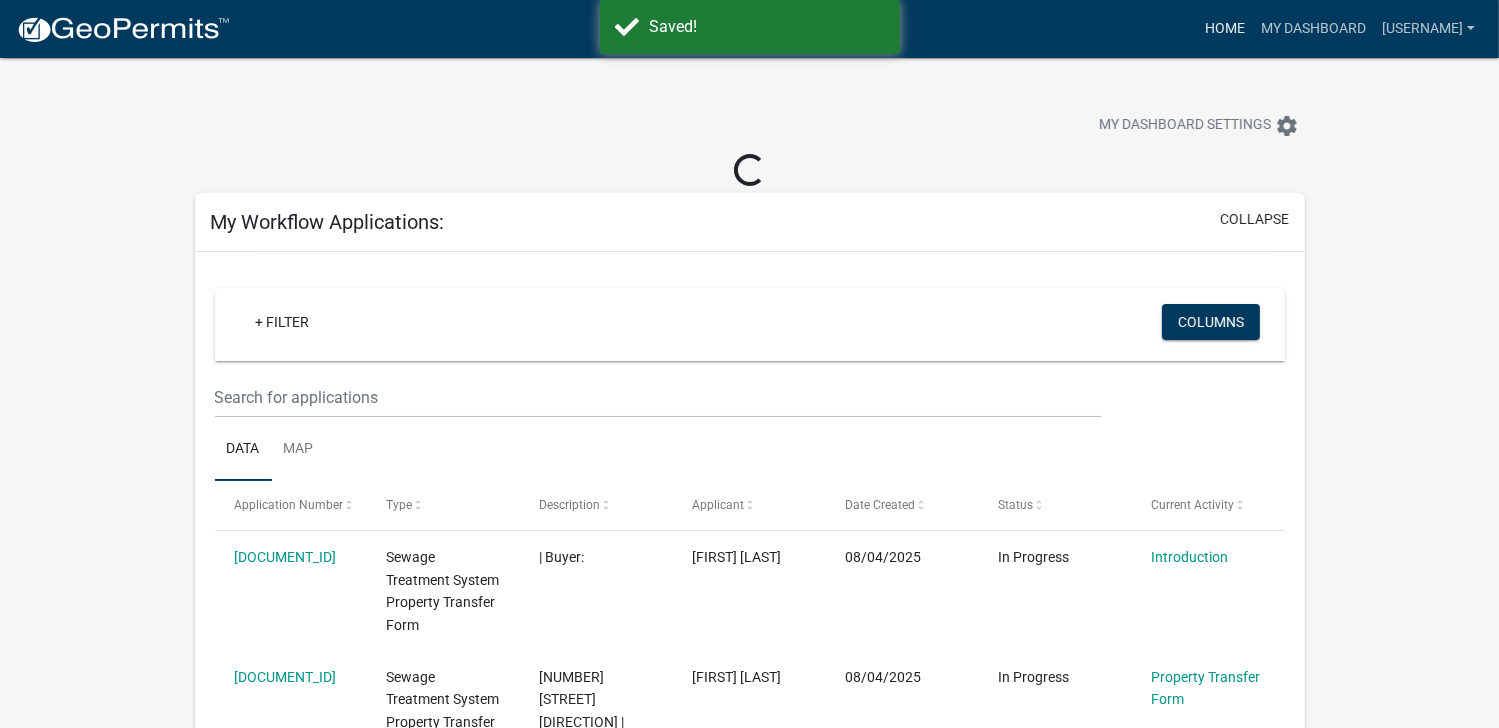 click on "Home" at bounding box center [1225, 29] 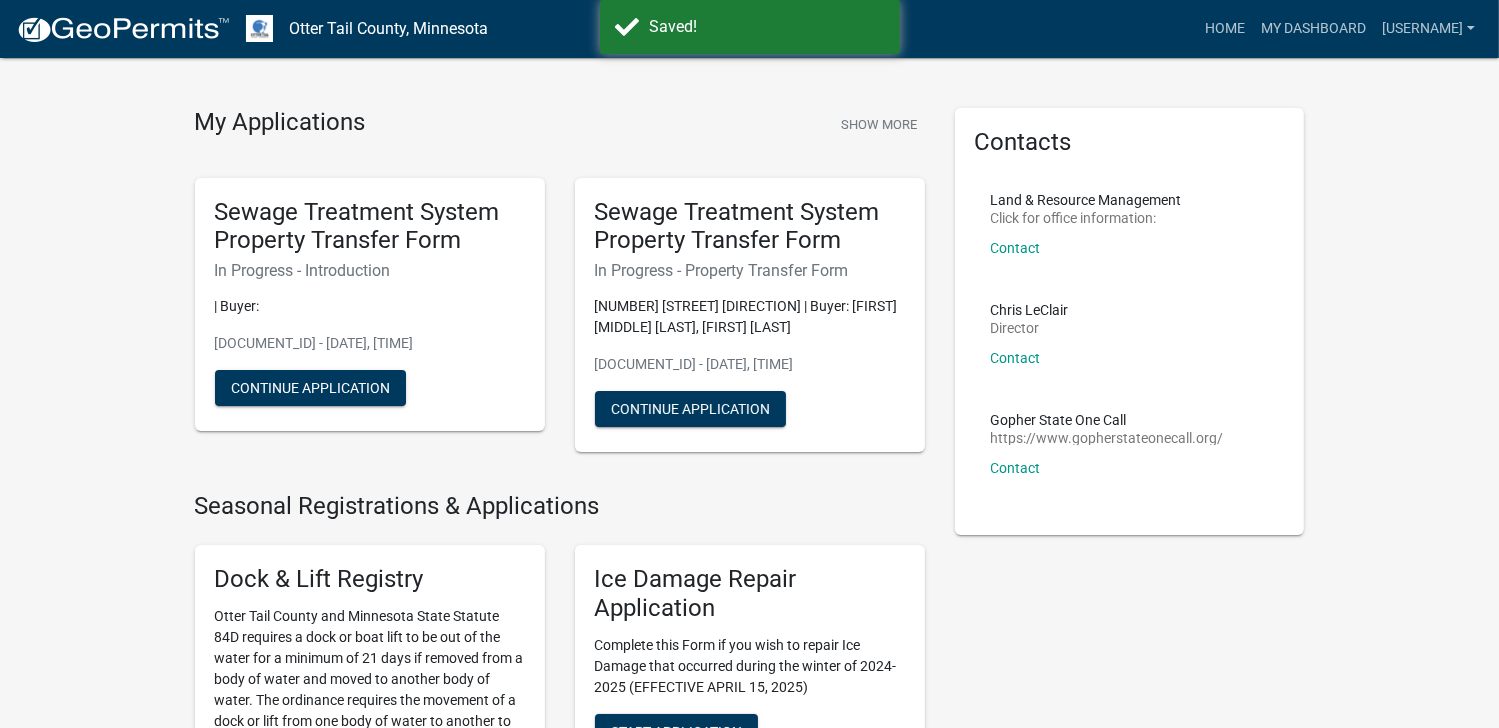 scroll, scrollTop: 300, scrollLeft: 0, axis: vertical 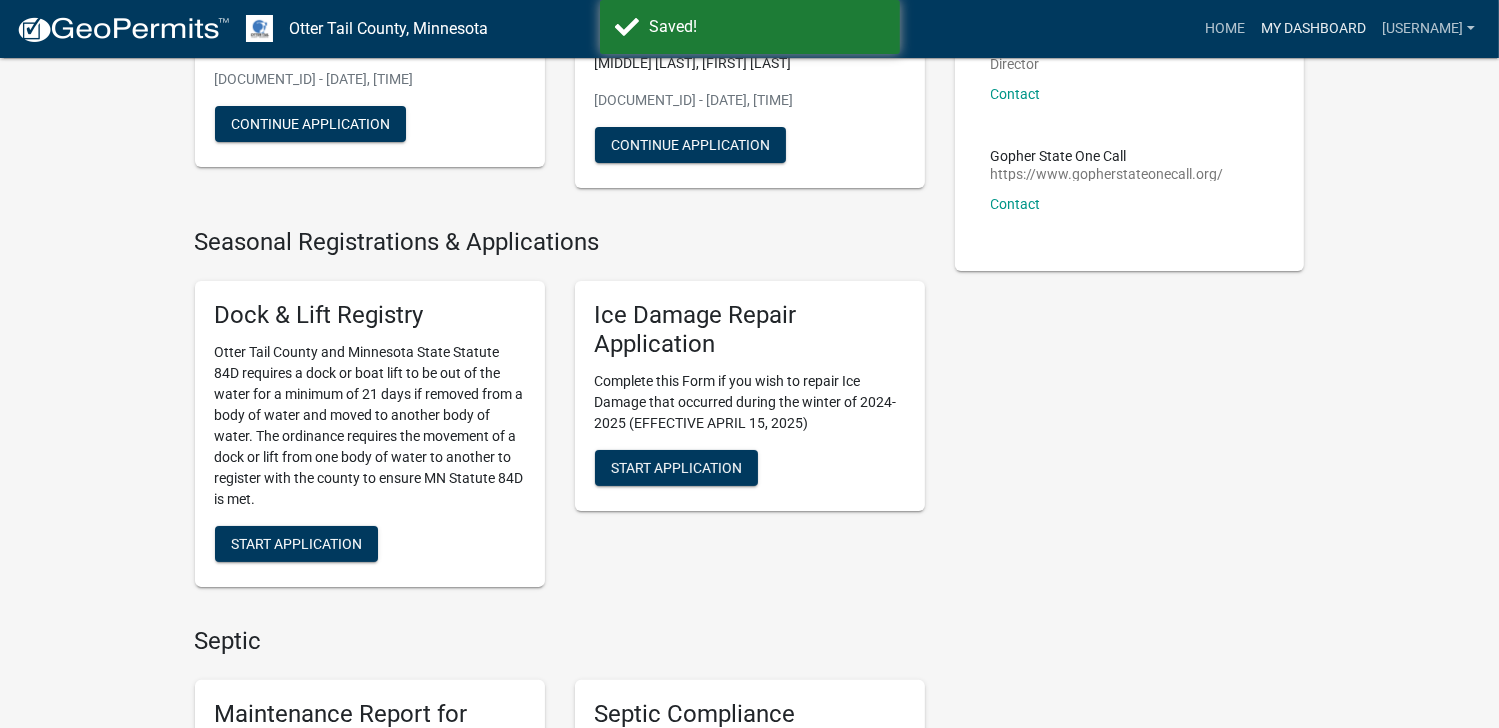 click on "My Dashboard" at bounding box center [1313, 29] 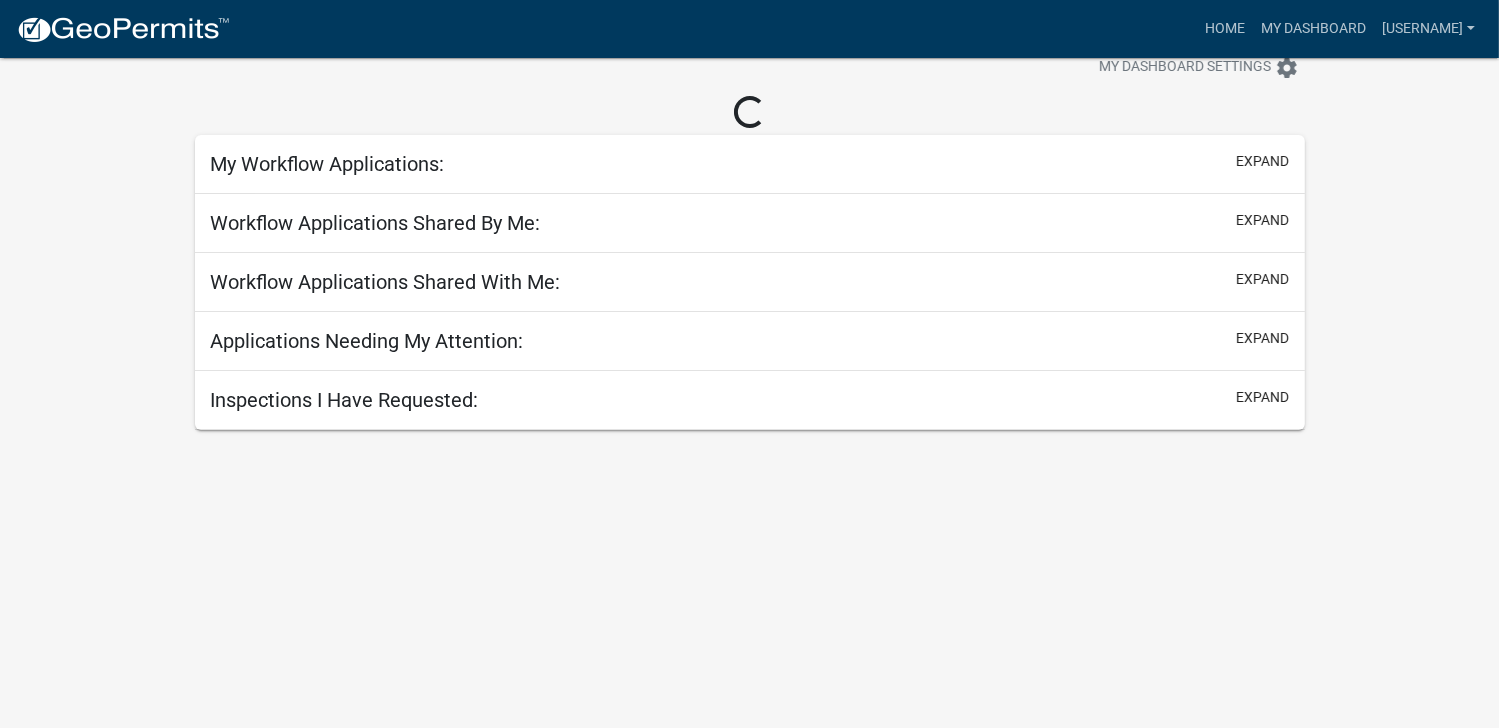 scroll, scrollTop: 358, scrollLeft: 0, axis: vertical 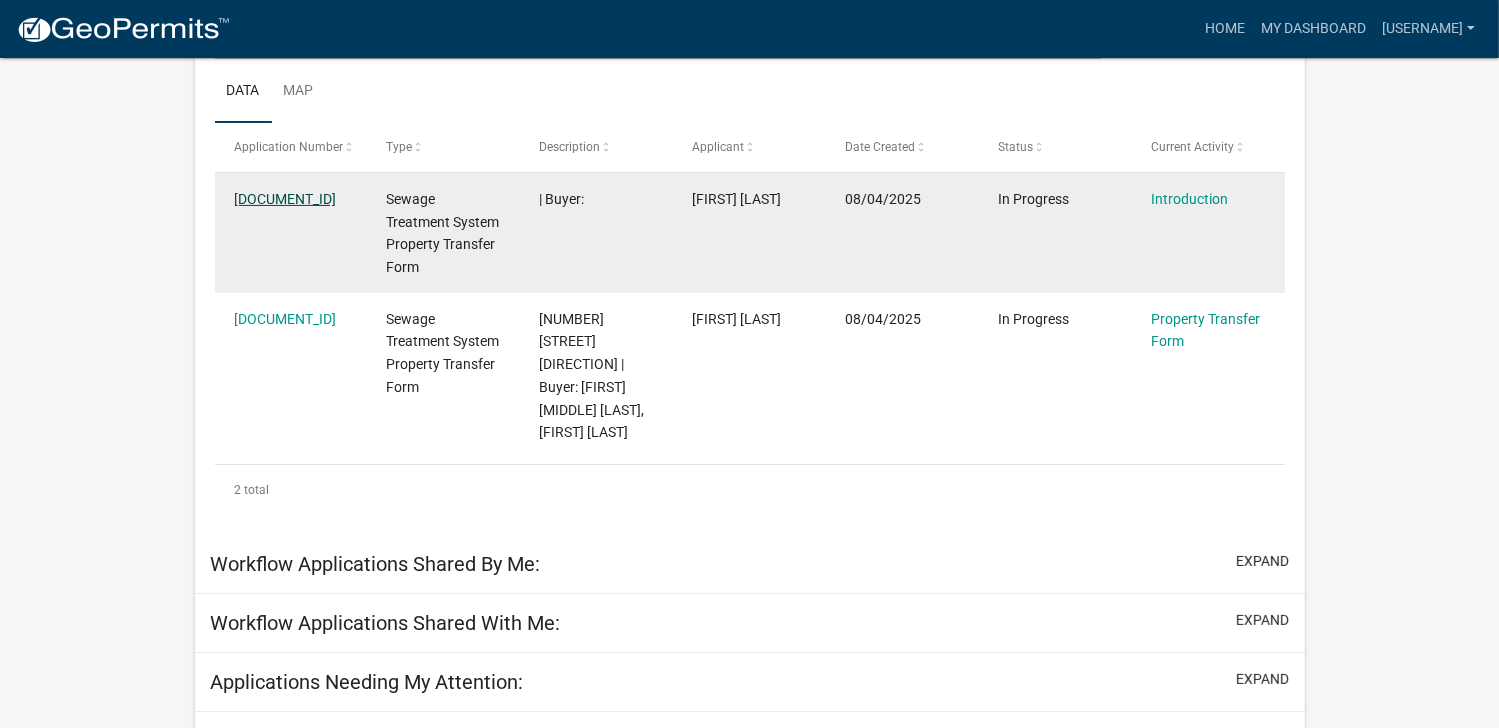 click on "PT-2025-458838" 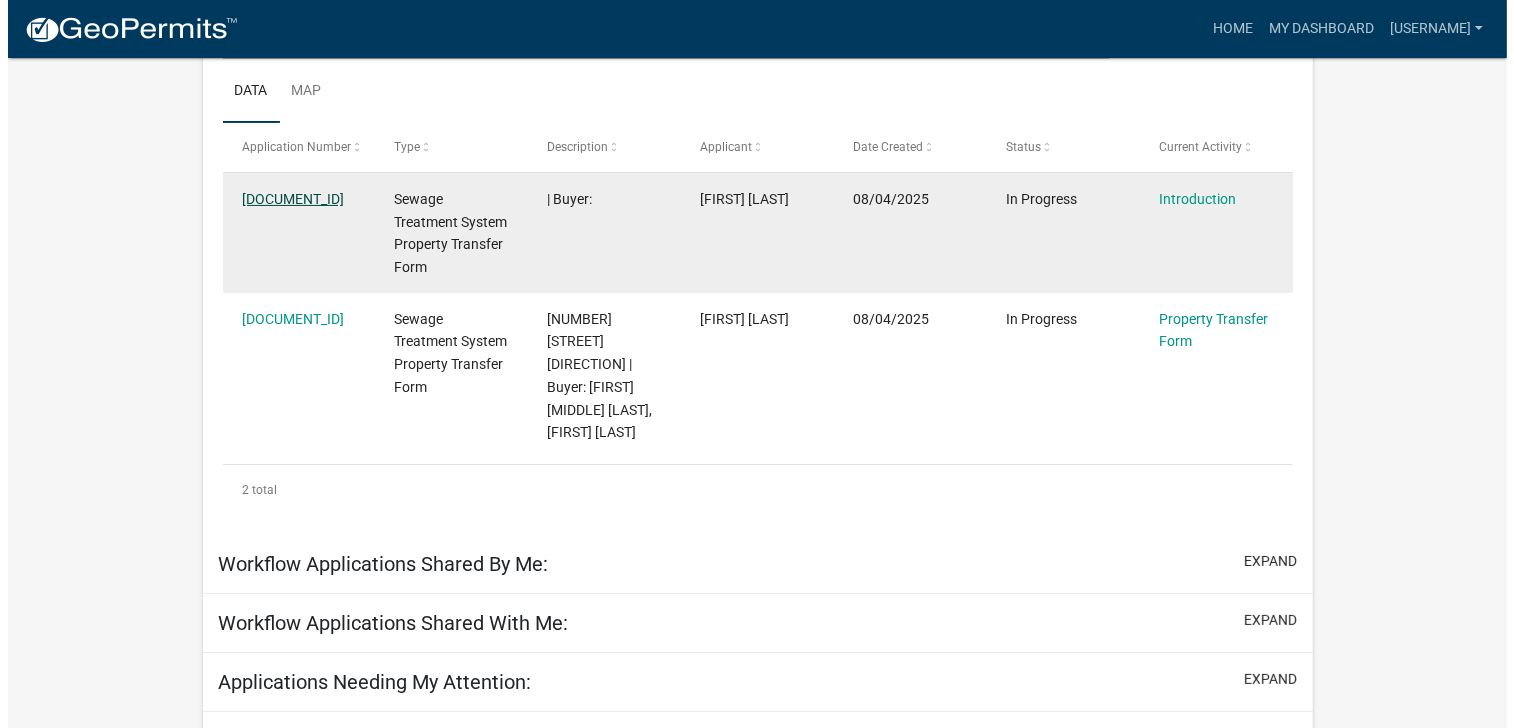 scroll, scrollTop: 0, scrollLeft: 0, axis: both 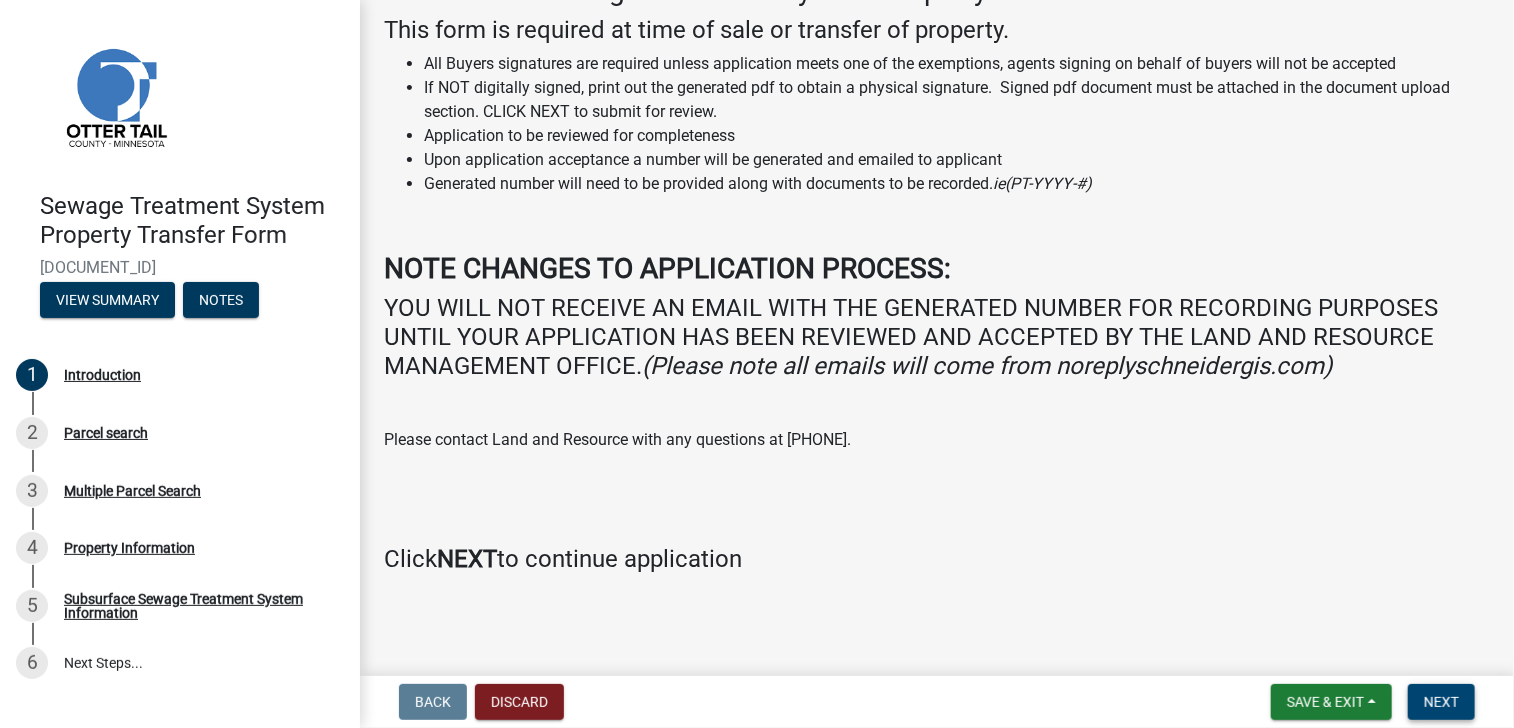 click on "Next" at bounding box center (1441, 702) 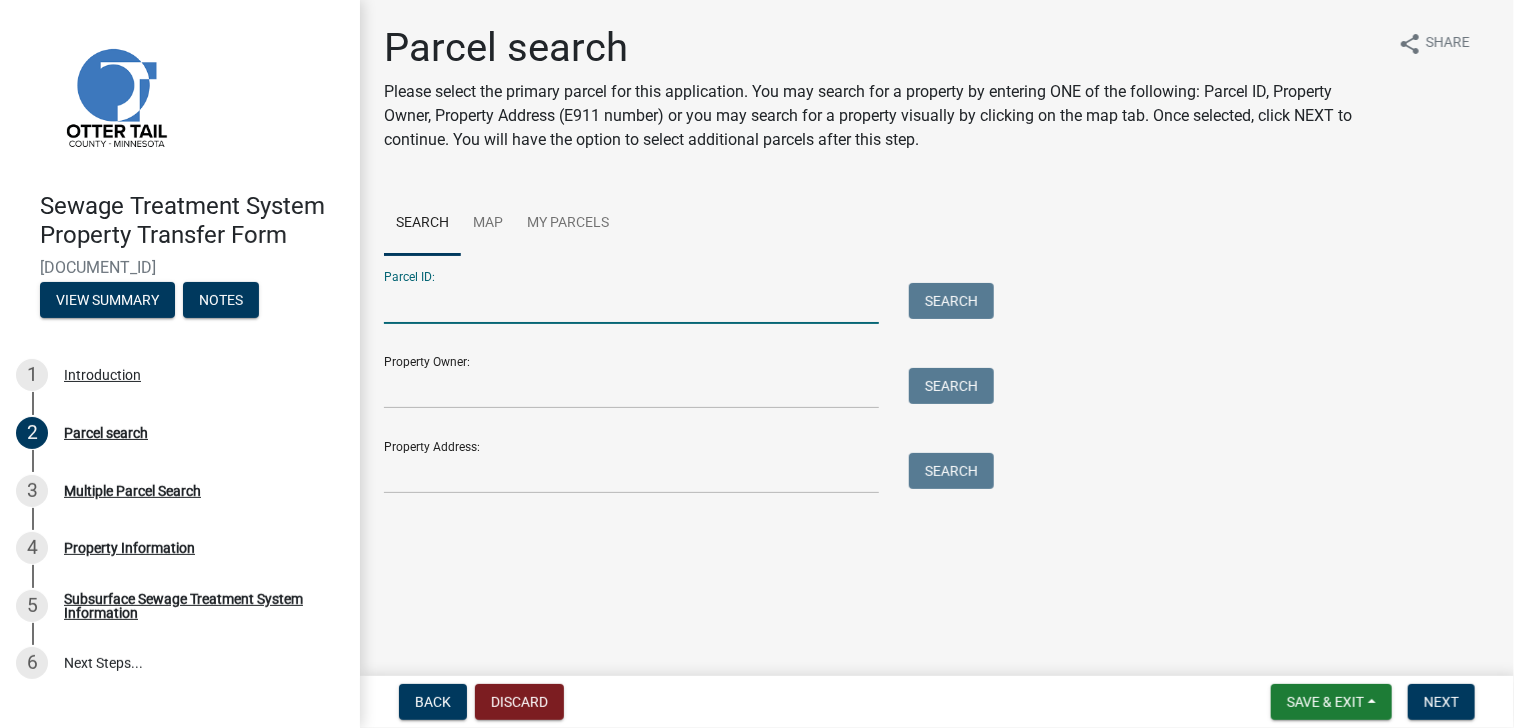 click on "Parcel ID:" at bounding box center [631, 303] 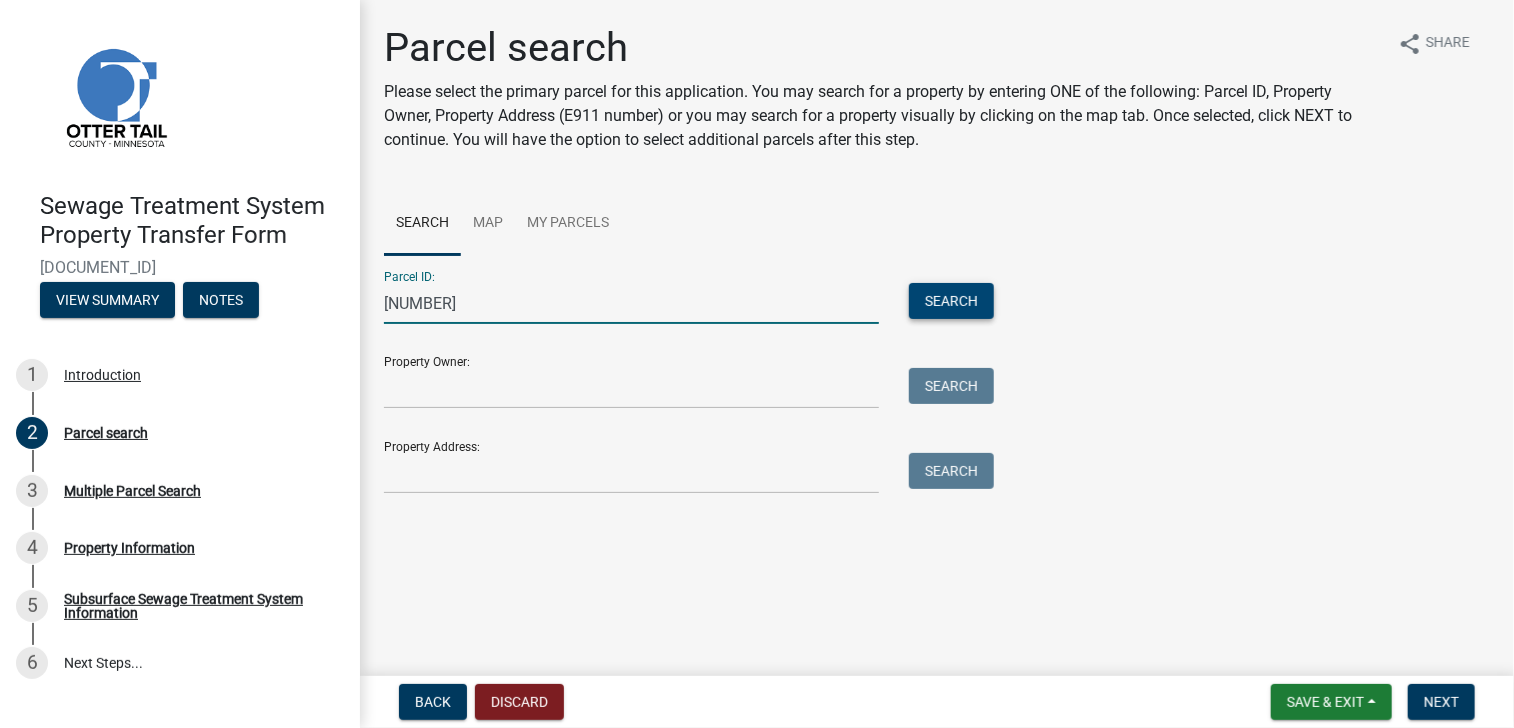 type on "13000990304000" 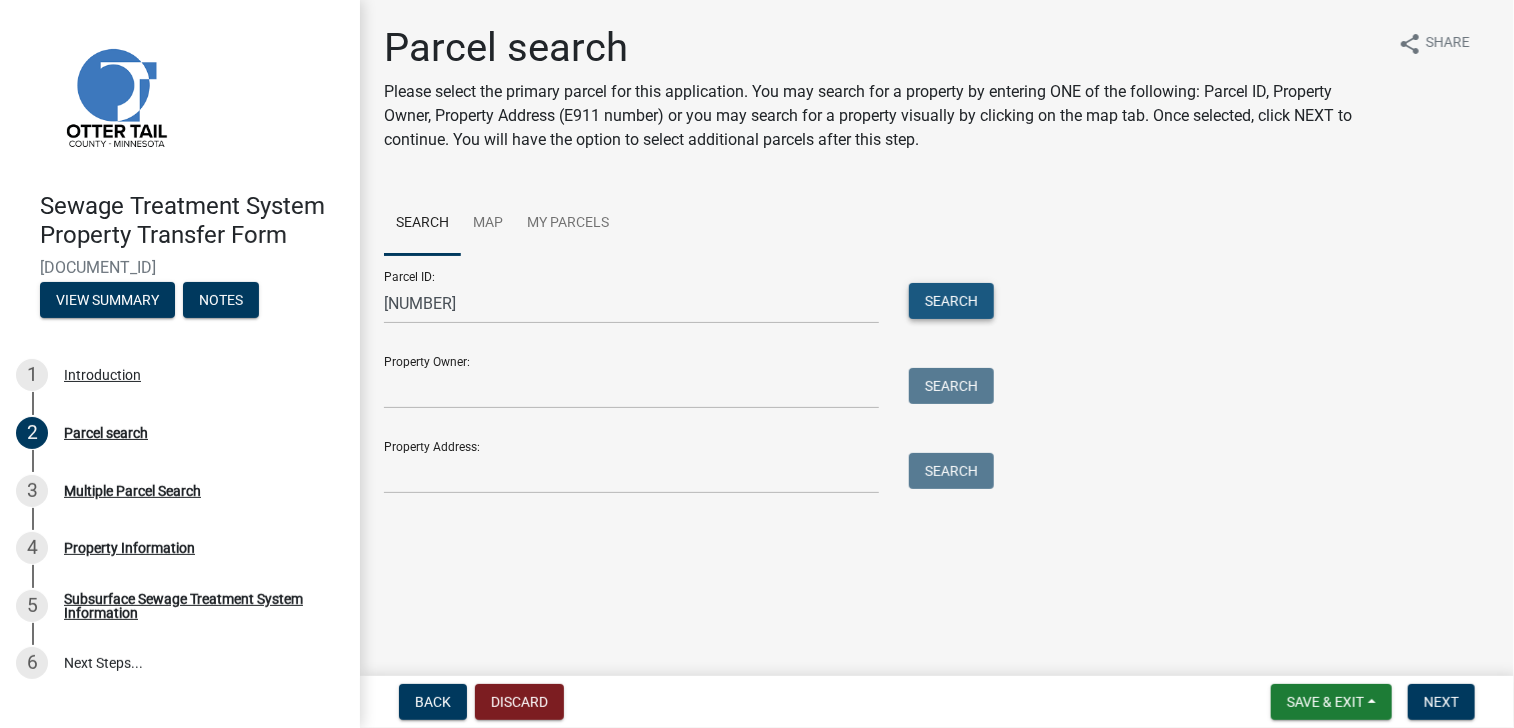 click on "Search" at bounding box center (951, 301) 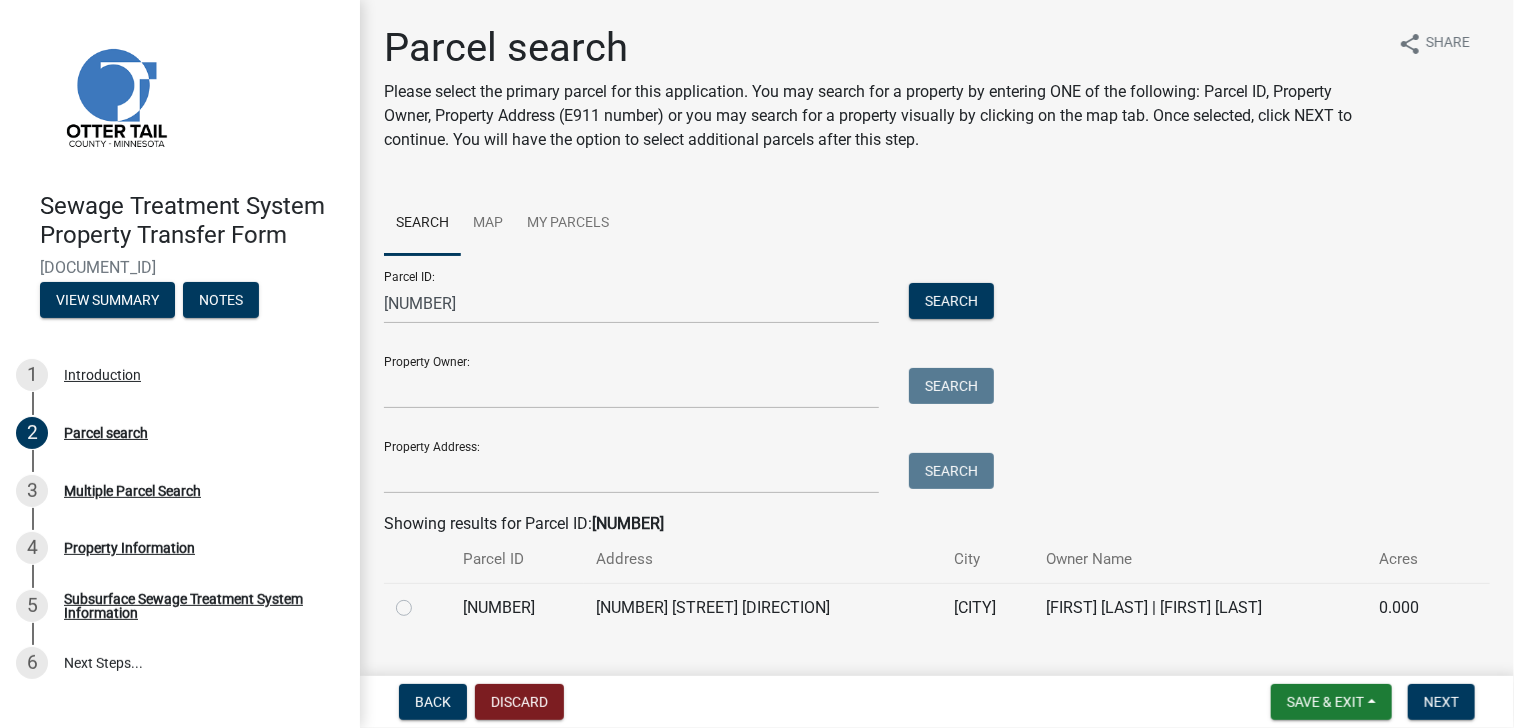 click 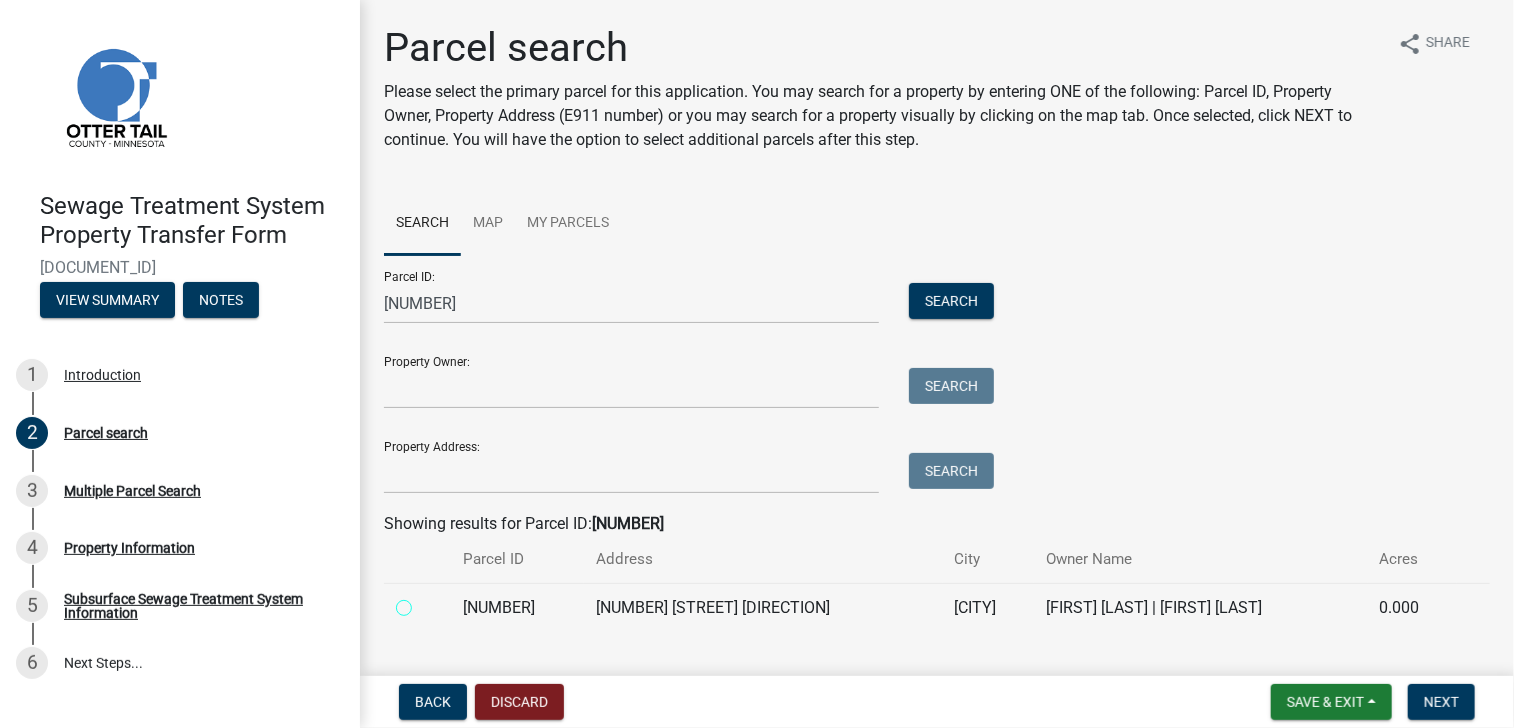 radio on "true" 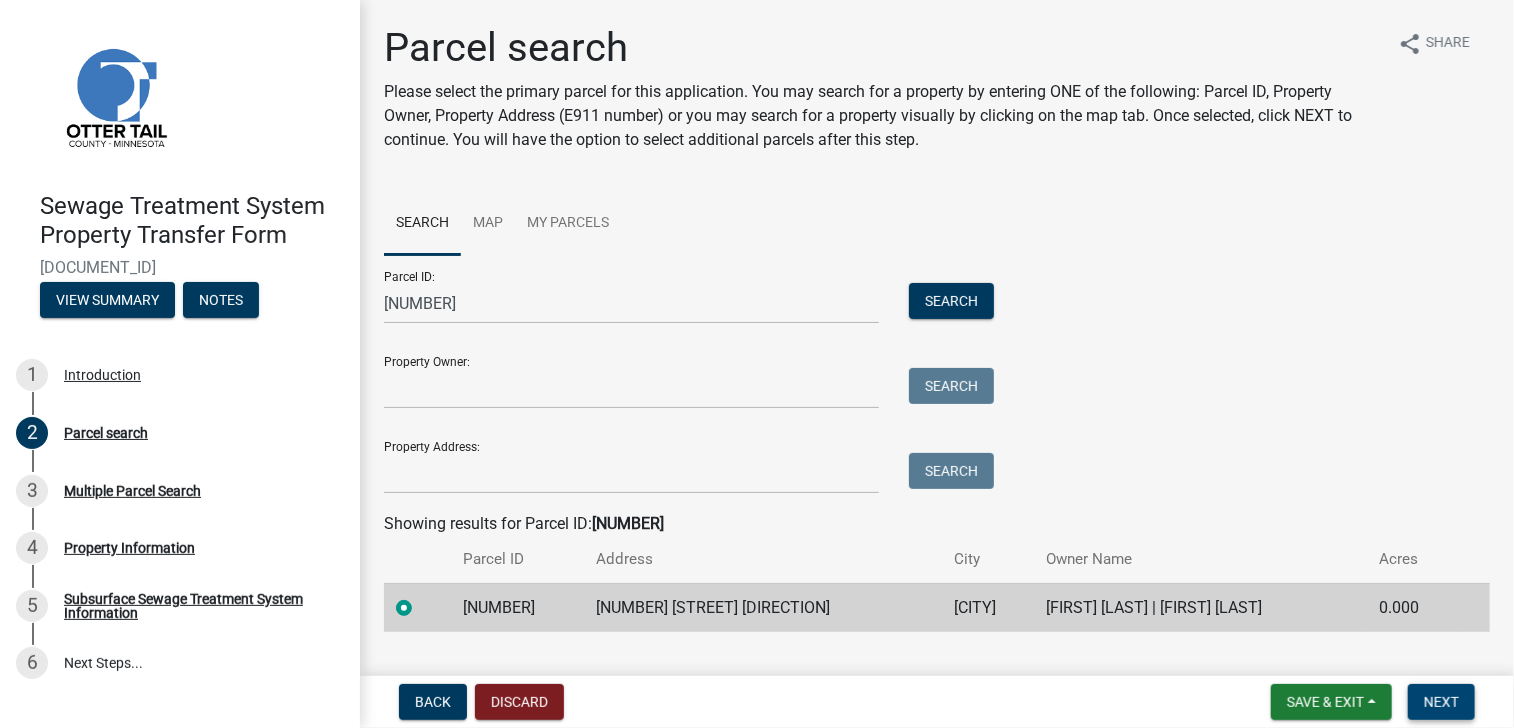click on "Next" at bounding box center [1441, 702] 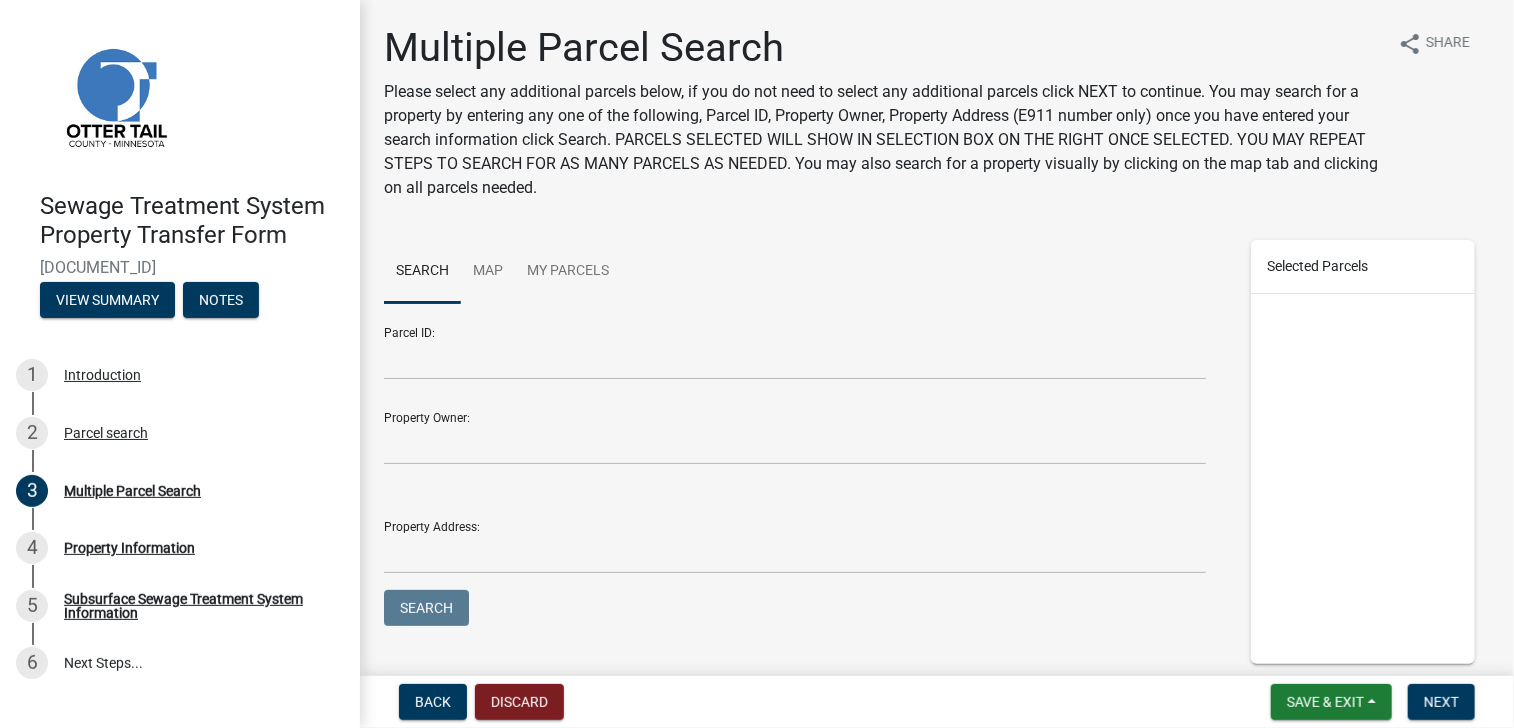 scroll, scrollTop: 0, scrollLeft: 0, axis: both 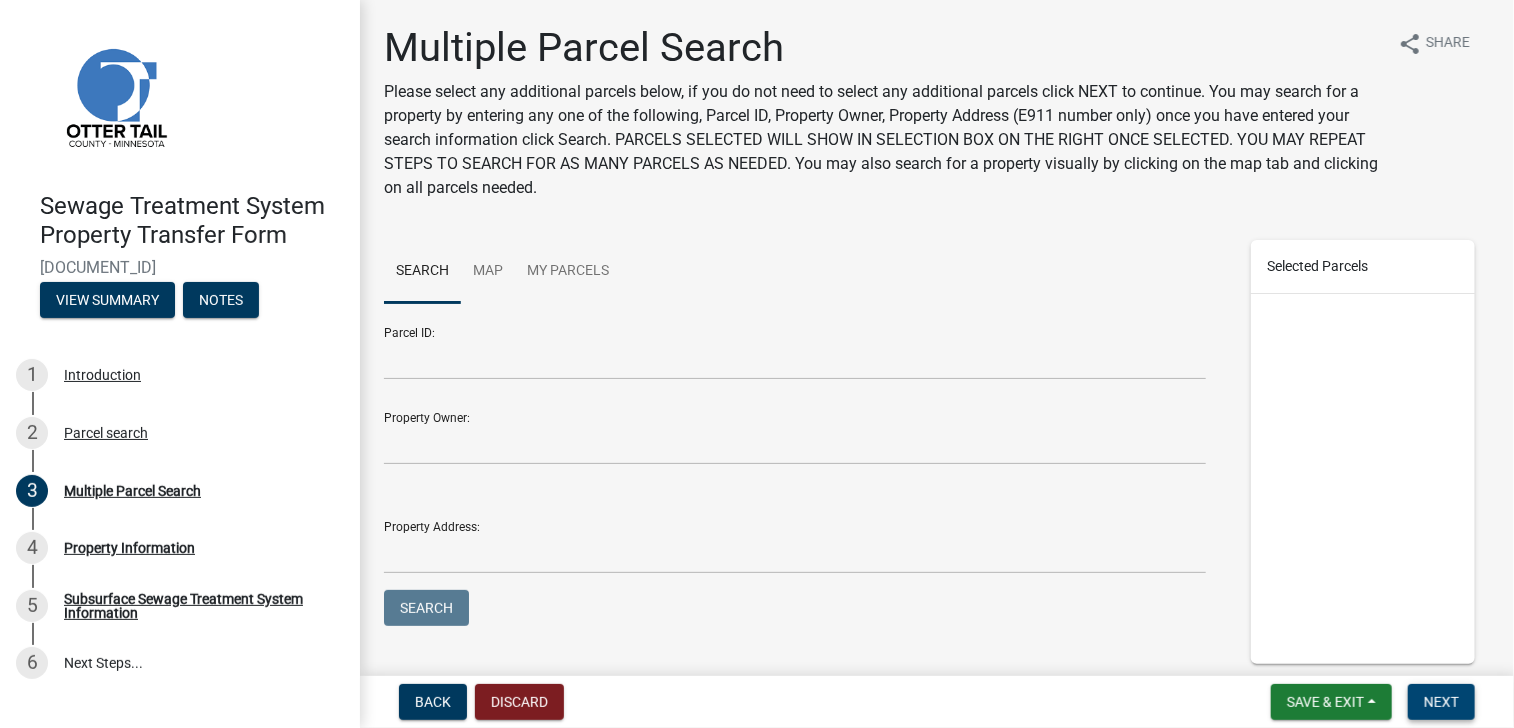 click on "Next" at bounding box center [1441, 702] 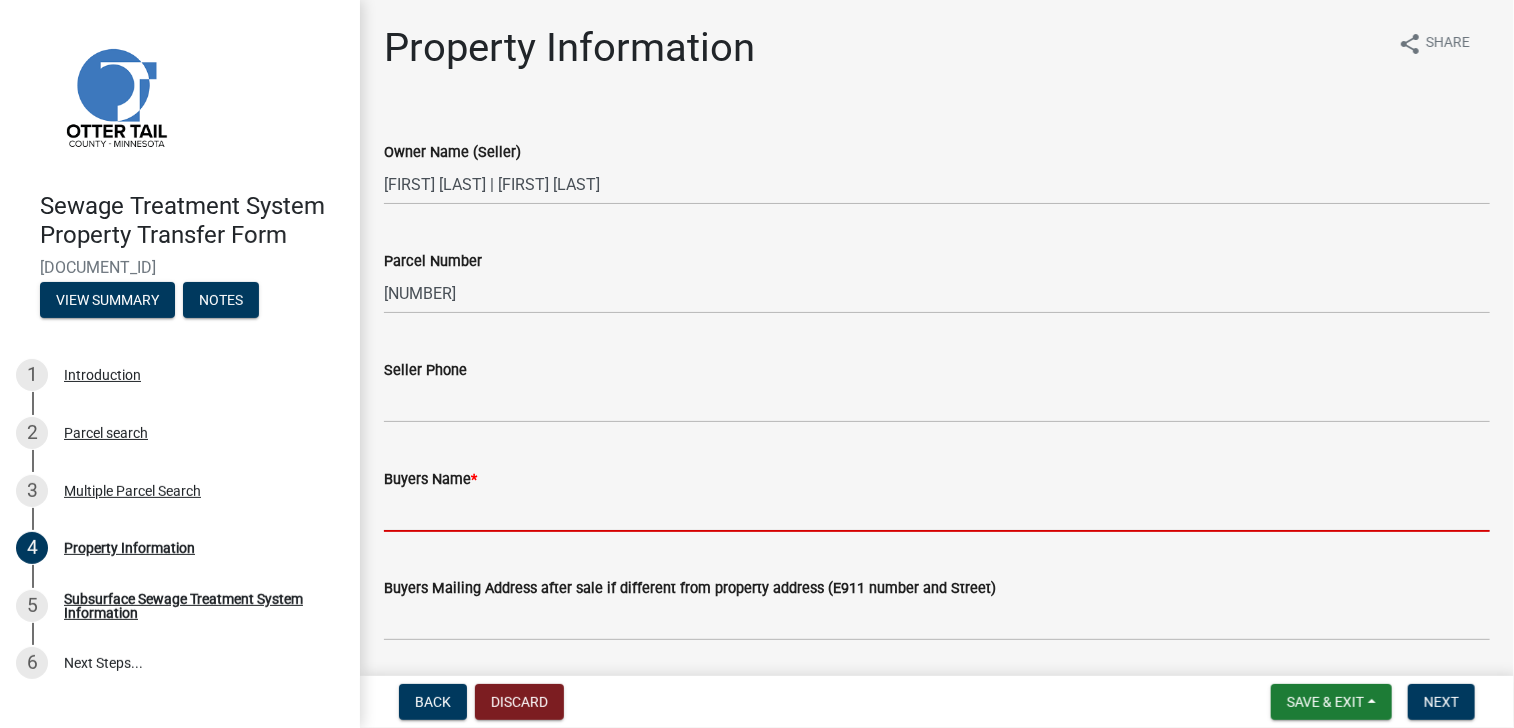 click on "Buyers Name  *" at bounding box center [937, 511] 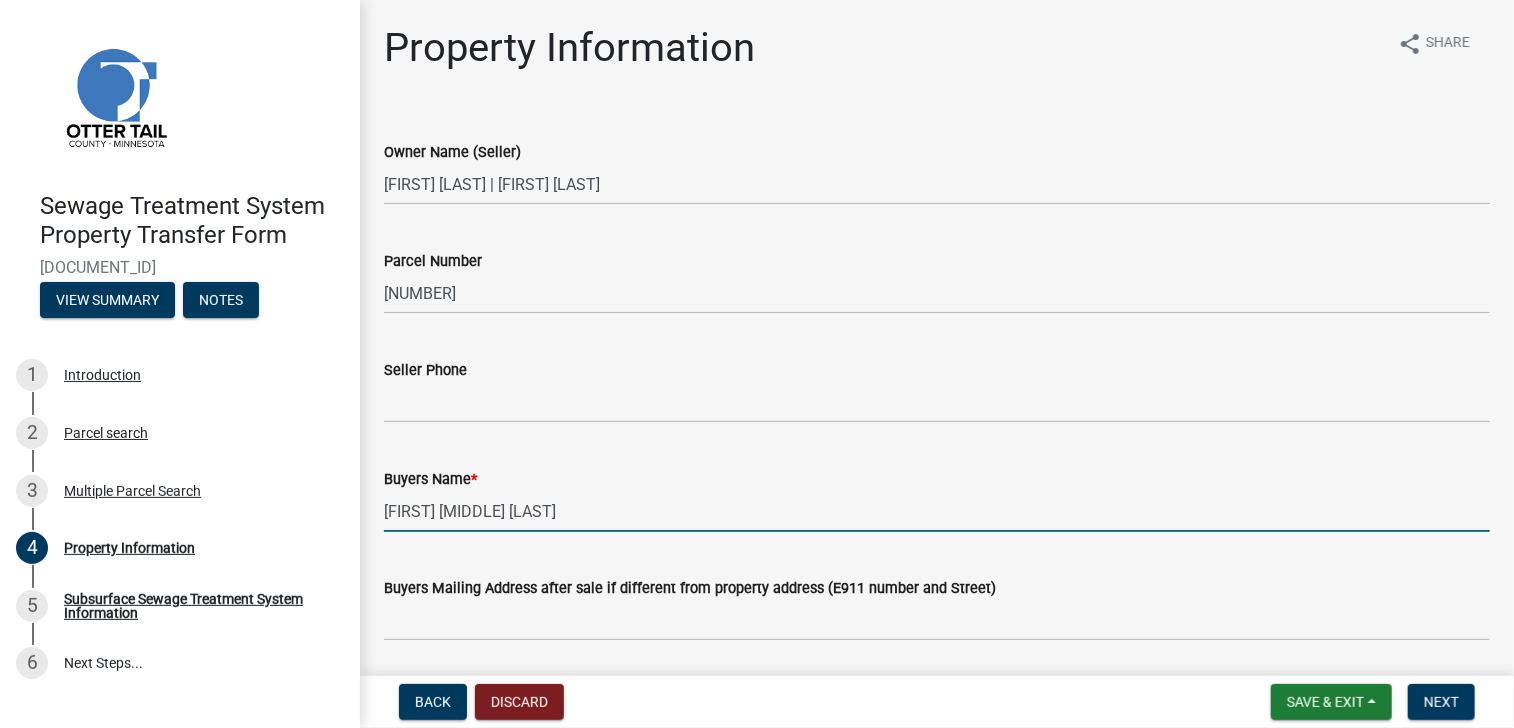 scroll, scrollTop: 200, scrollLeft: 0, axis: vertical 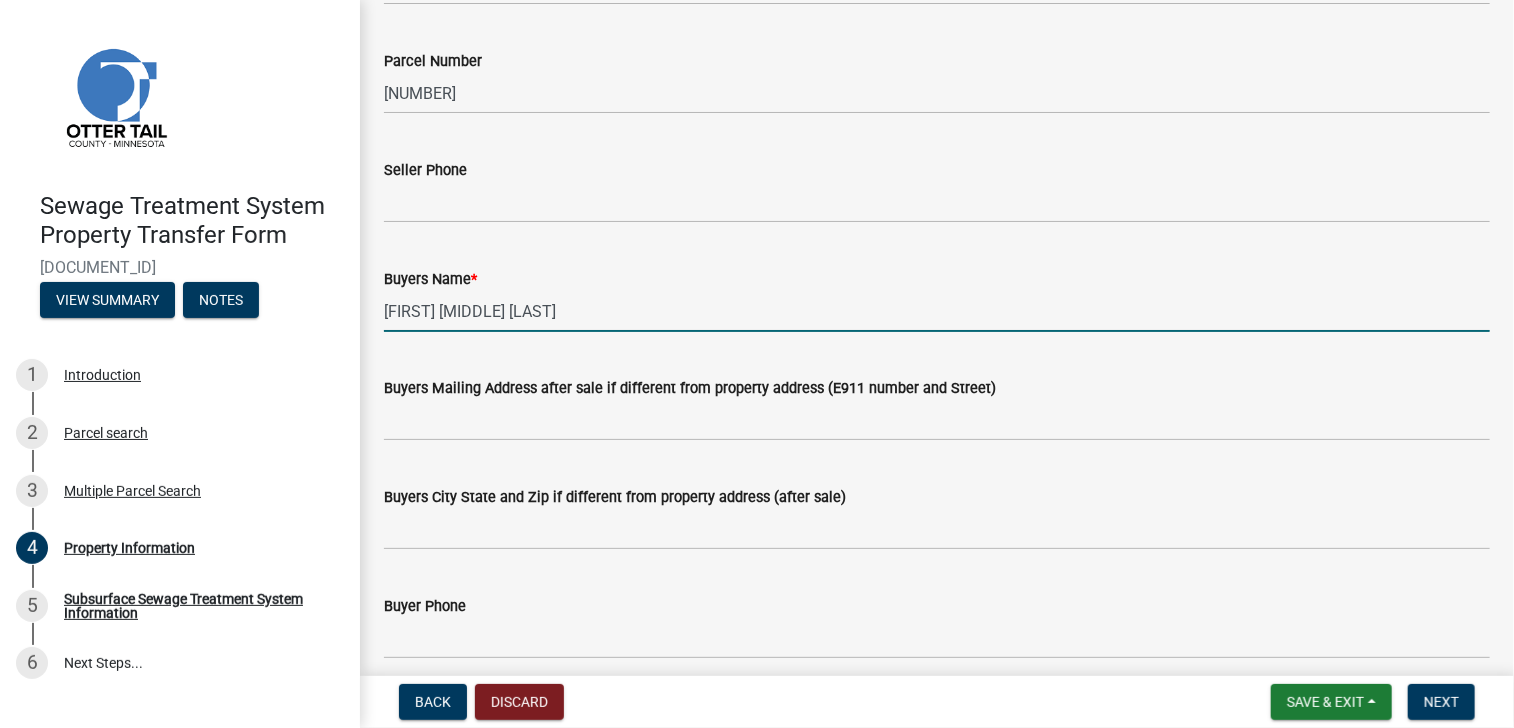 type on "Helen Ann Zajac" 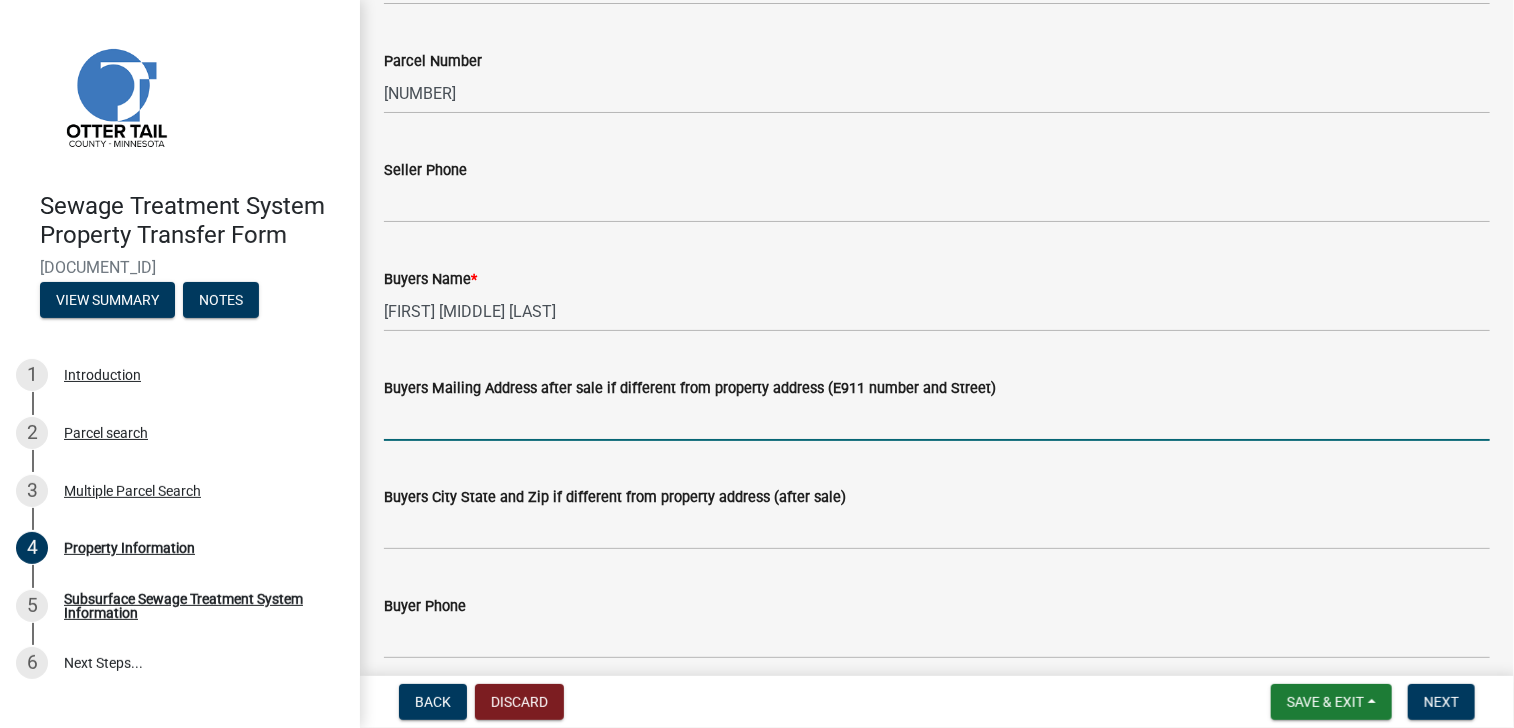 click on "Buyers Mailing Address after sale if different from property address (E911 number and Street)" at bounding box center [937, 420] 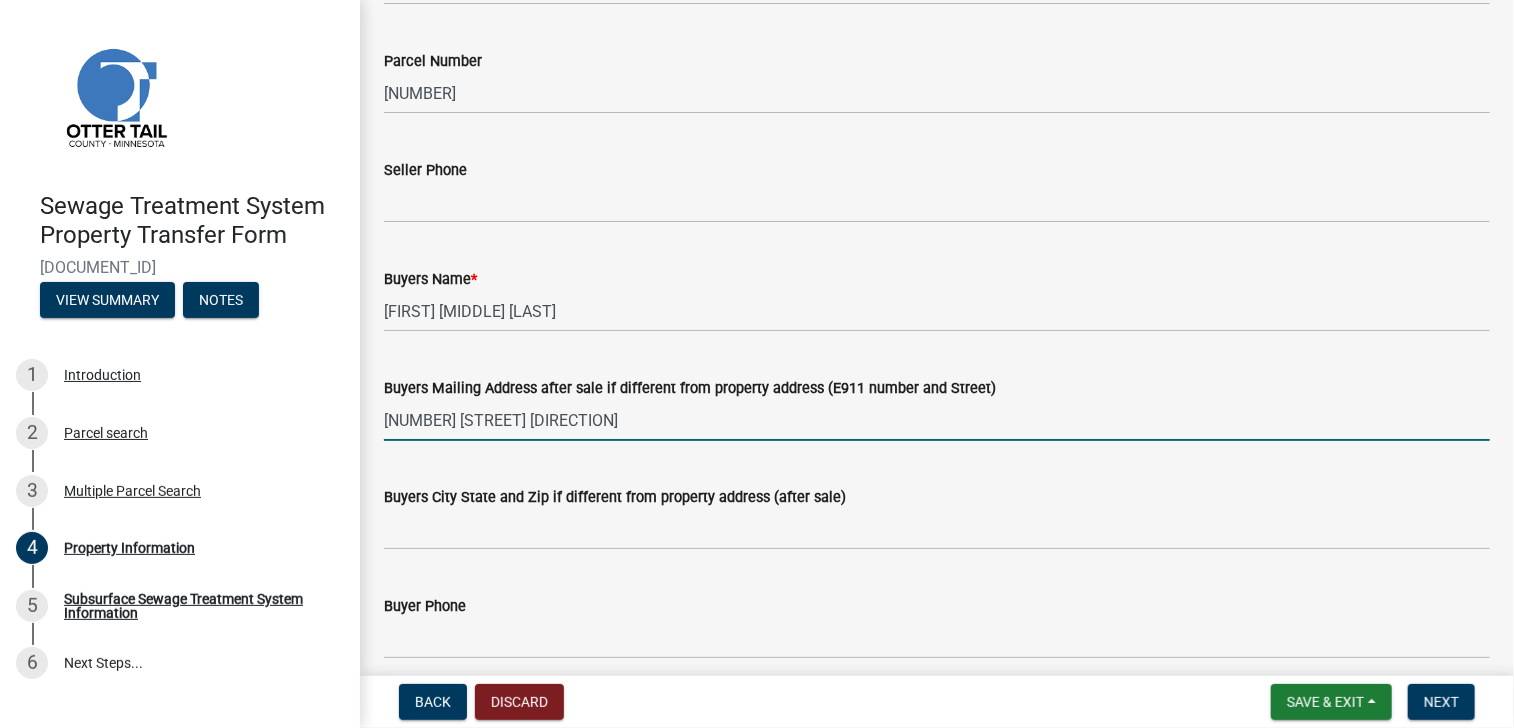 type on "513 1st St S" 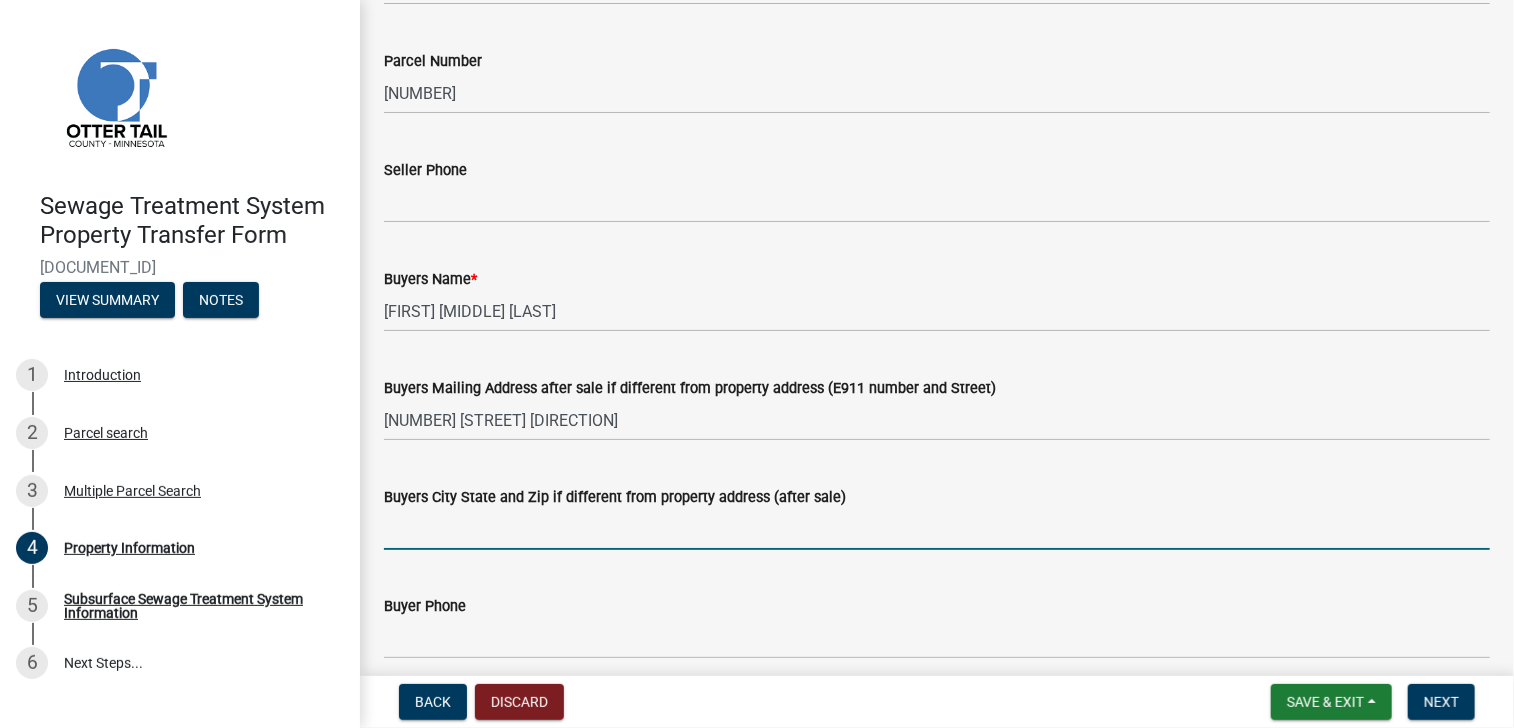 click on "Buyers City State and Zip if different from property address (after sale)" at bounding box center [937, 529] 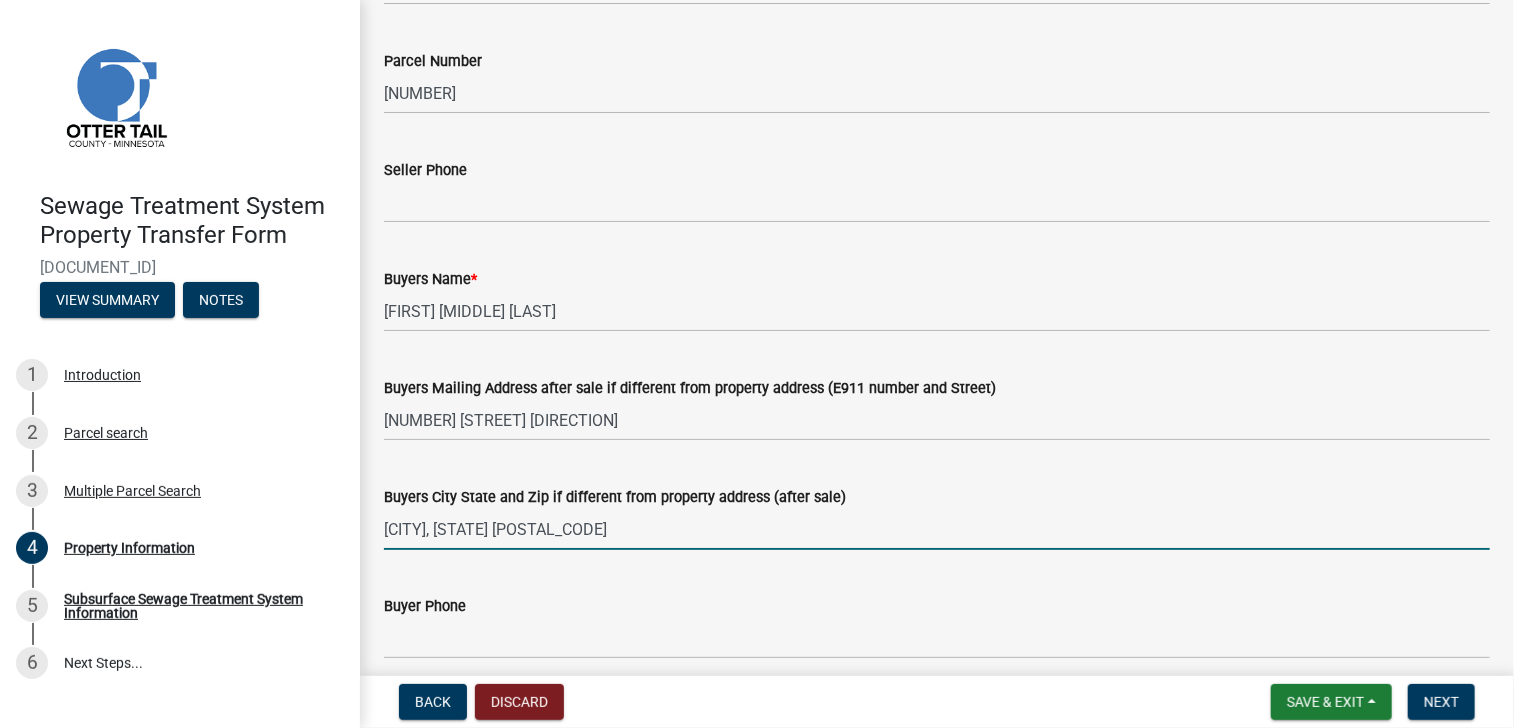 click on "Wahpeton, MN 58075" at bounding box center (937, 529) 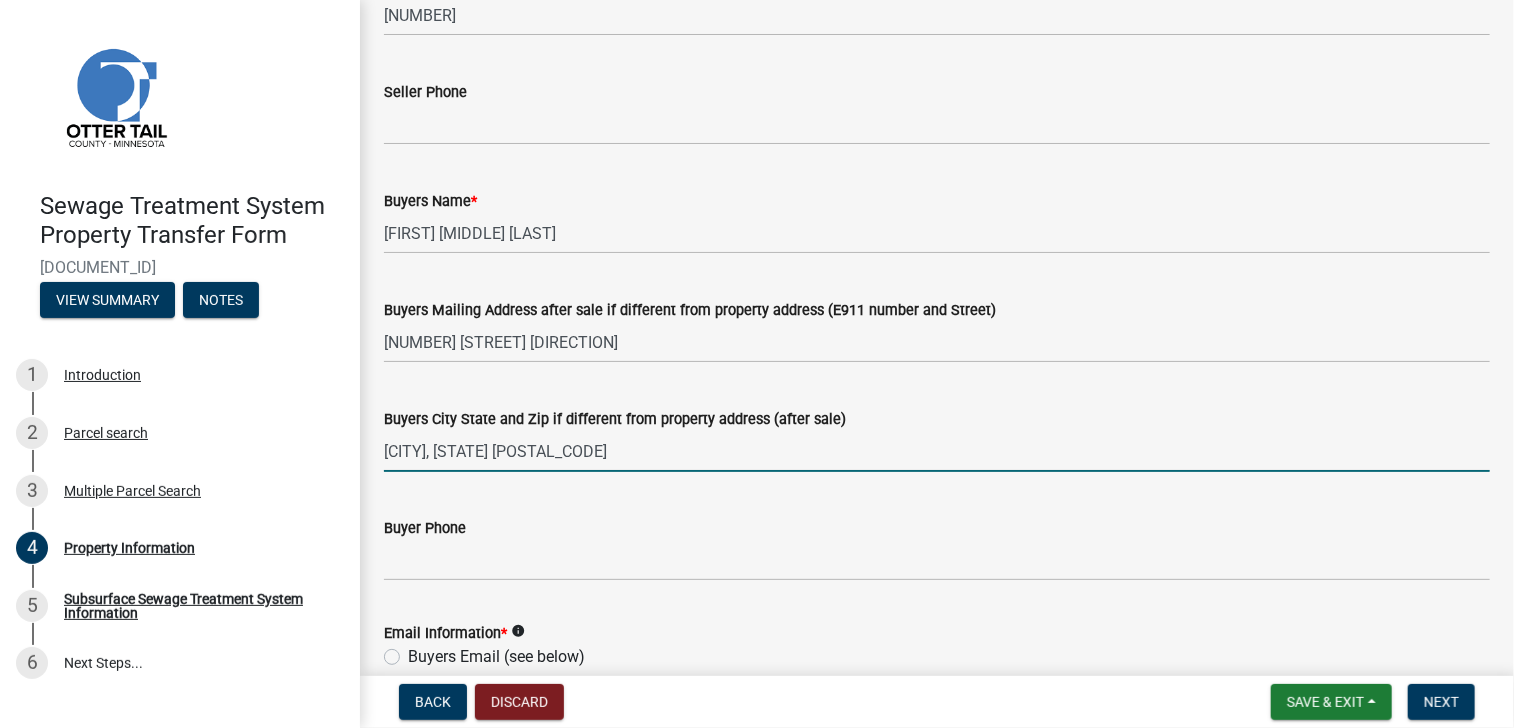 scroll, scrollTop: 400, scrollLeft: 0, axis: vertical 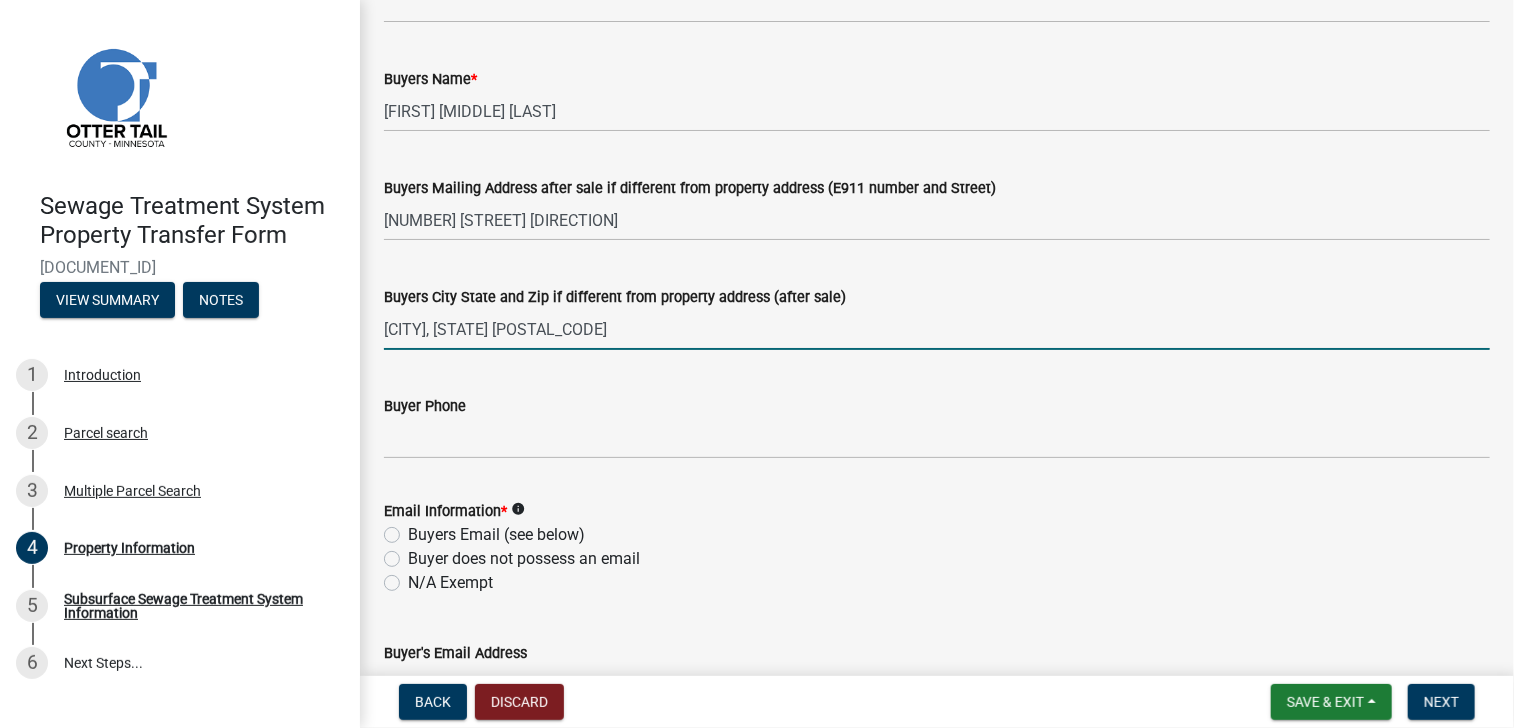 type on "Wahpeton, ND 58075" 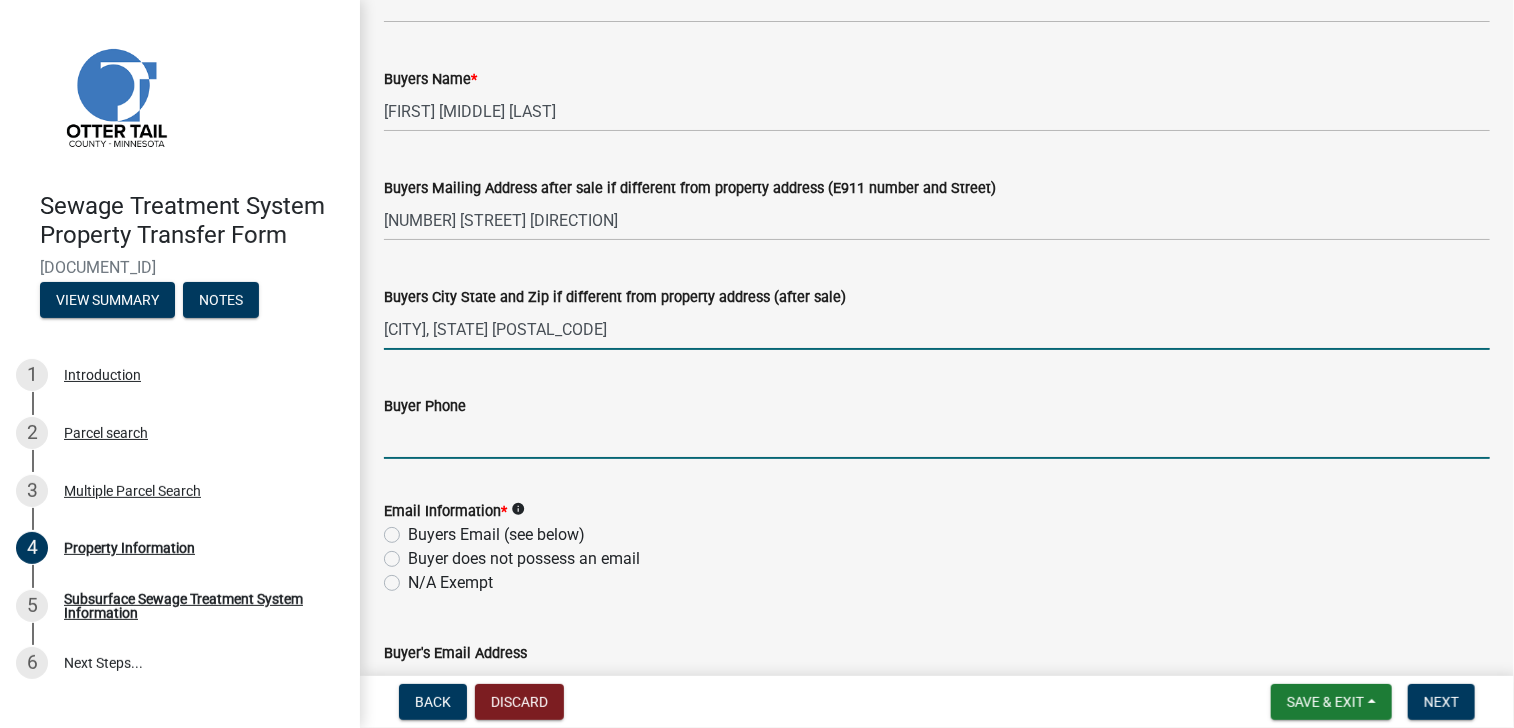 click on "Buyer Phone" at bounding box center (937, 438) 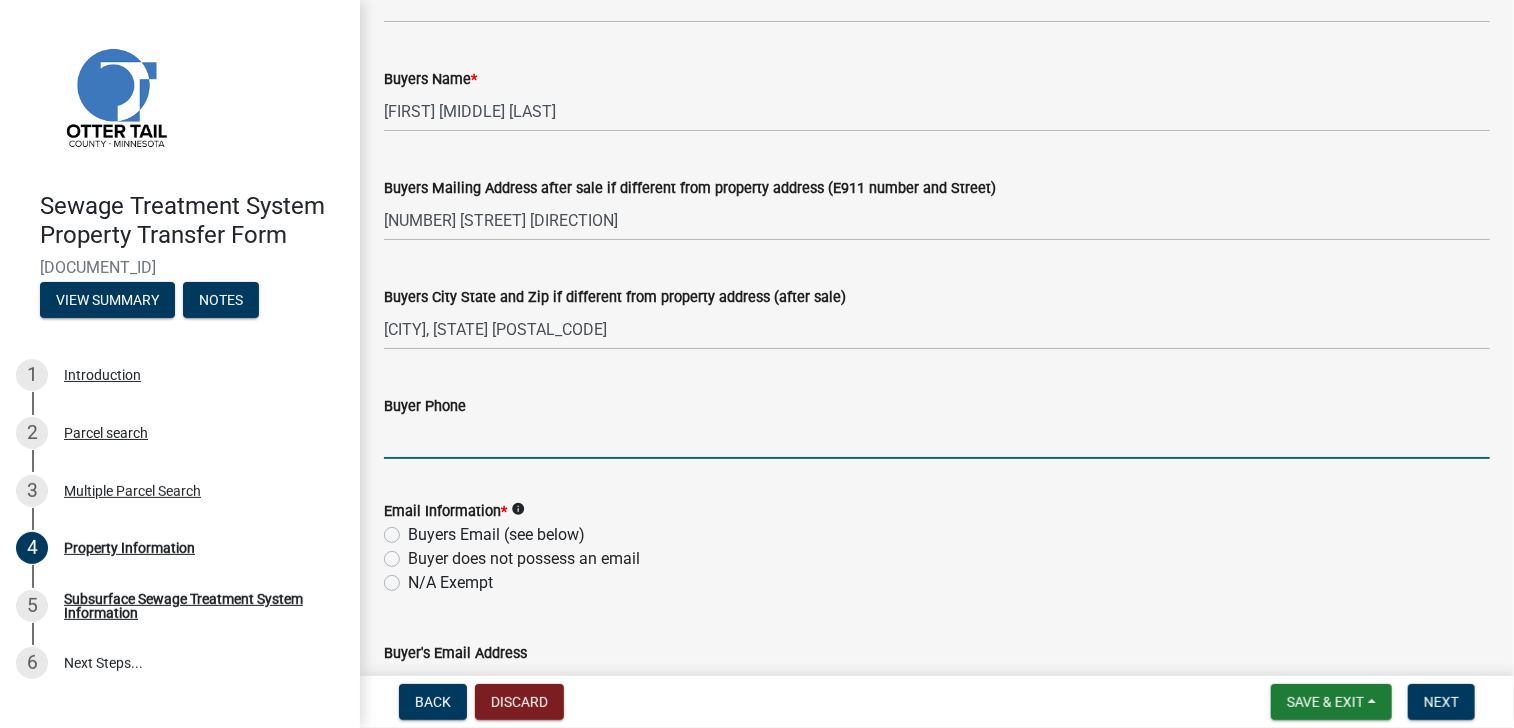 click on "Buyers Email (see below)" 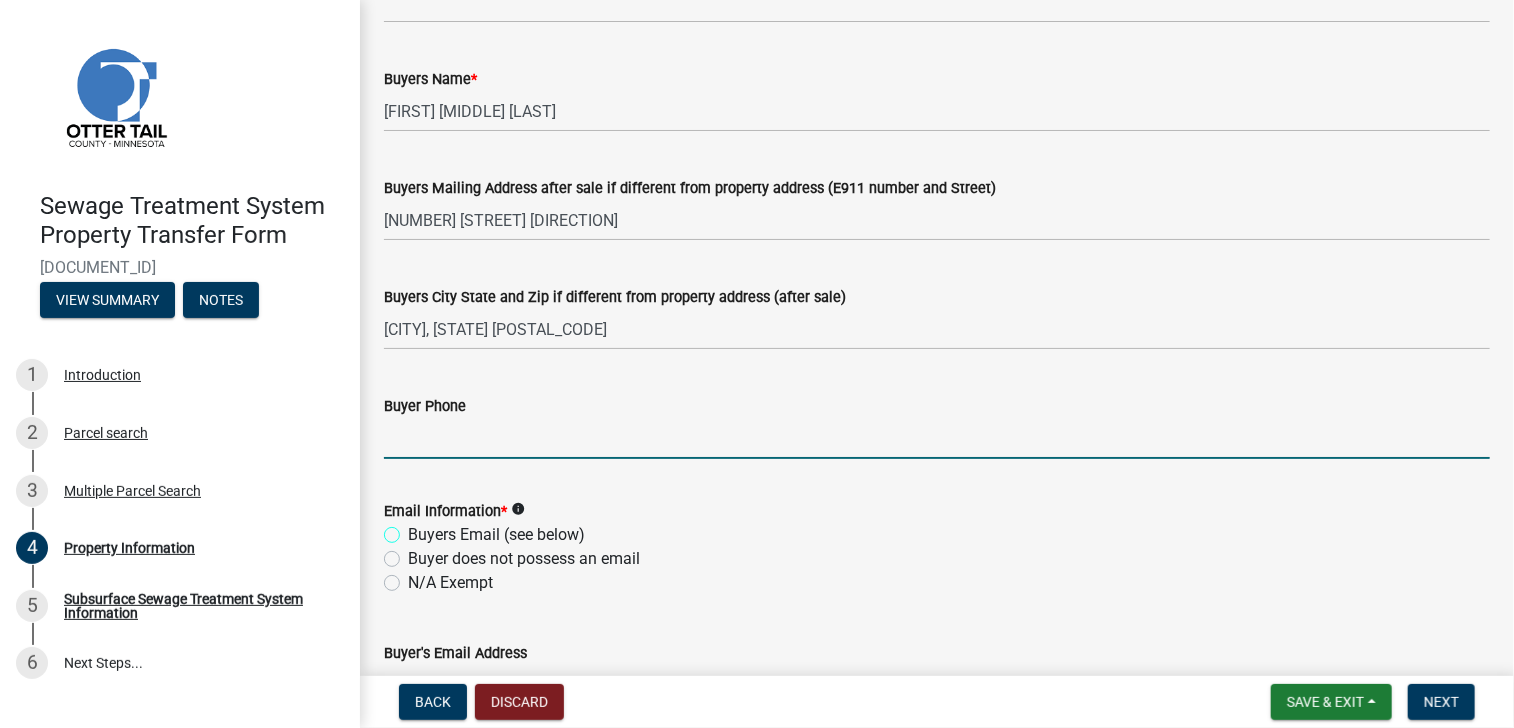 click on "Buyers Email (see below)" at bounding box center (414, 529) 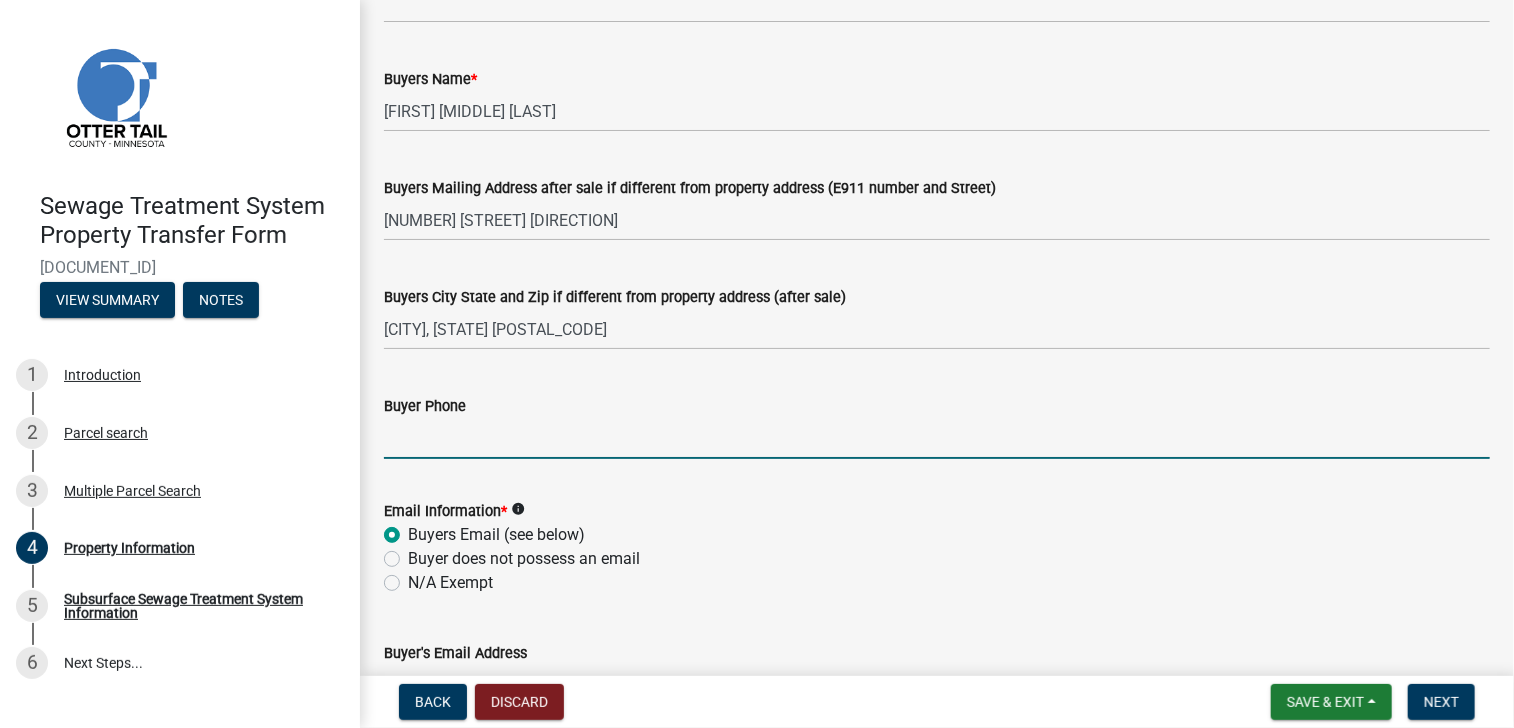 radio on "true" 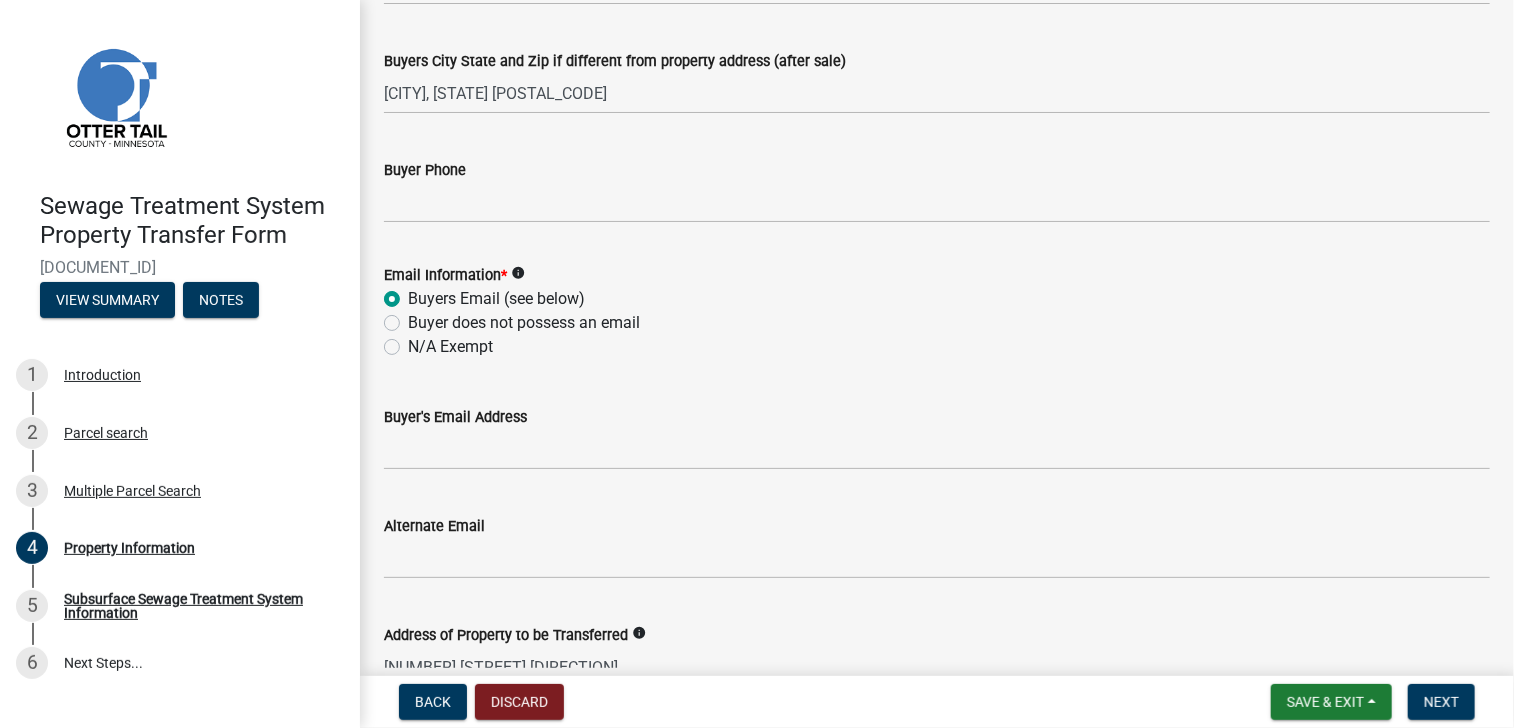 scroll, scrollTop: 700, scrollLeft: 0, axis: vertical 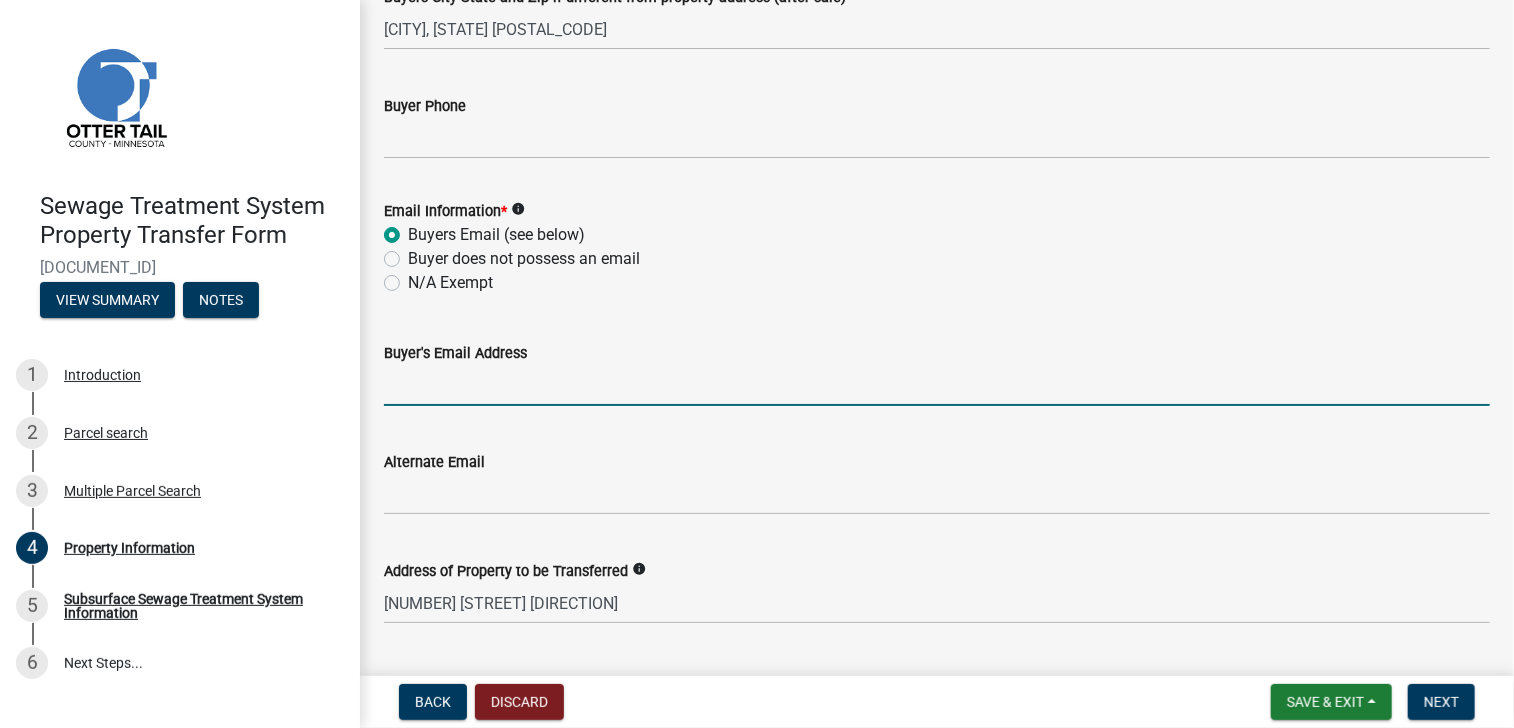 click on "Buyer's Email Address" at bounding box center (937, 385) 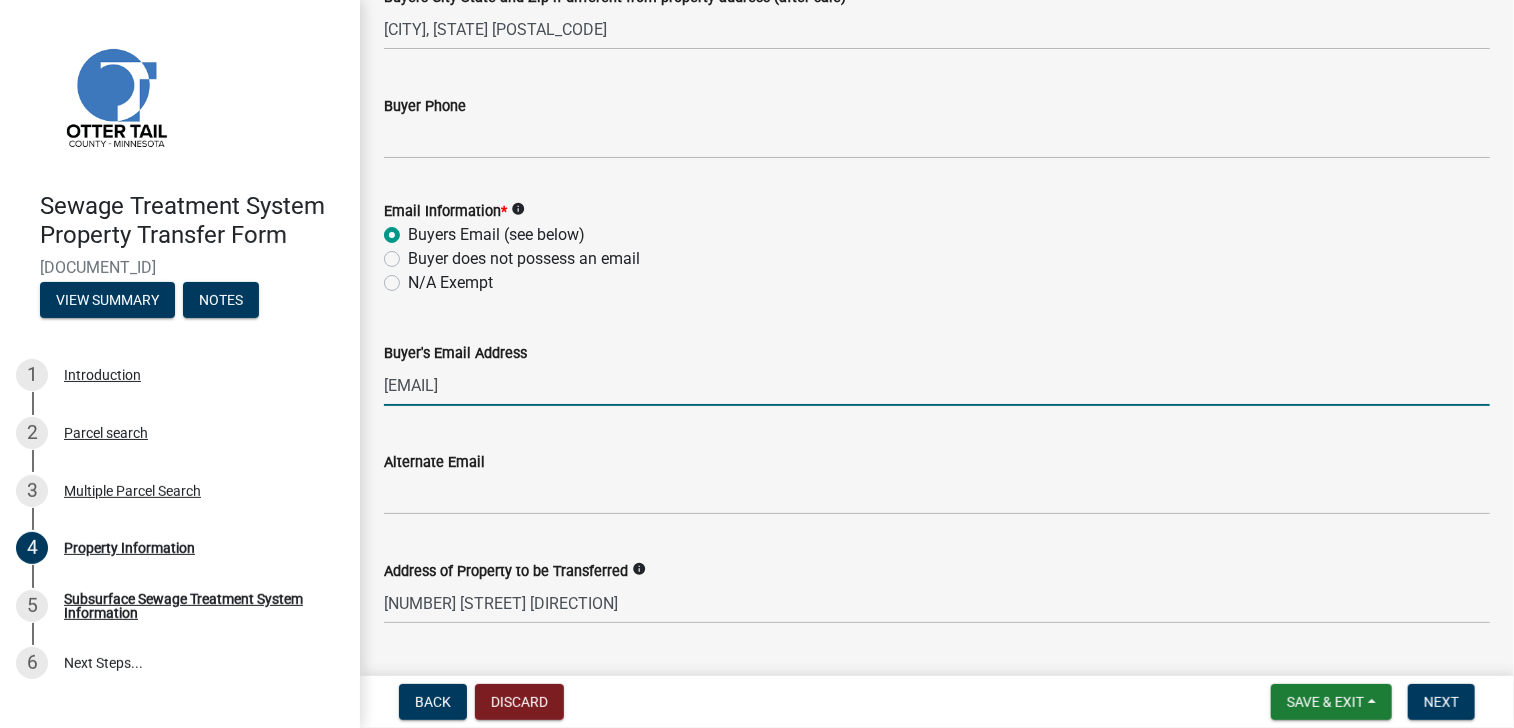 type on "vjbirnbaum@yahoo.com" 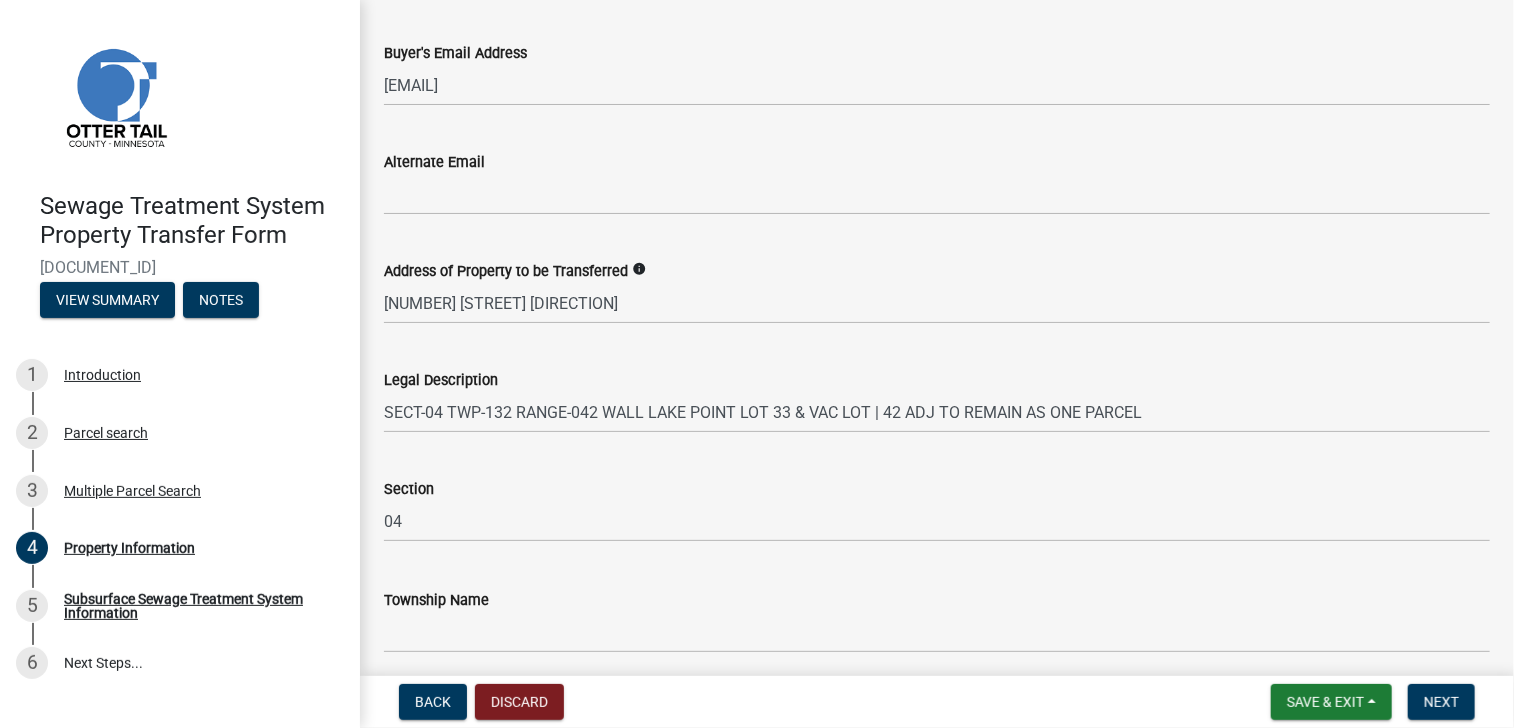 scroll, scrollTop: 1079, scrollLeft: 0, axis: vertical 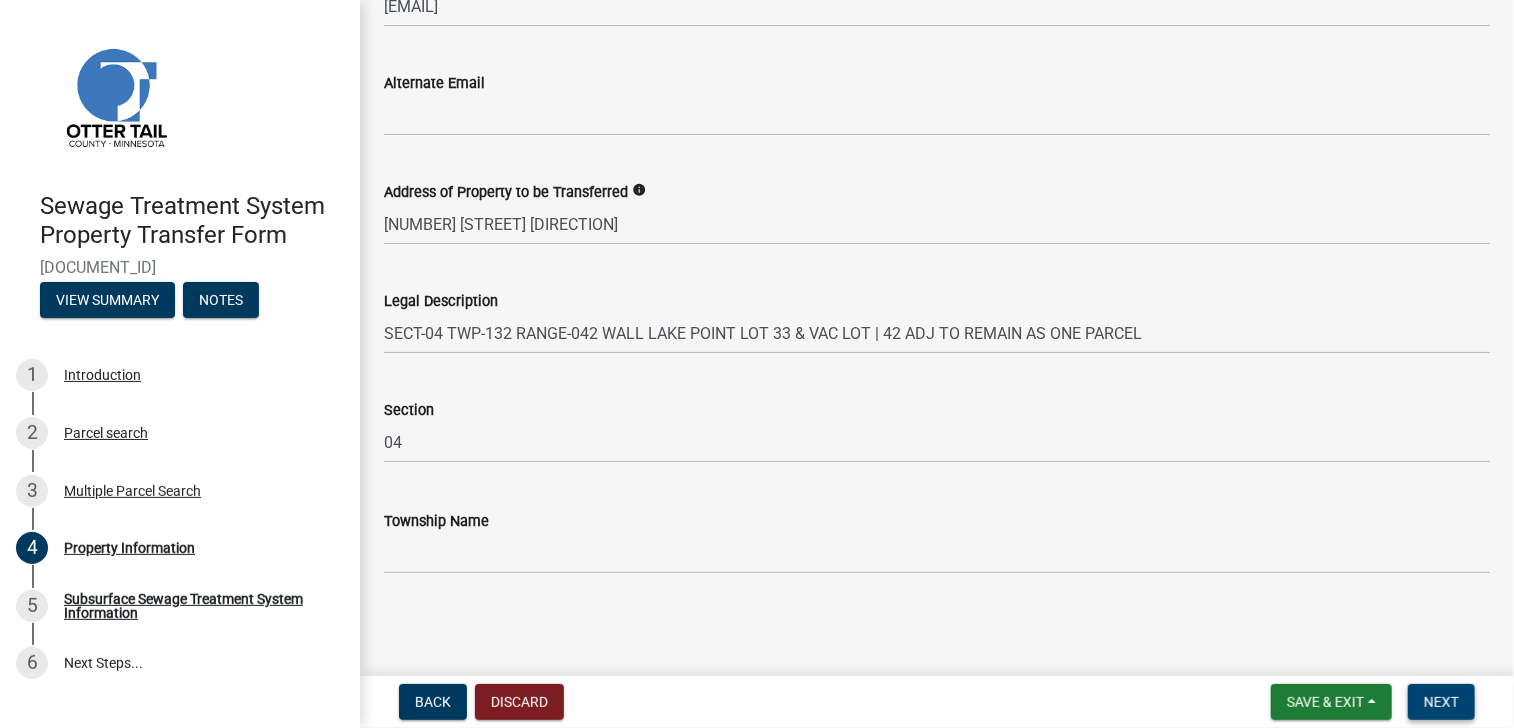 click on "Next" at bounding box center [1441, 702] 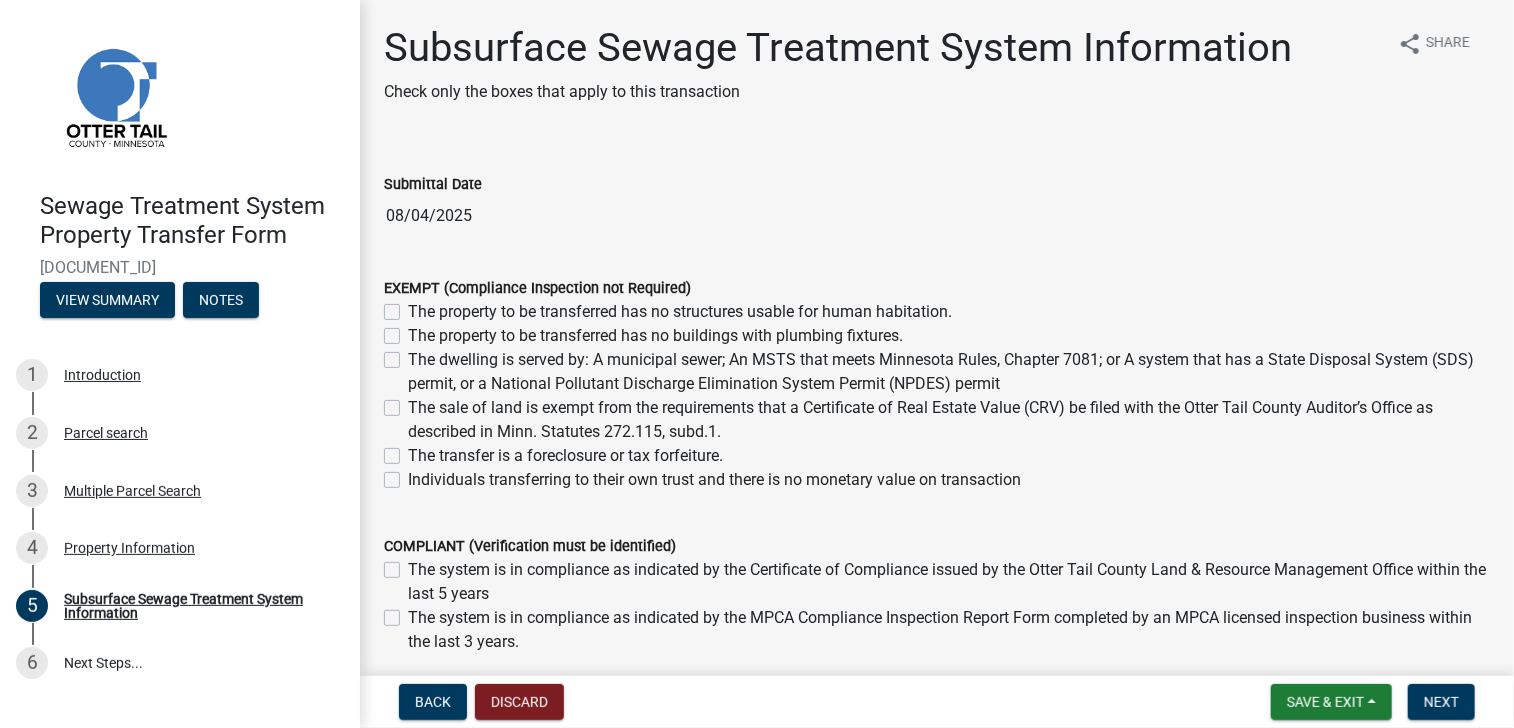 click on "The property to be transferred has no buildings with plumbing fixtures." 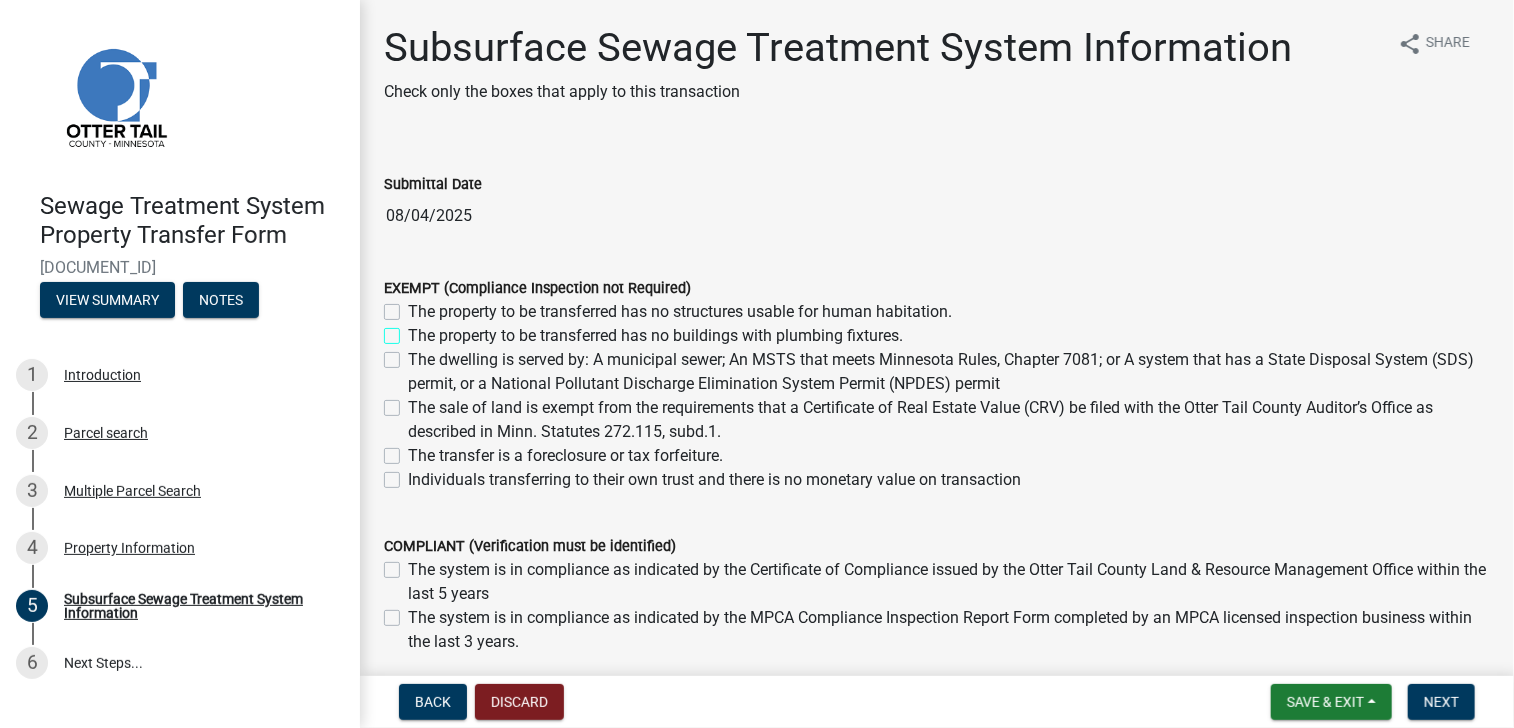 checkbox on "true" 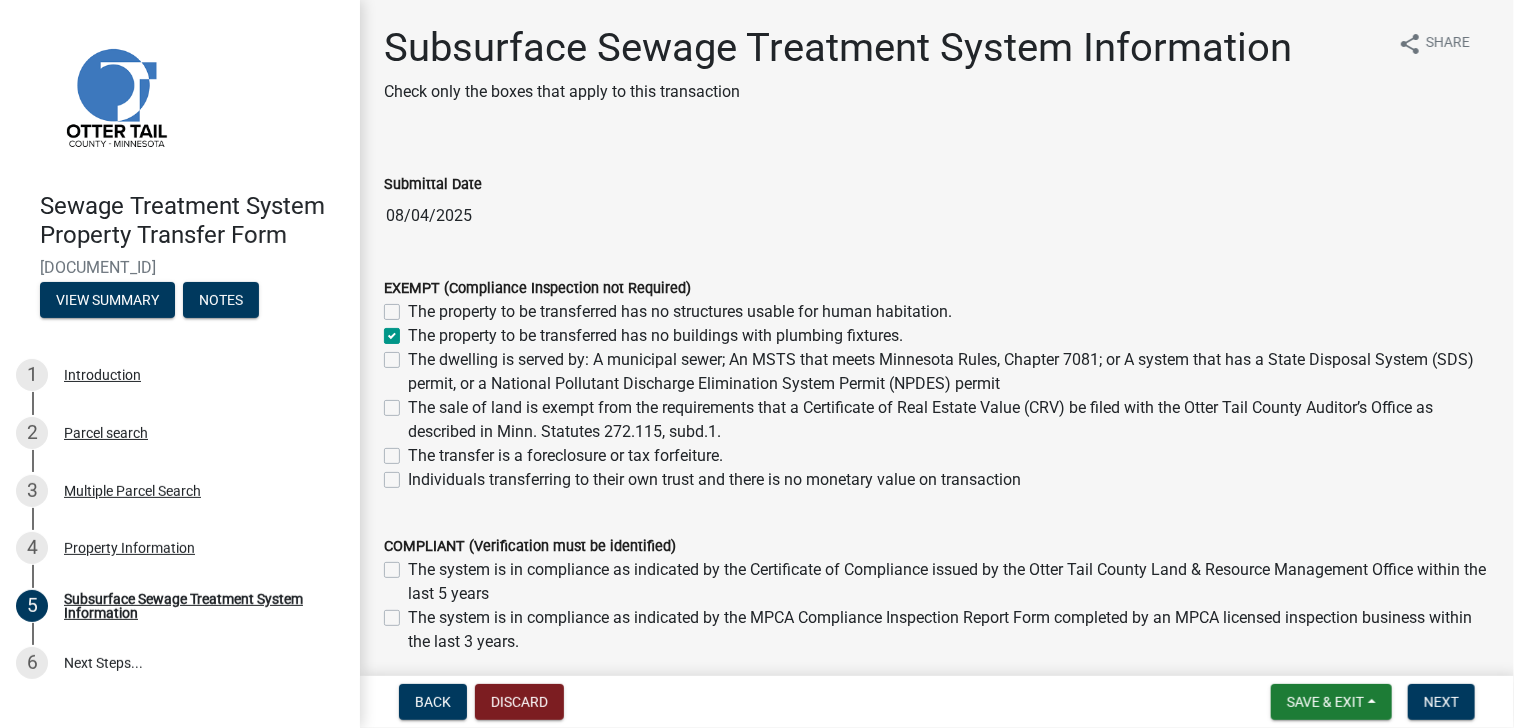 checkbox on "false" 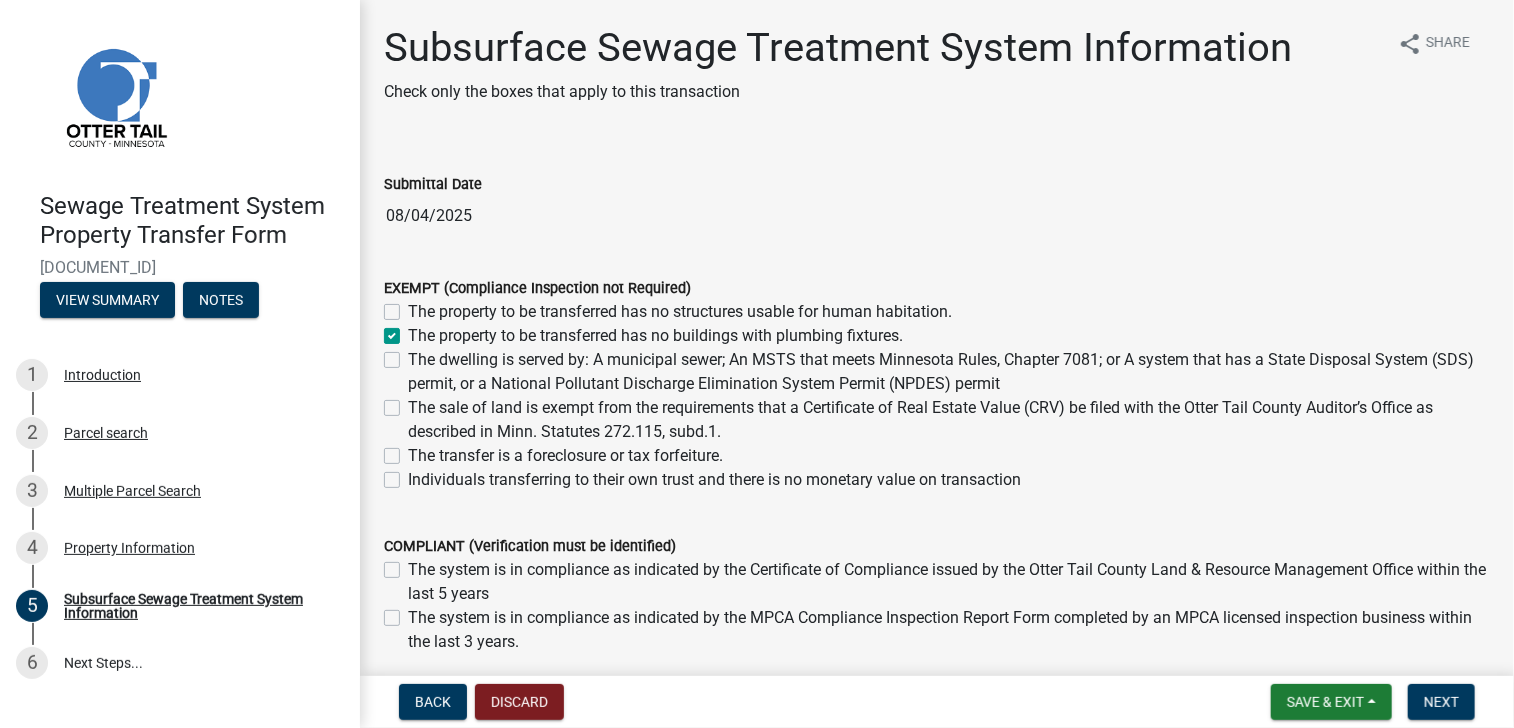 click on "The property to be transferred has no buildings with plumbing fixtures." 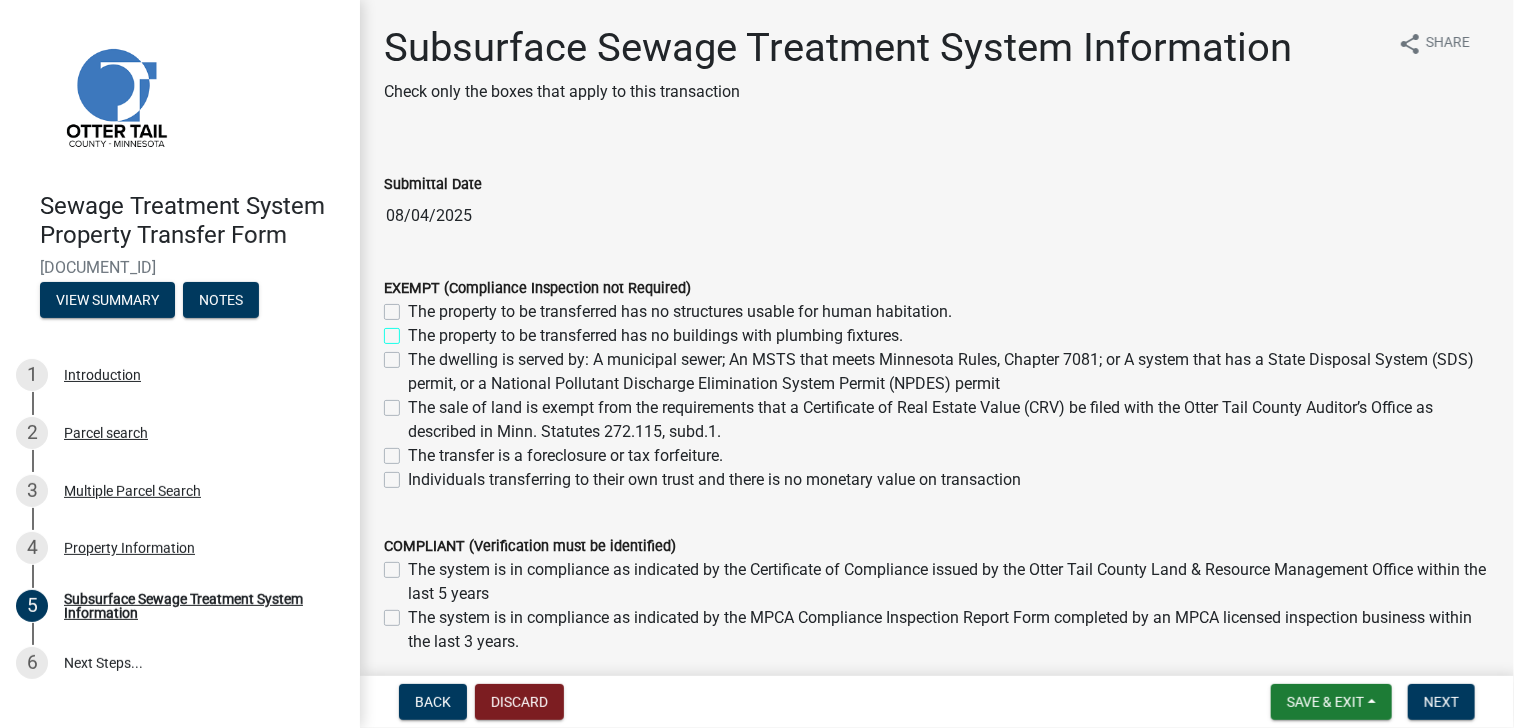 checkbox on "false" 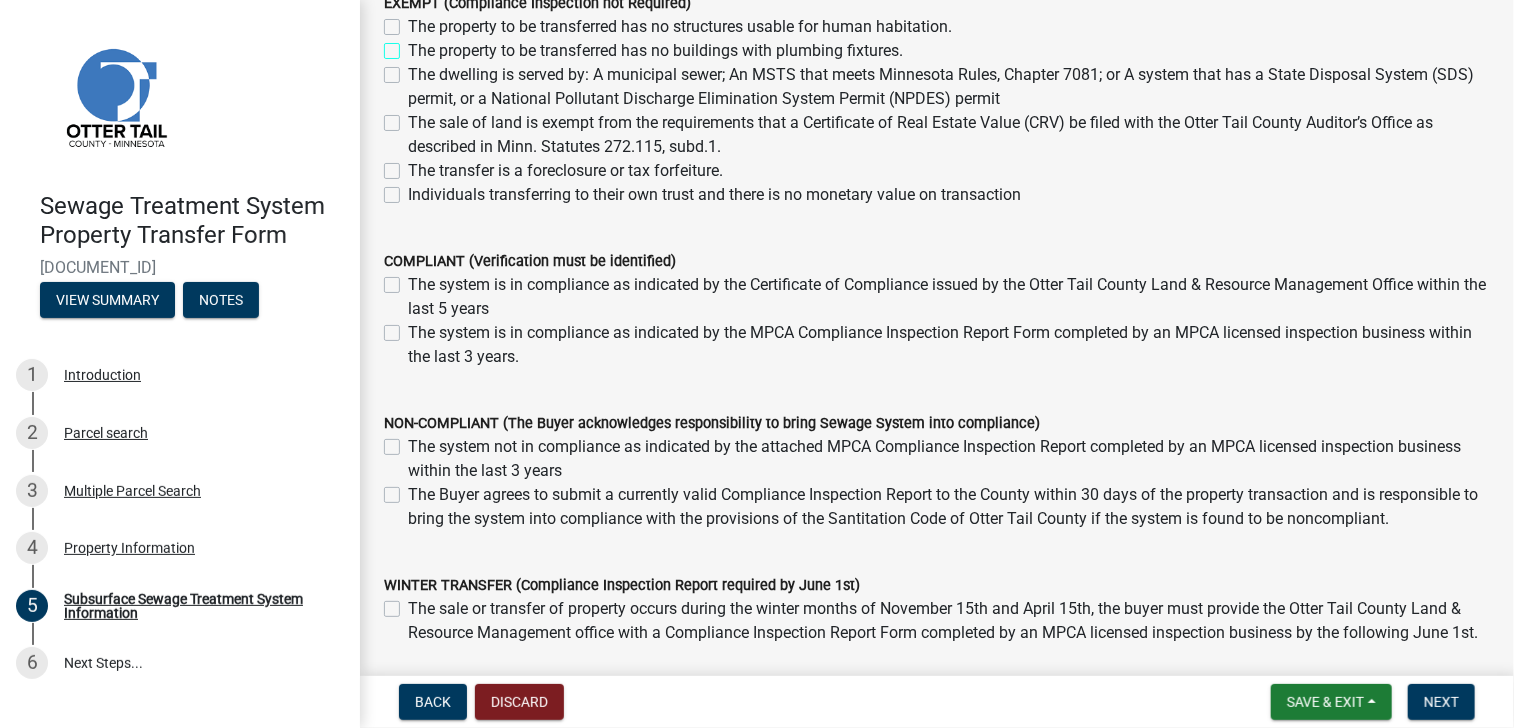 scroll, scrollTop: 300, scrollLeft: 0, axis: vertical 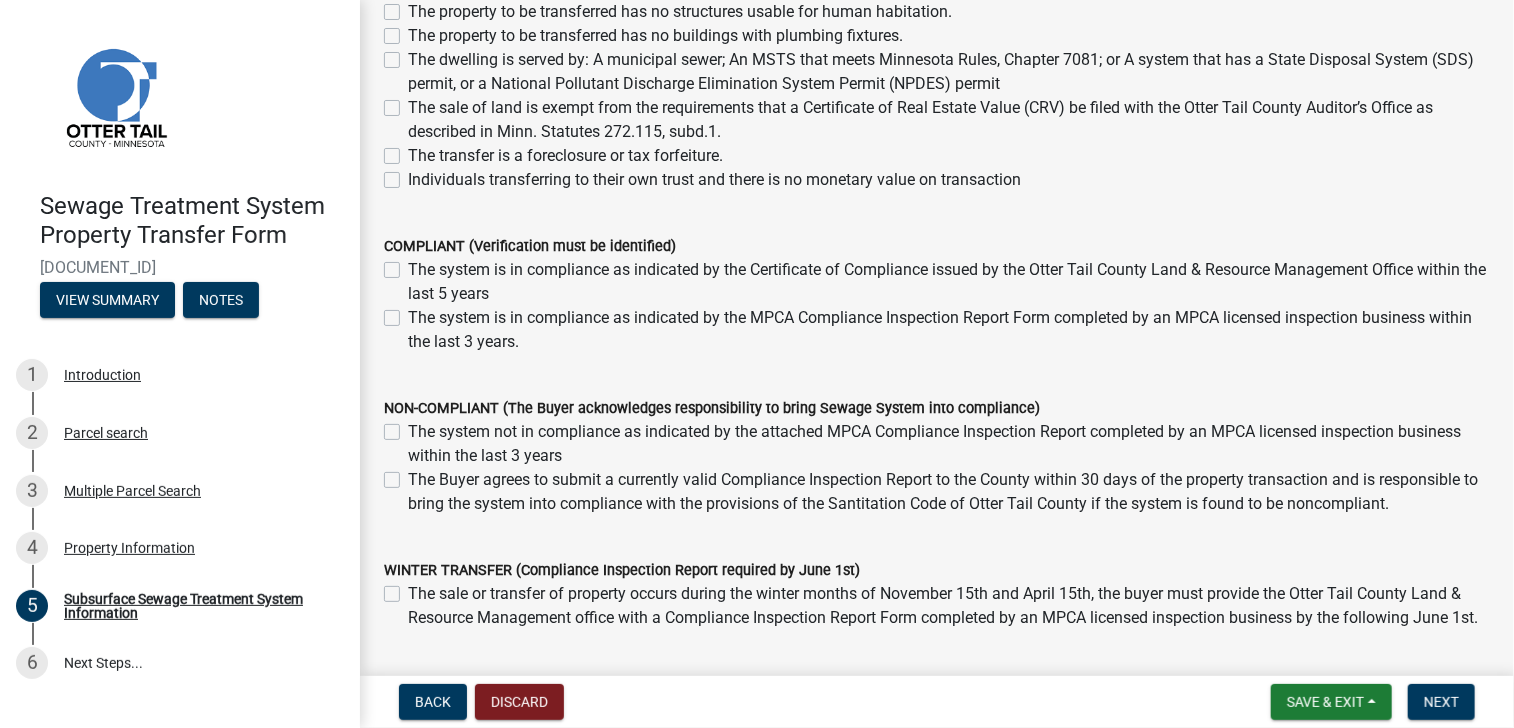click on "The Buyer agrees to submit a currently valid Compliance Inspection Report to the County within 30 days of the property transaction and is responsible to bring the system into compliance with the provisions of the Santitation Code of Otter Tail County if the system is found to be noncompliant." 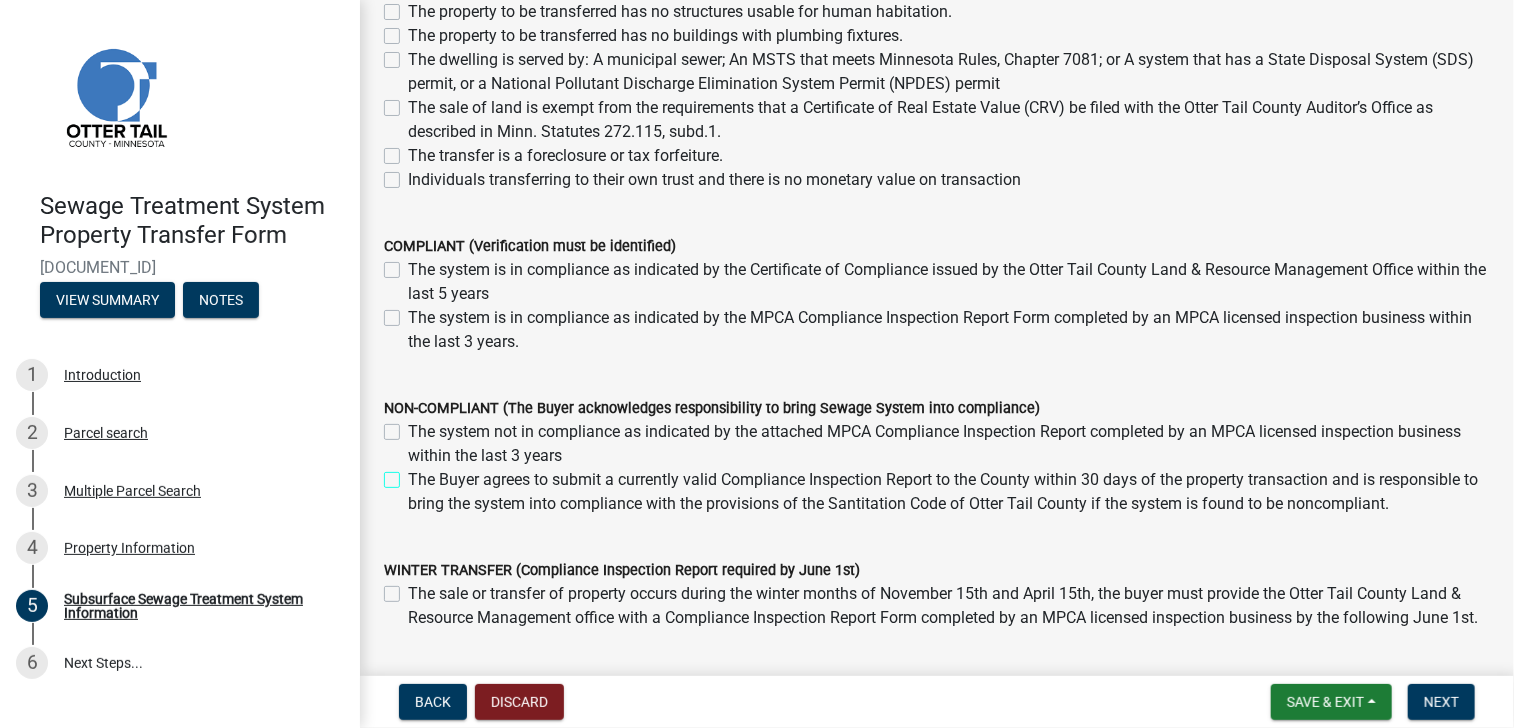 click on "The Buyer agrees to submit a currently valid Compliance Inspection Report to the County within 30 days of the property transaction and is responsible to bring the system into compliance with the provisions of the Santitation Code of Otter Tail County if the system is found to be noncompliant." at bounding box center (414, 474) 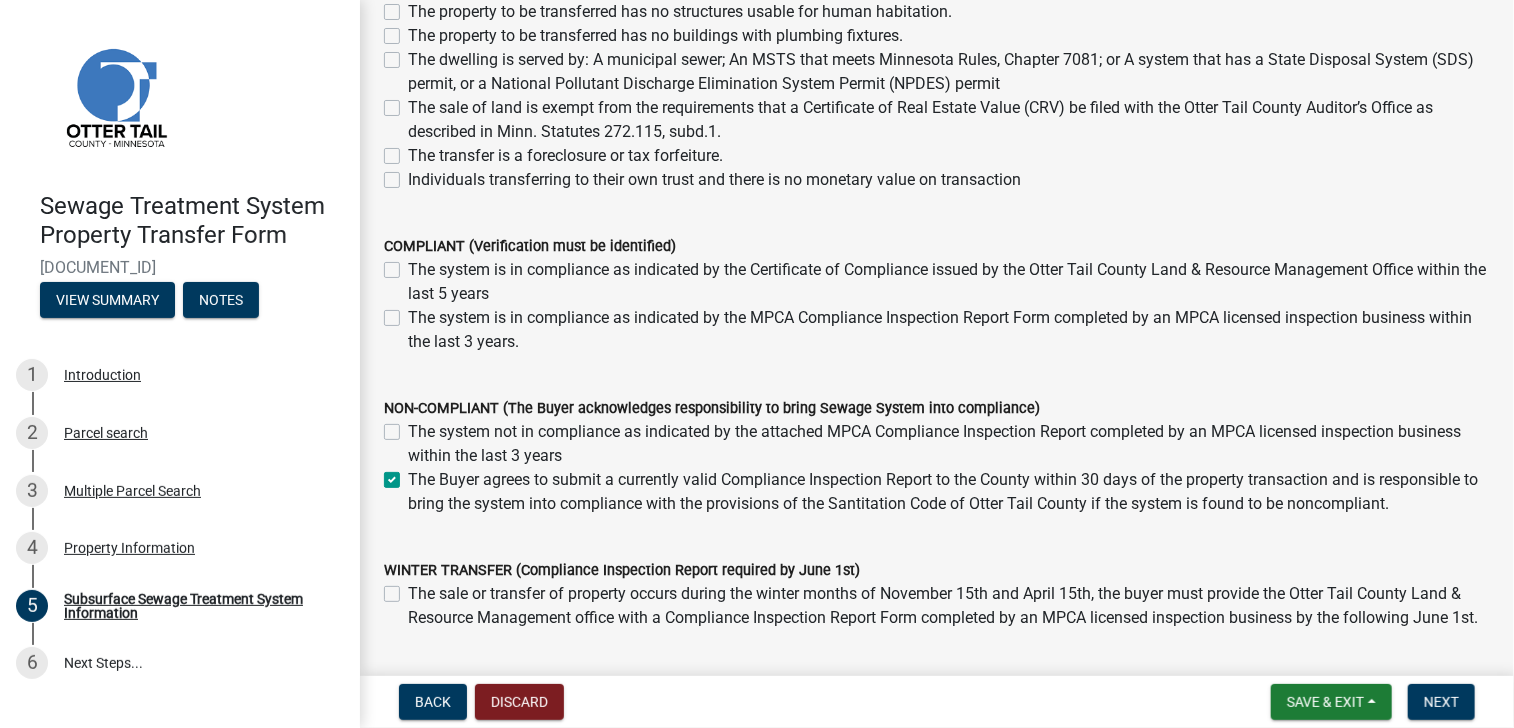 checkbox on "false" 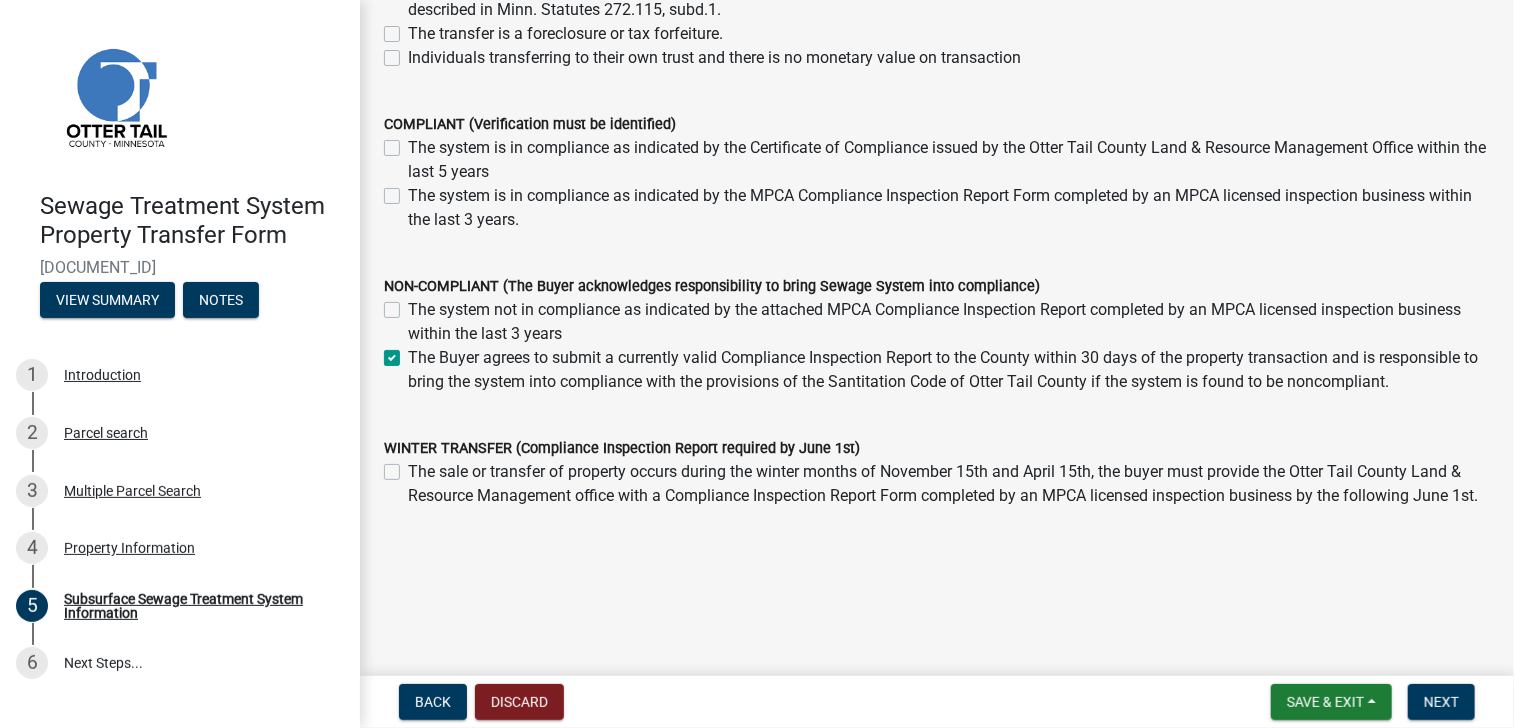 scroll, scrollTop: 445, scrollLeft: 0, axis: vertical 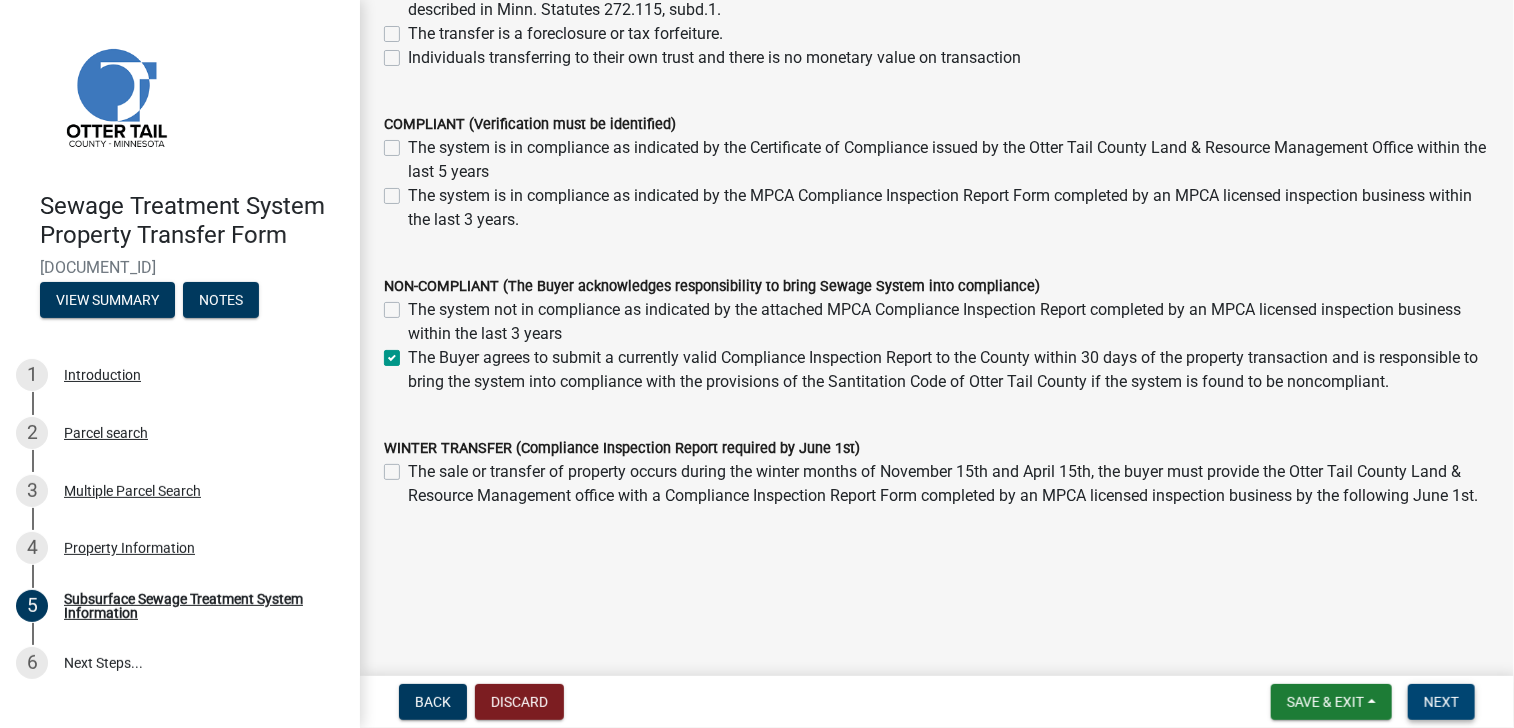 click on "Next" at bounding box center (1441, 702) 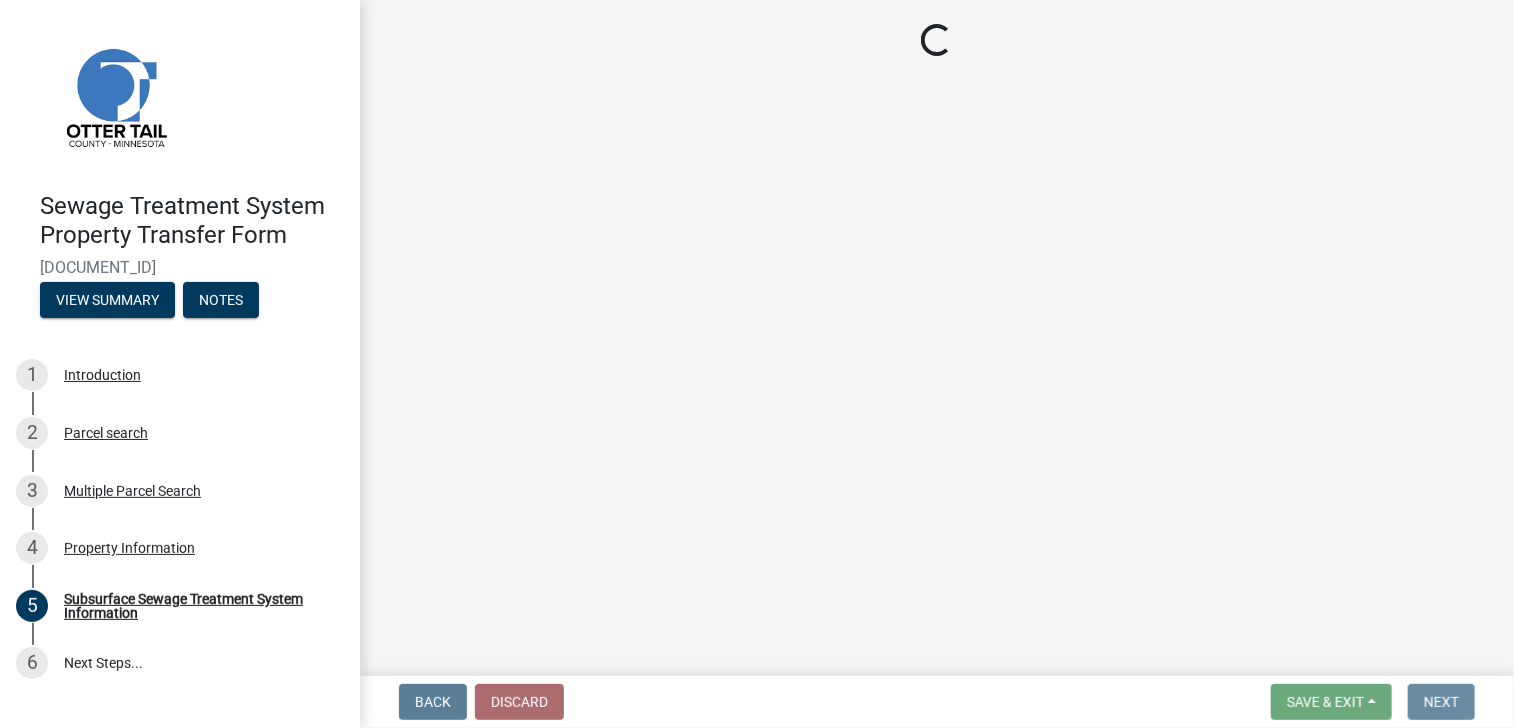 scroll, scrollTop: 0, scrollLeft: 0, axis: both 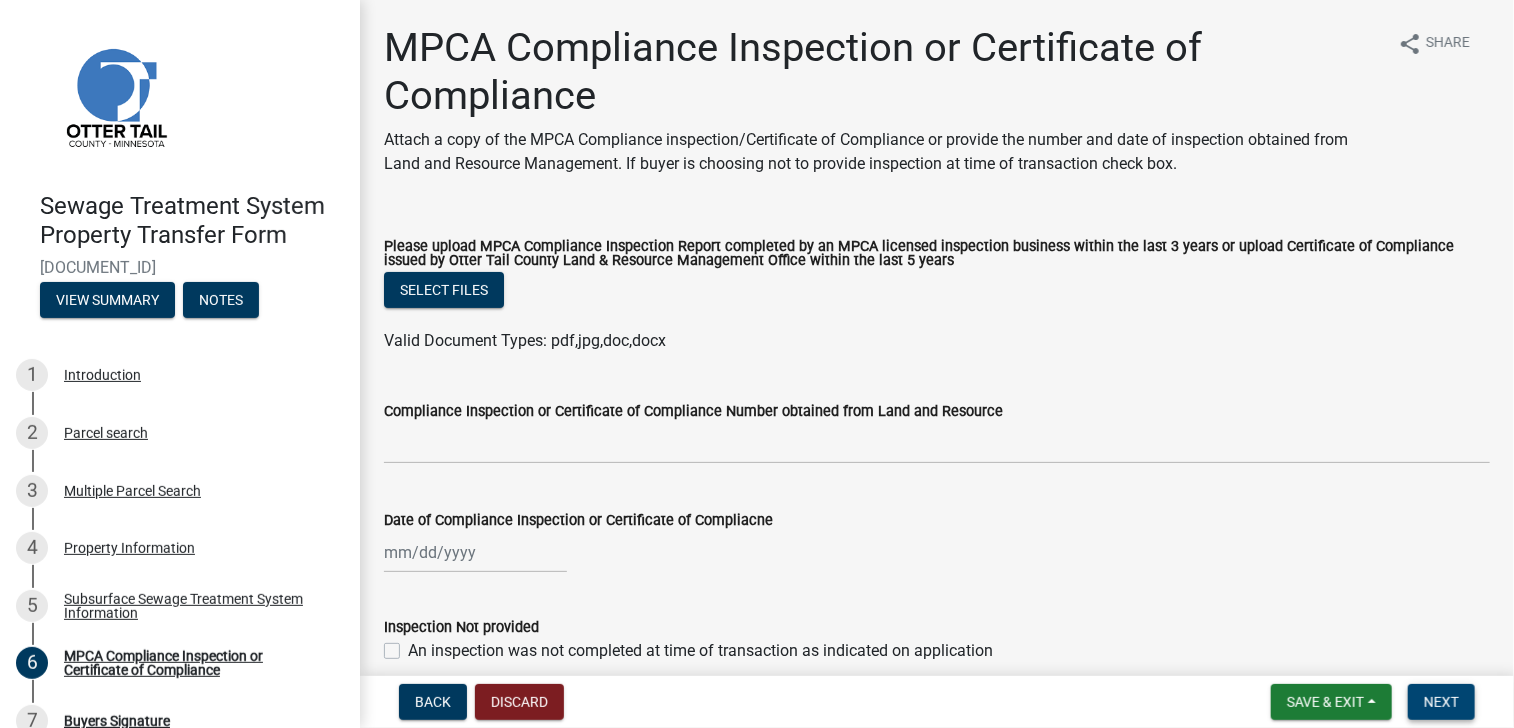 click on "Next" at bounding box center [1441, 702] 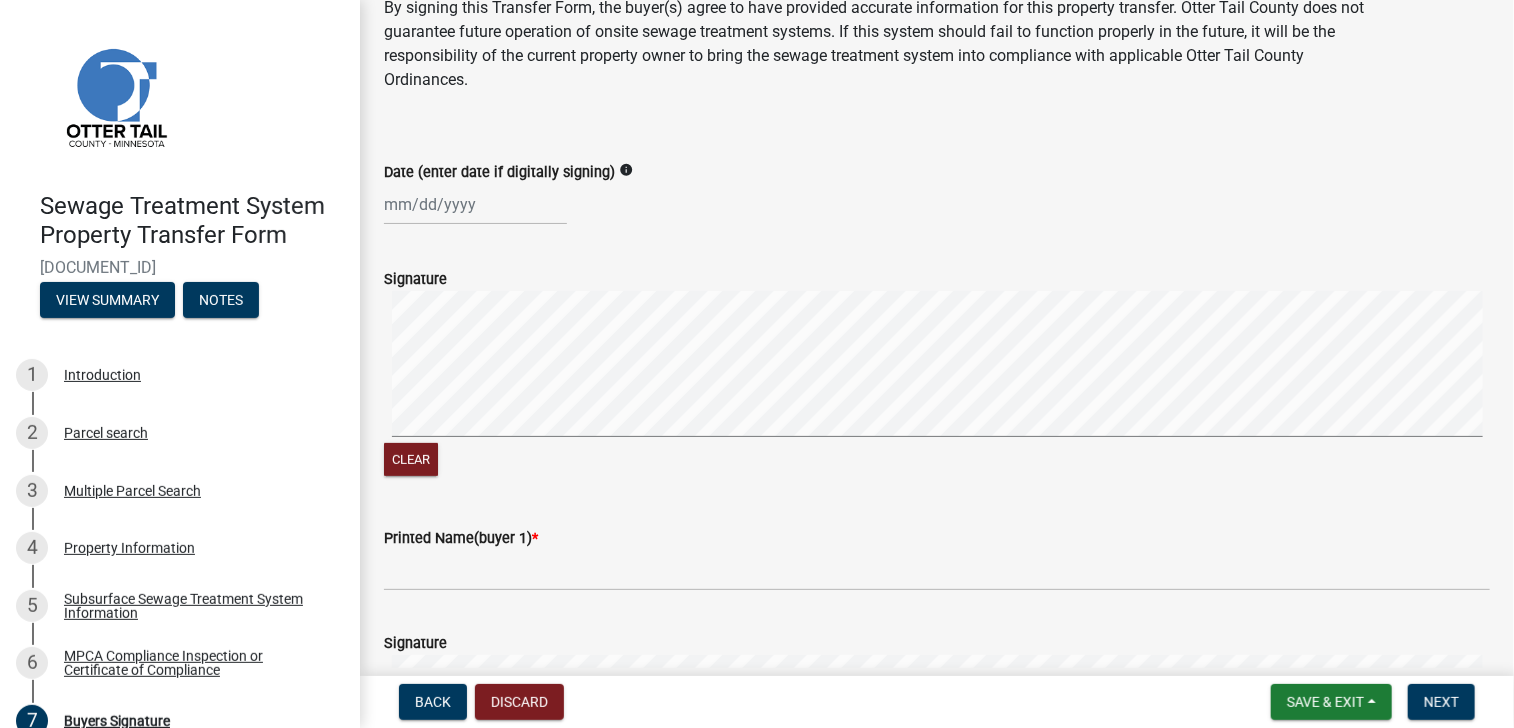 scroll, scrollTop: 200, scrollLeft: 0, axis: vertical 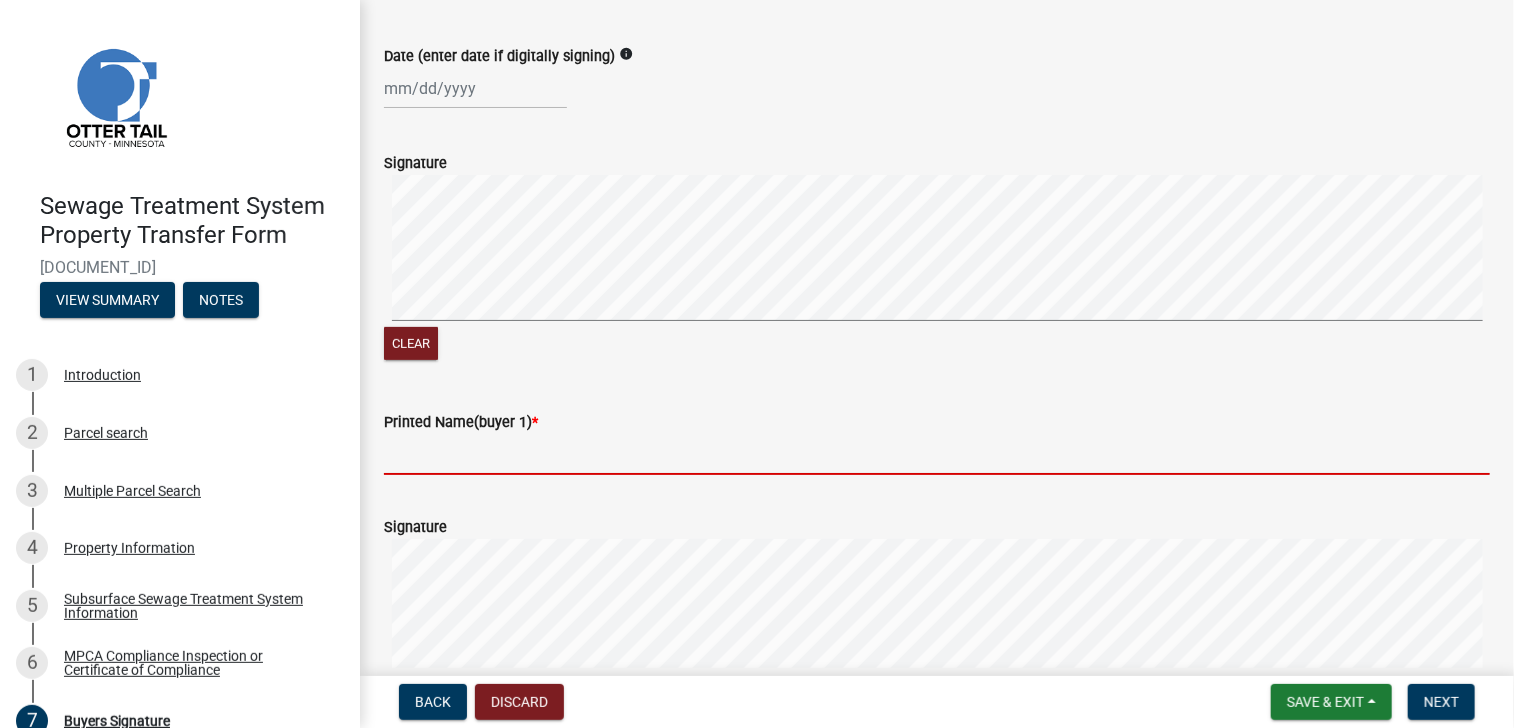 click on "Printed Name(buyer 1)  *" at bounding box center (937, 454) 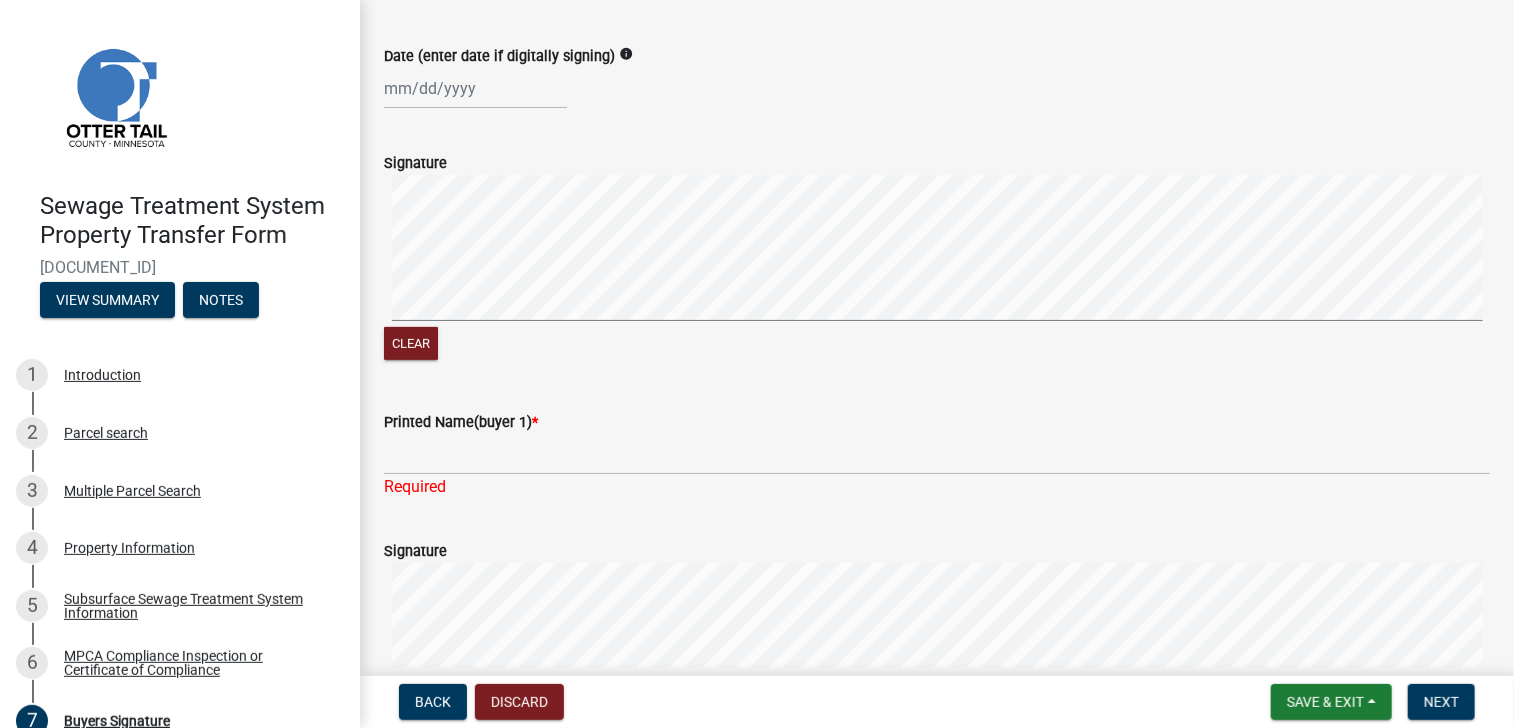 click on "Printed Name(buyer 1)  *" 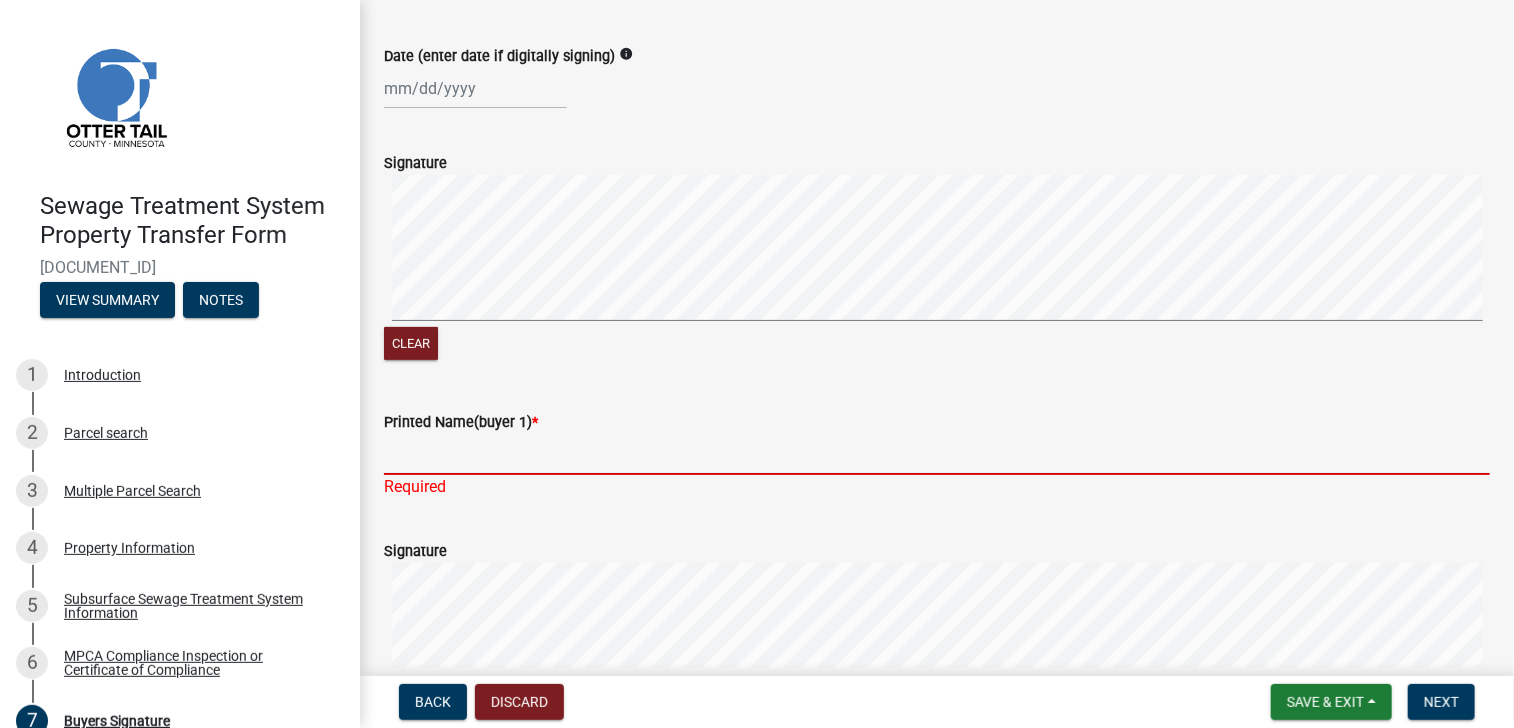 drag, startPoint x: 427, startPoint y: 452, endPoint x: 410, endPoint y: 459, distance: 18.384777 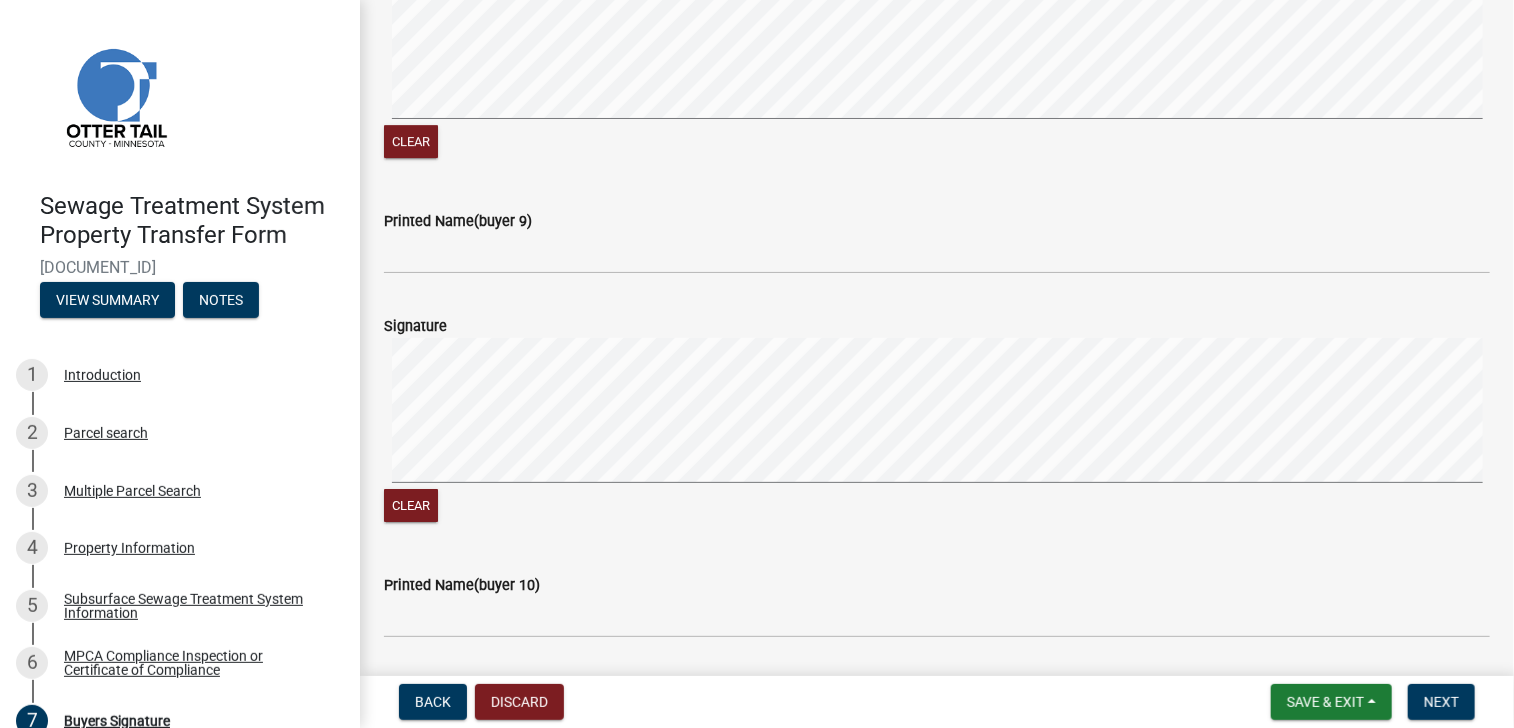 scroll, scrollTop: 3404, scrollLeft: 0, axis: vertical 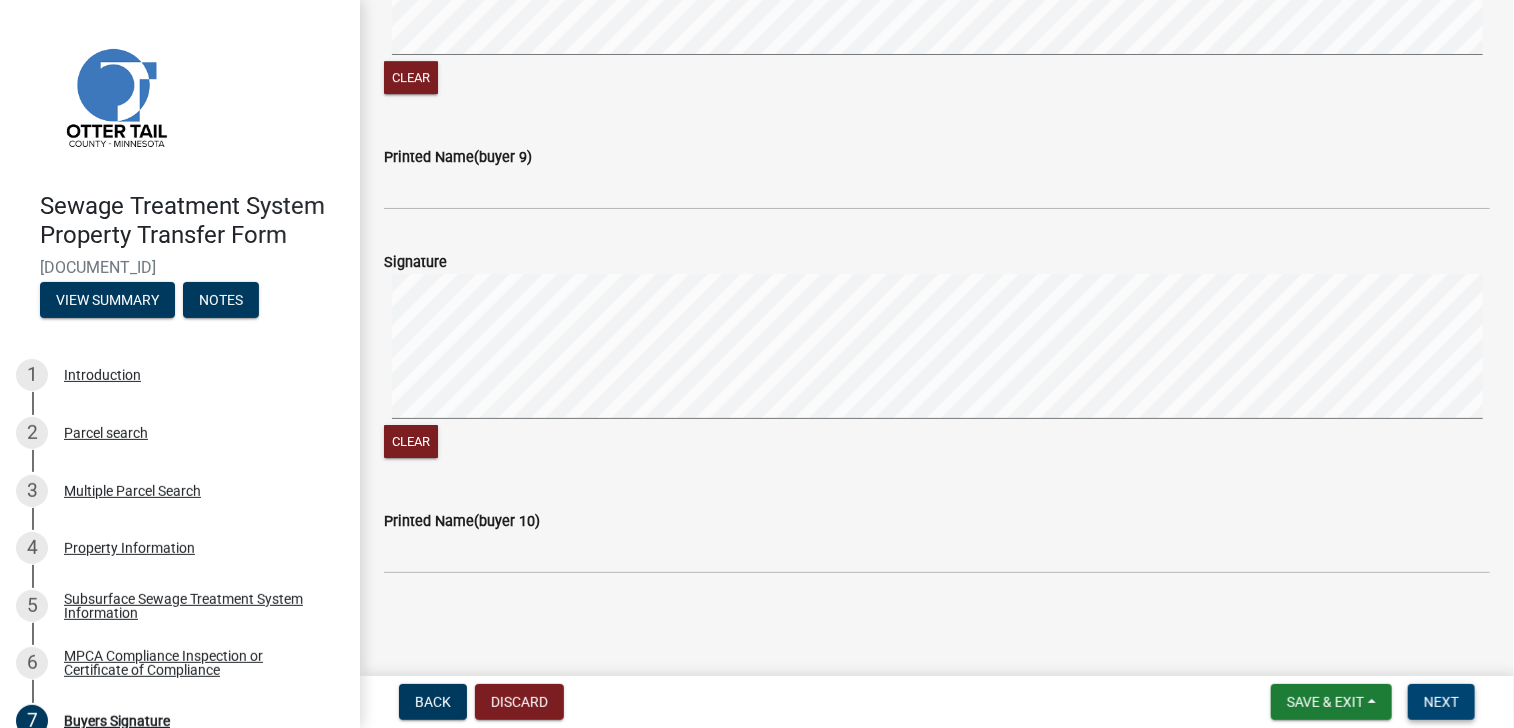 type on "Helen Ann Zajac" 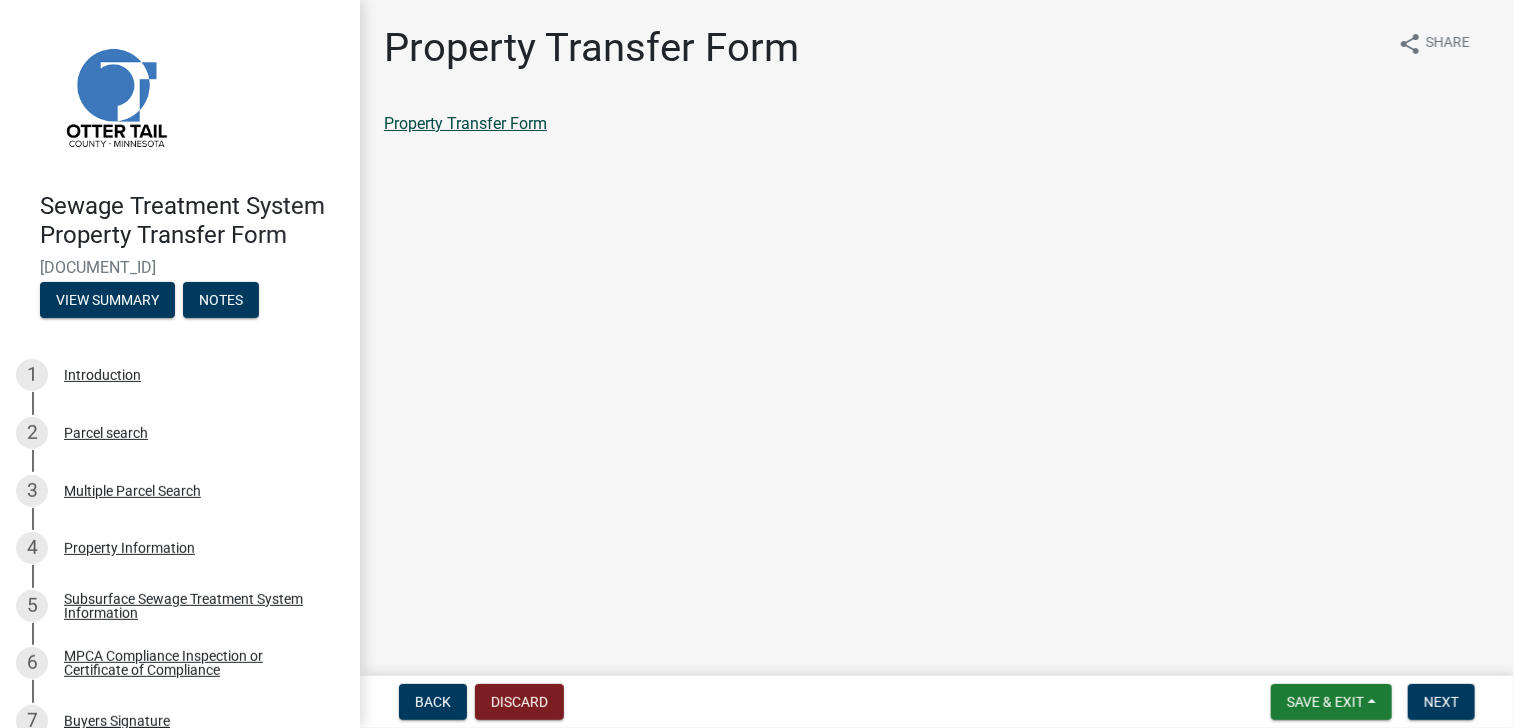 click on "Property Transfer Form" 